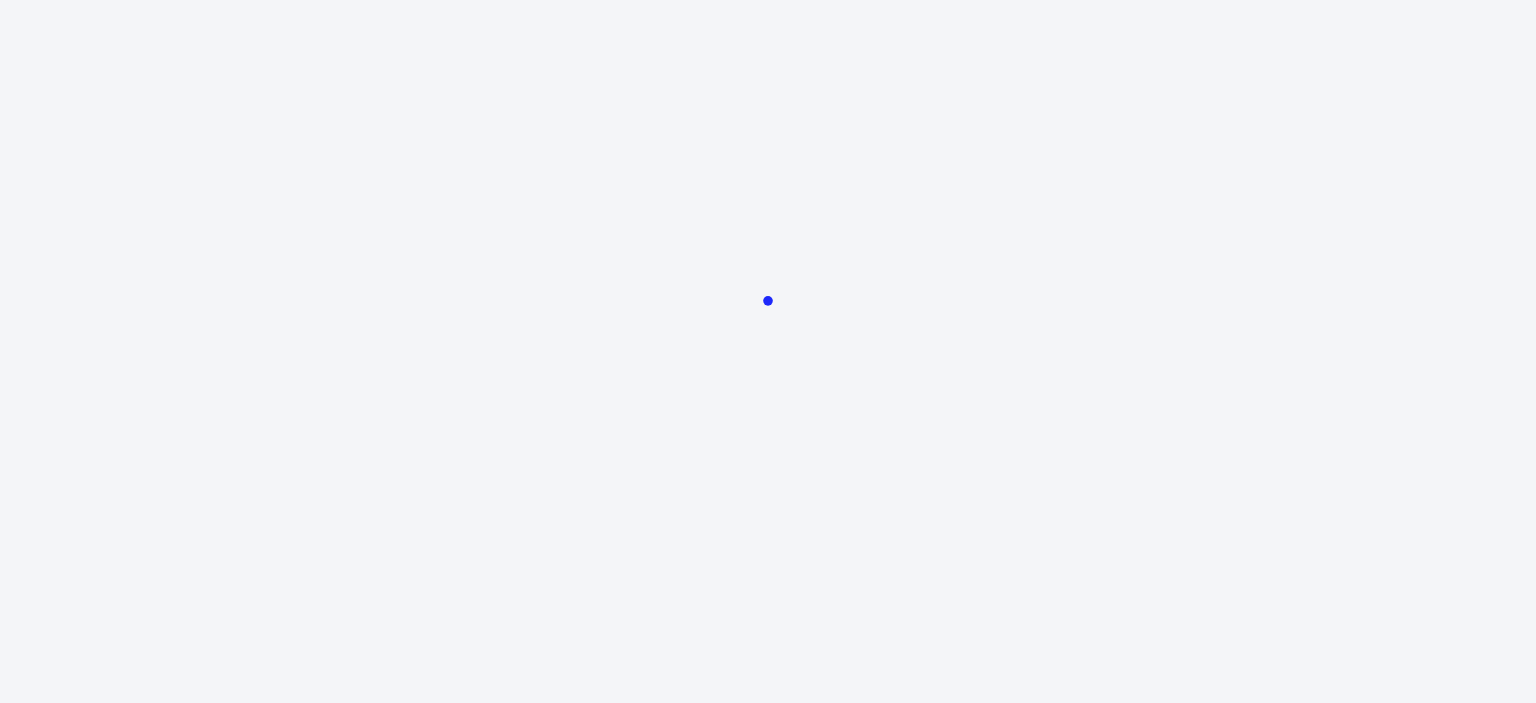 scroll, scrollTop: 0, scrollLeft: 0, axis: both 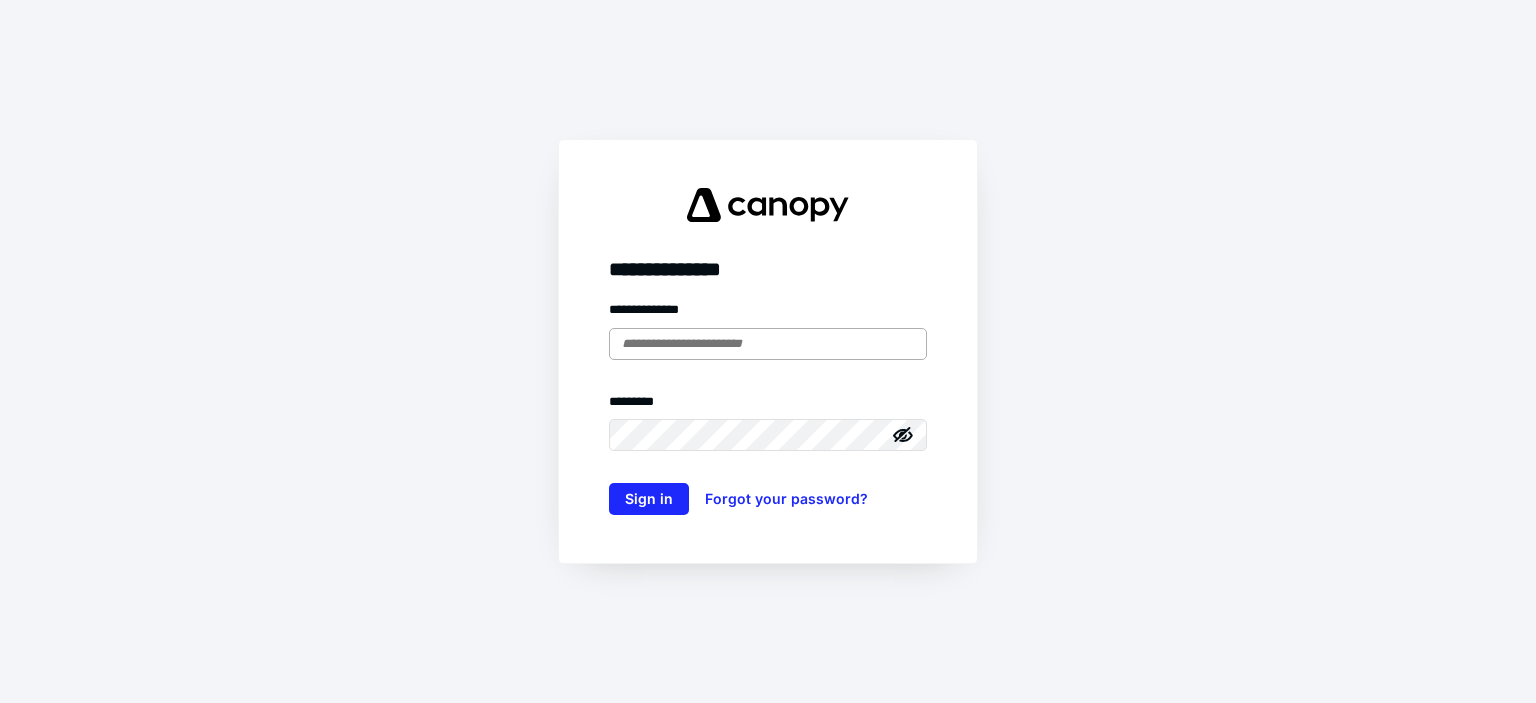 click at bounding box center (768, 344) 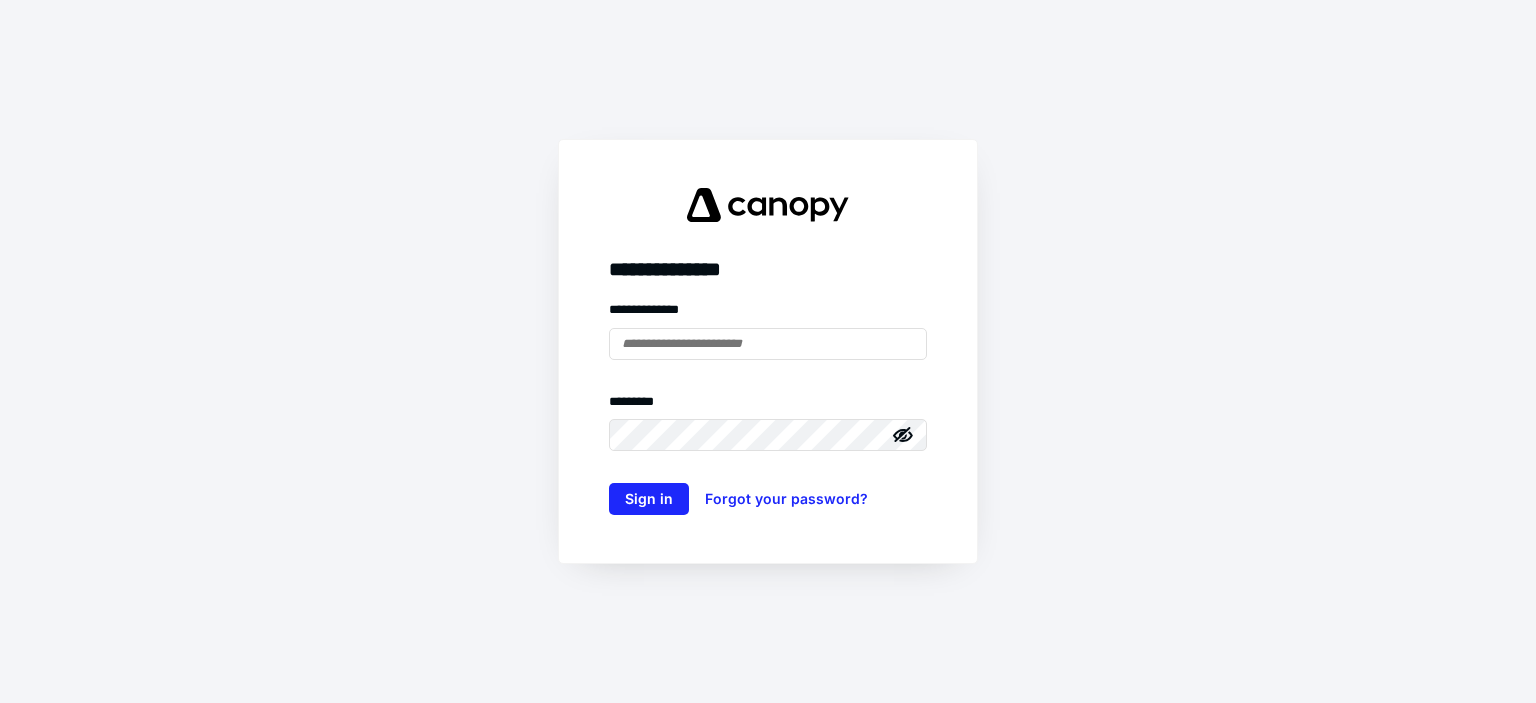 type on "**********" 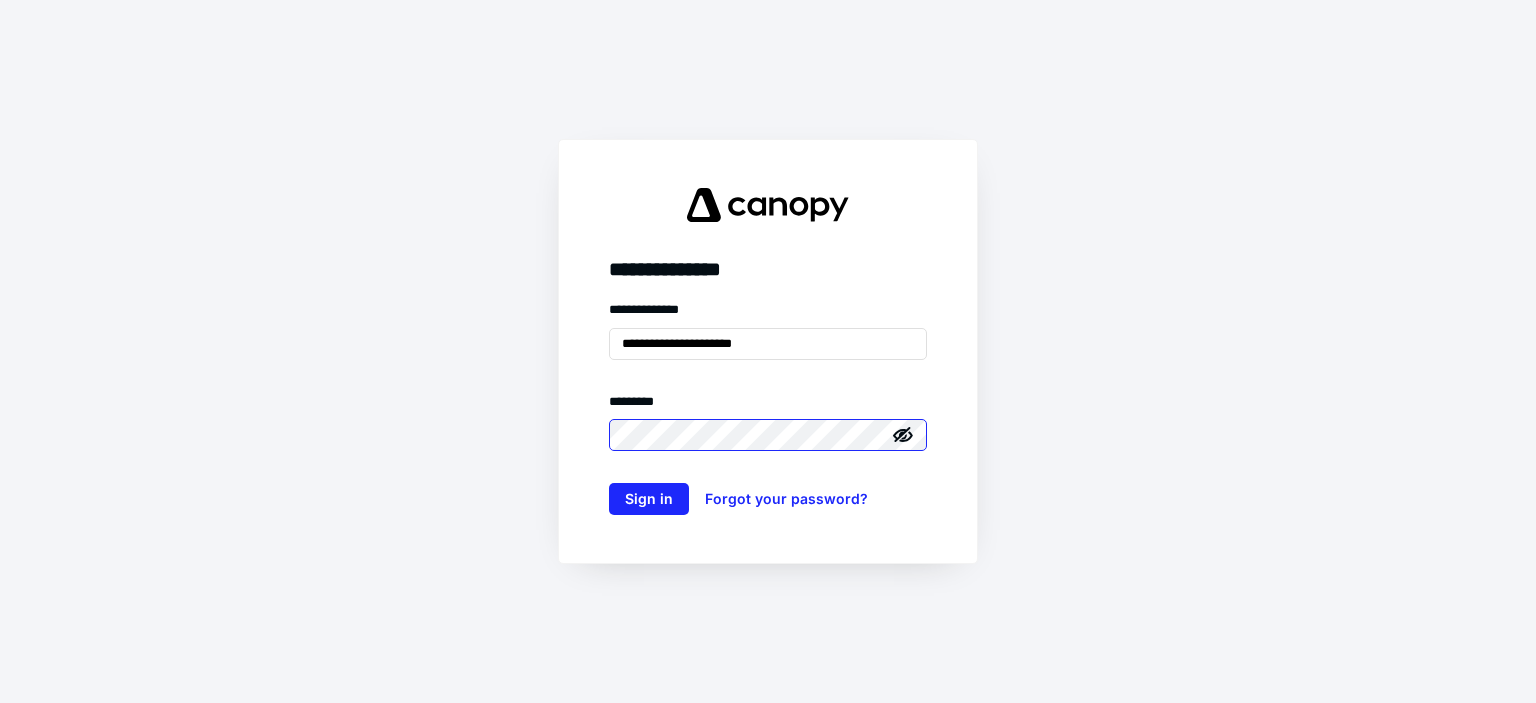 click on "Sign in" at bounding box center [649, 499] 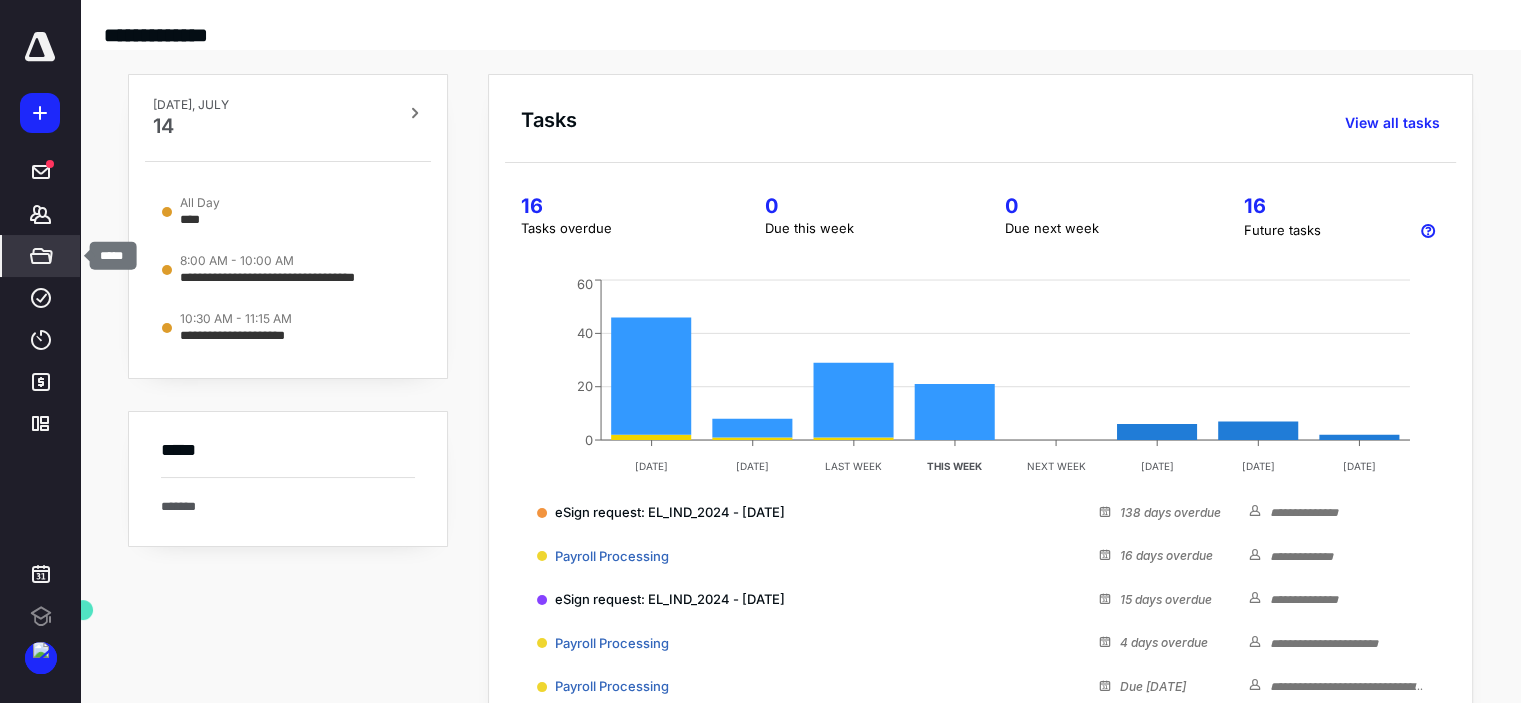scroll, scrollTop: 0, scrollLeft: 0, axis: both 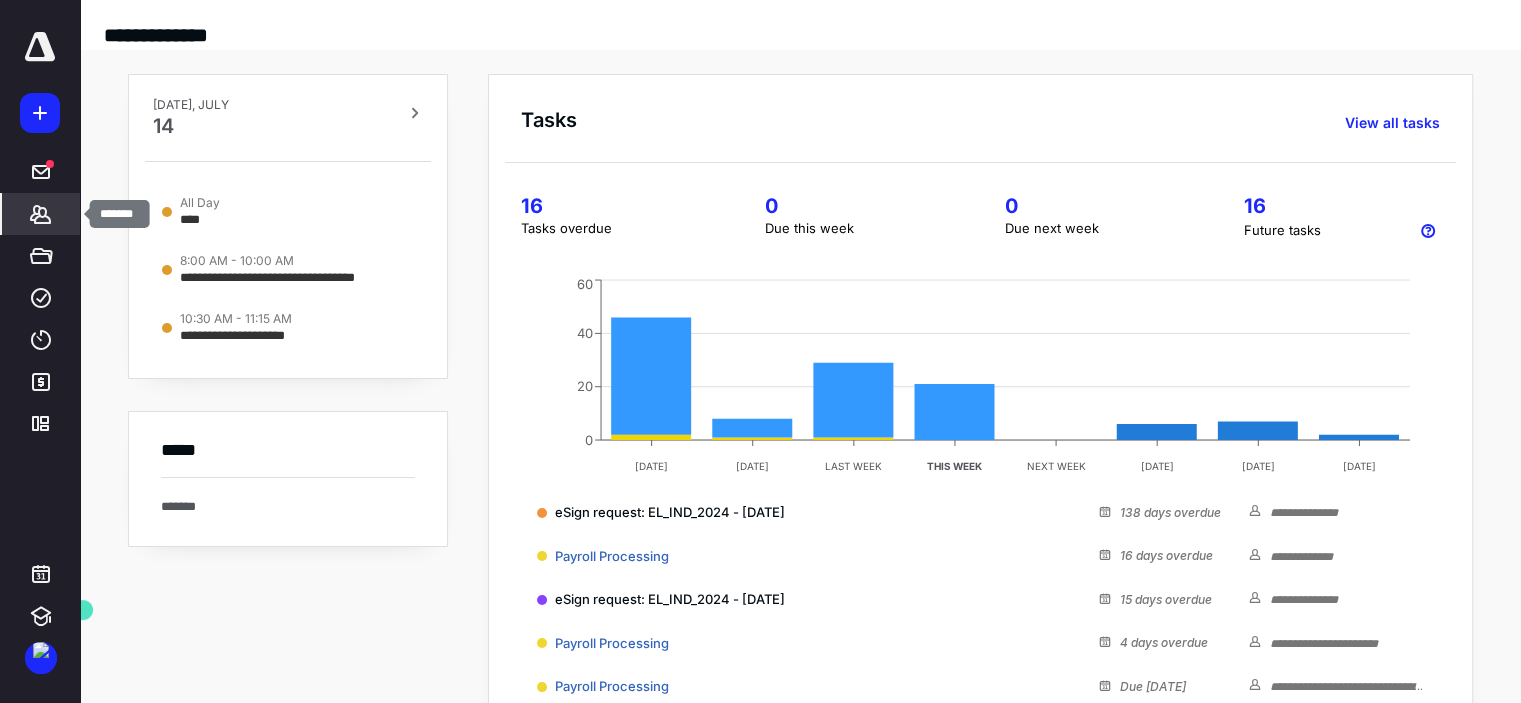 click on "*******" at bounding box center (41, 214) 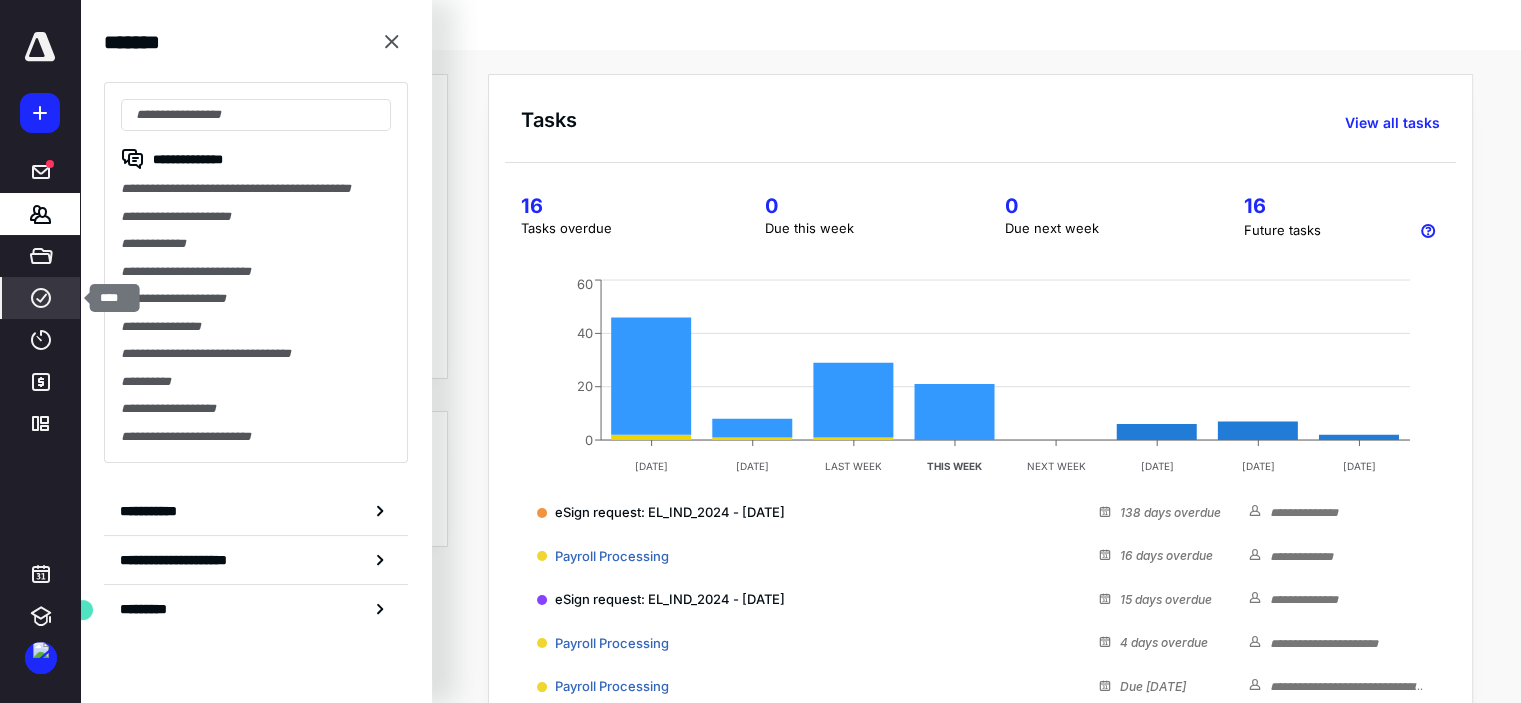 click 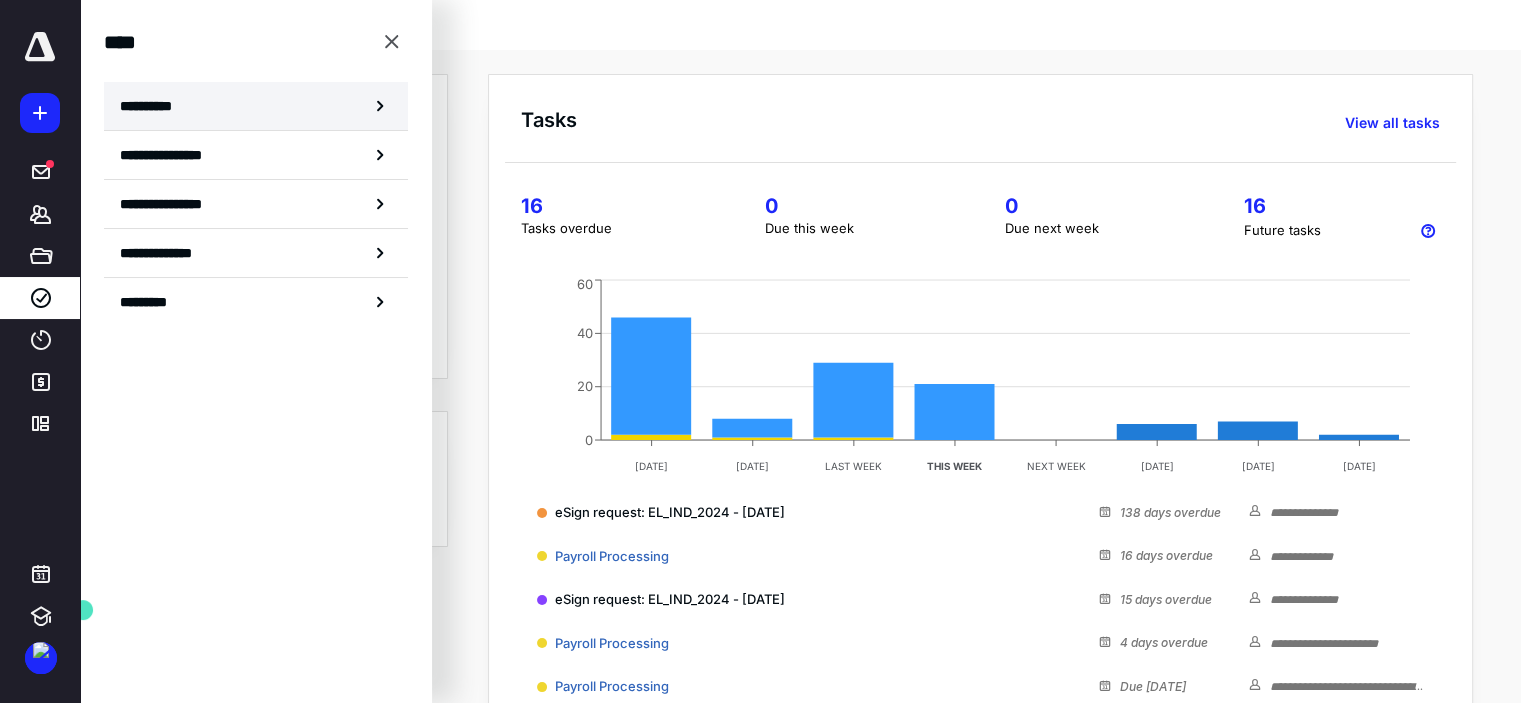 click on "**********" at bounding box center (256, 106) 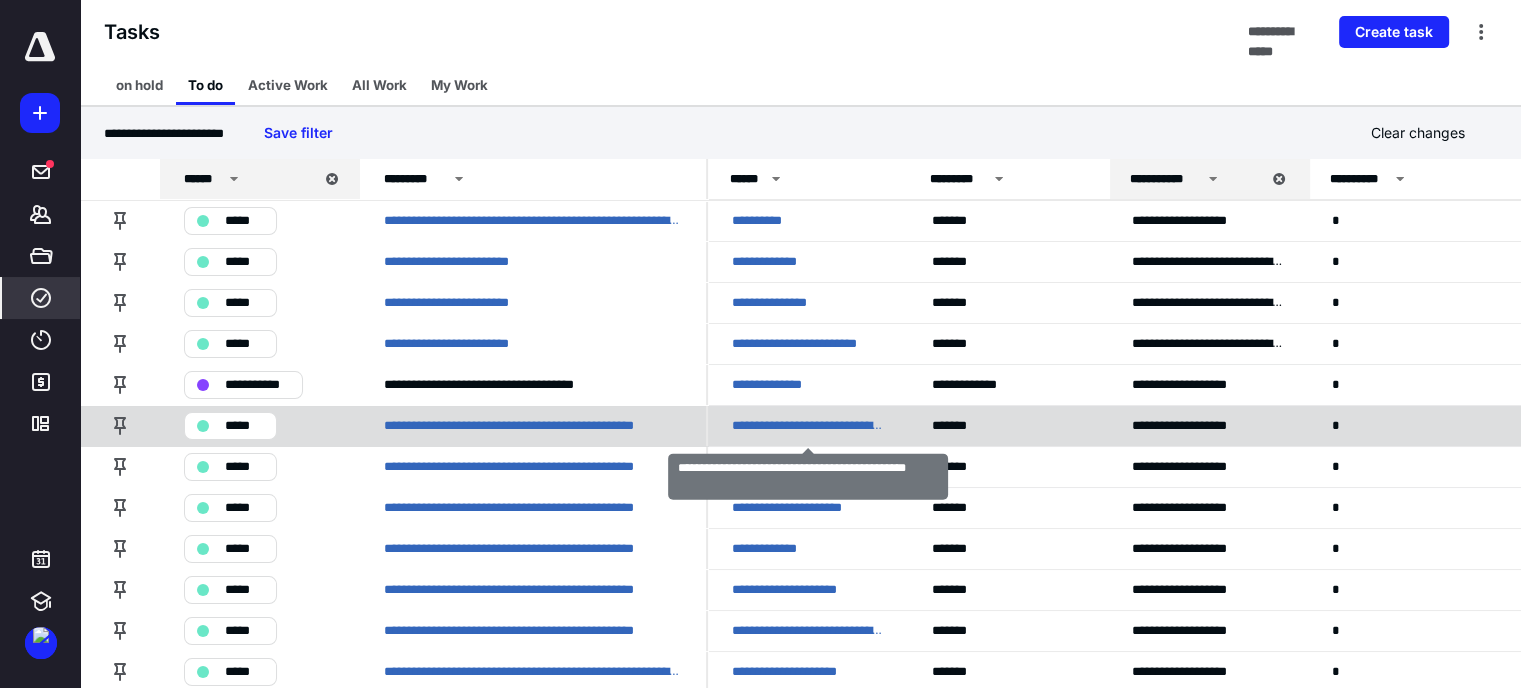 click on "**********" at bounding box center (808, 426) 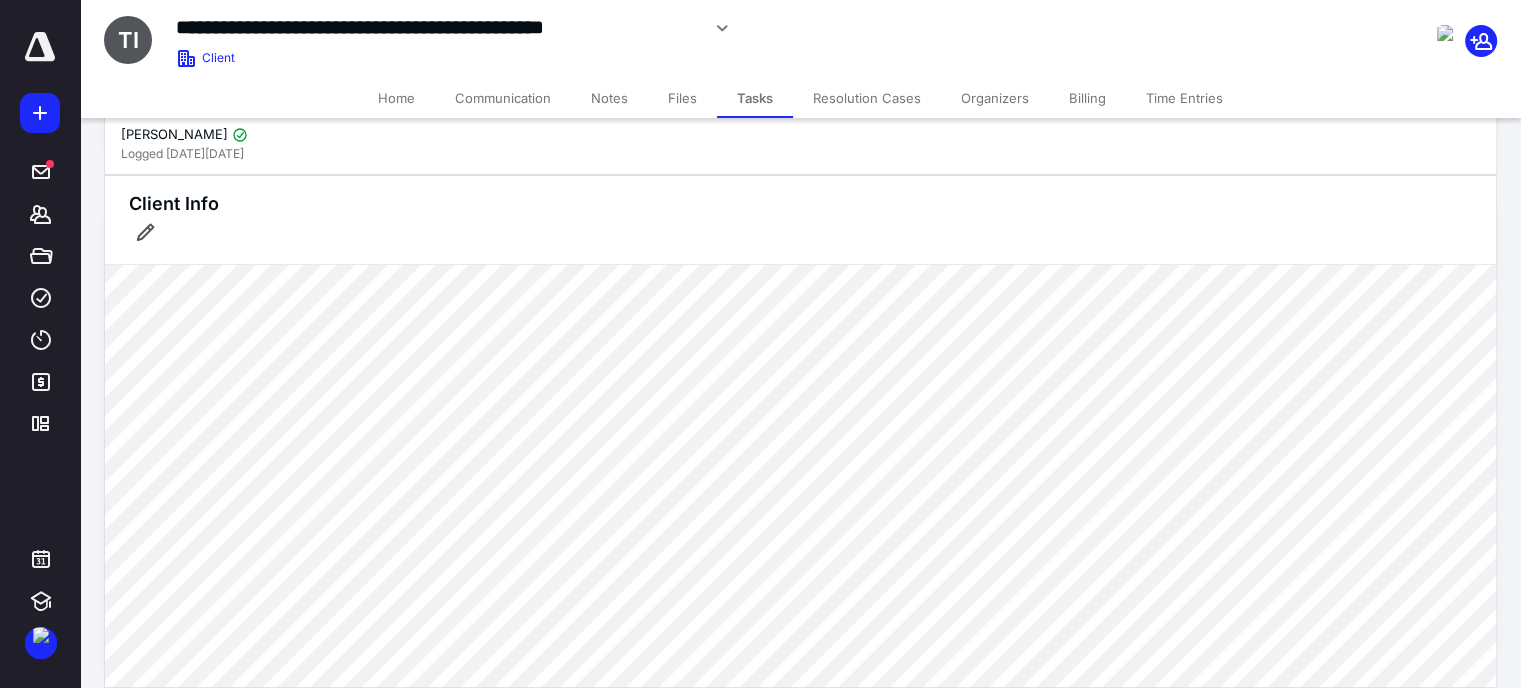 click on "Tasks" at bounding box center [755, 98] 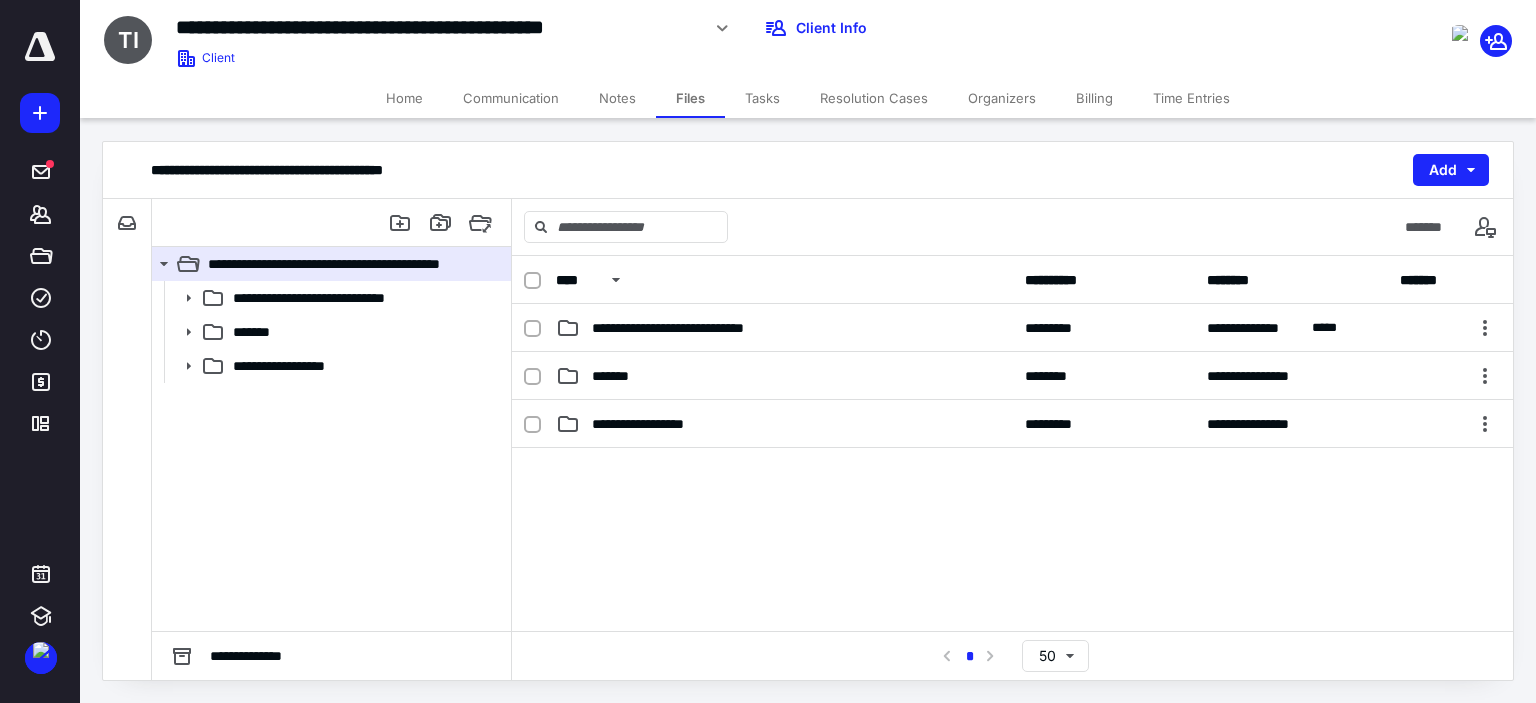 click on "Tasks" at bounding box center (762, 98) 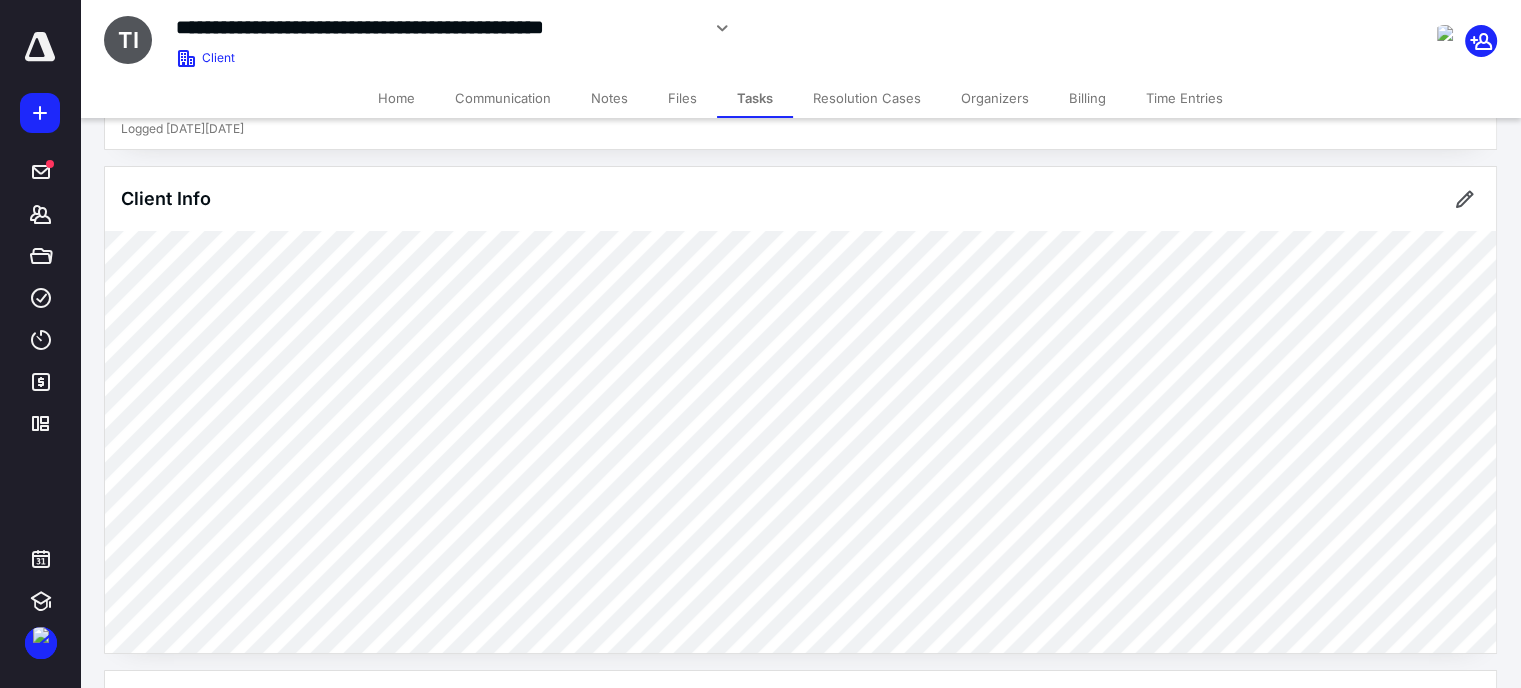 click on "Home" at bounding box center (396, 98) 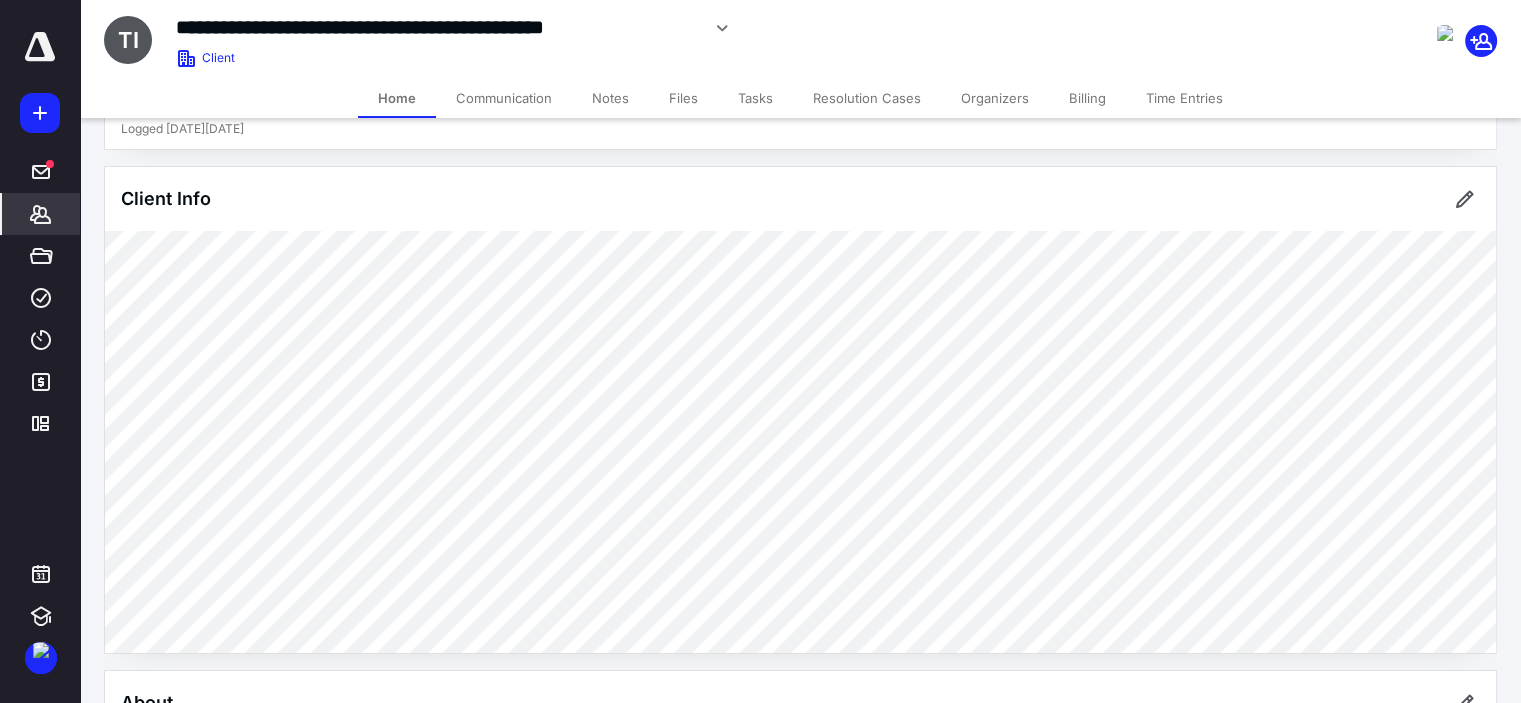 click on "Home" at bounding box center [397, 98] 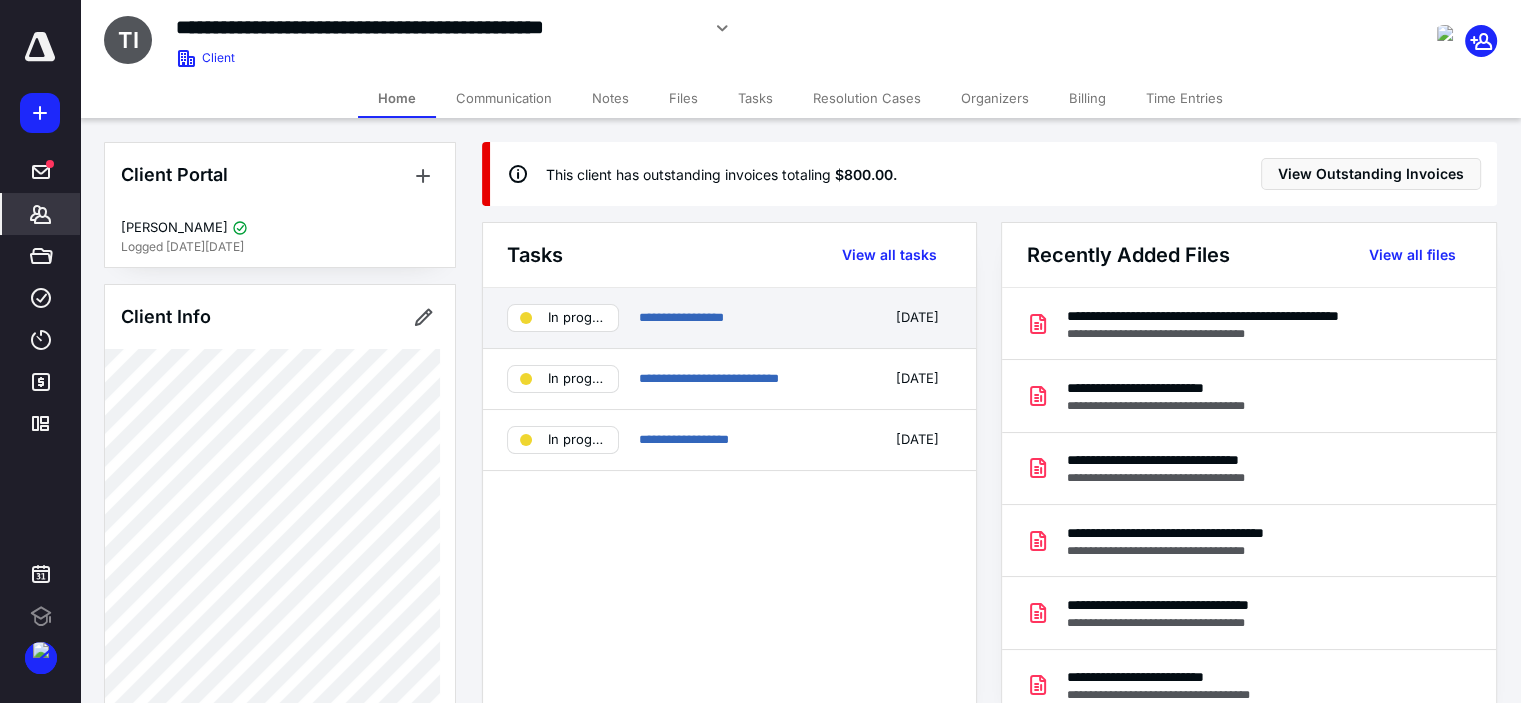 scroll, scrollTop: 0, scrollLeft: 0, axis: both 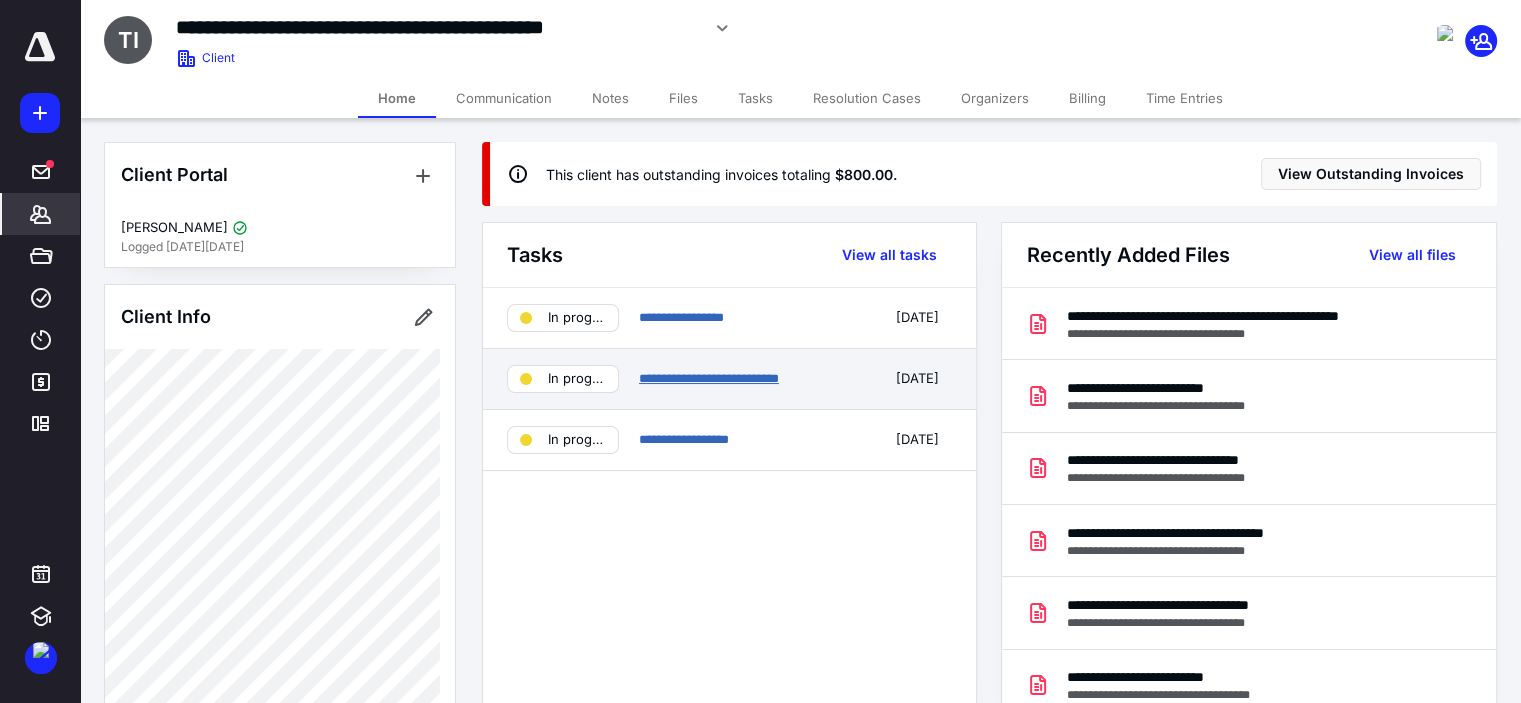click on "**********" at bounding box center (709, 378) 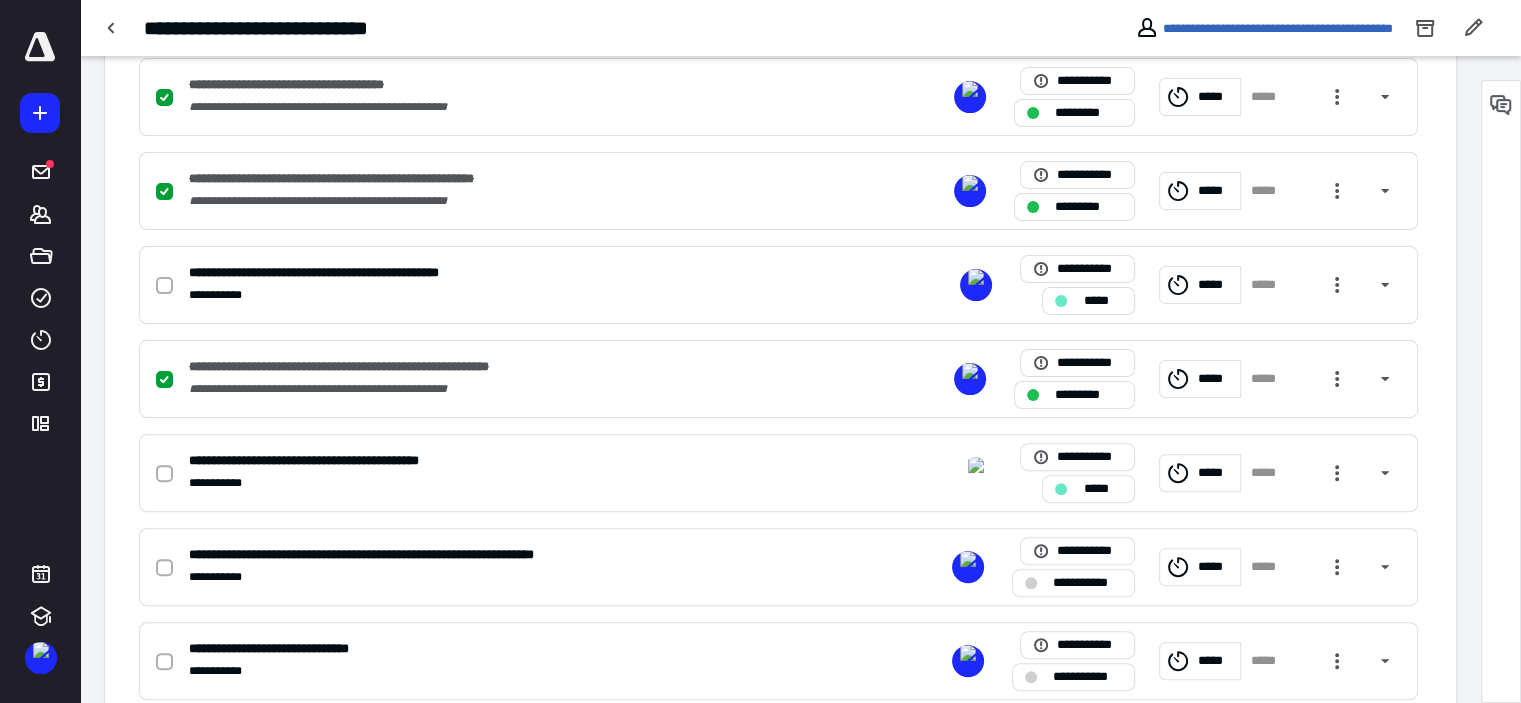 scroll, scrollTop: 560, scrollLeft: 0, axis: vertical 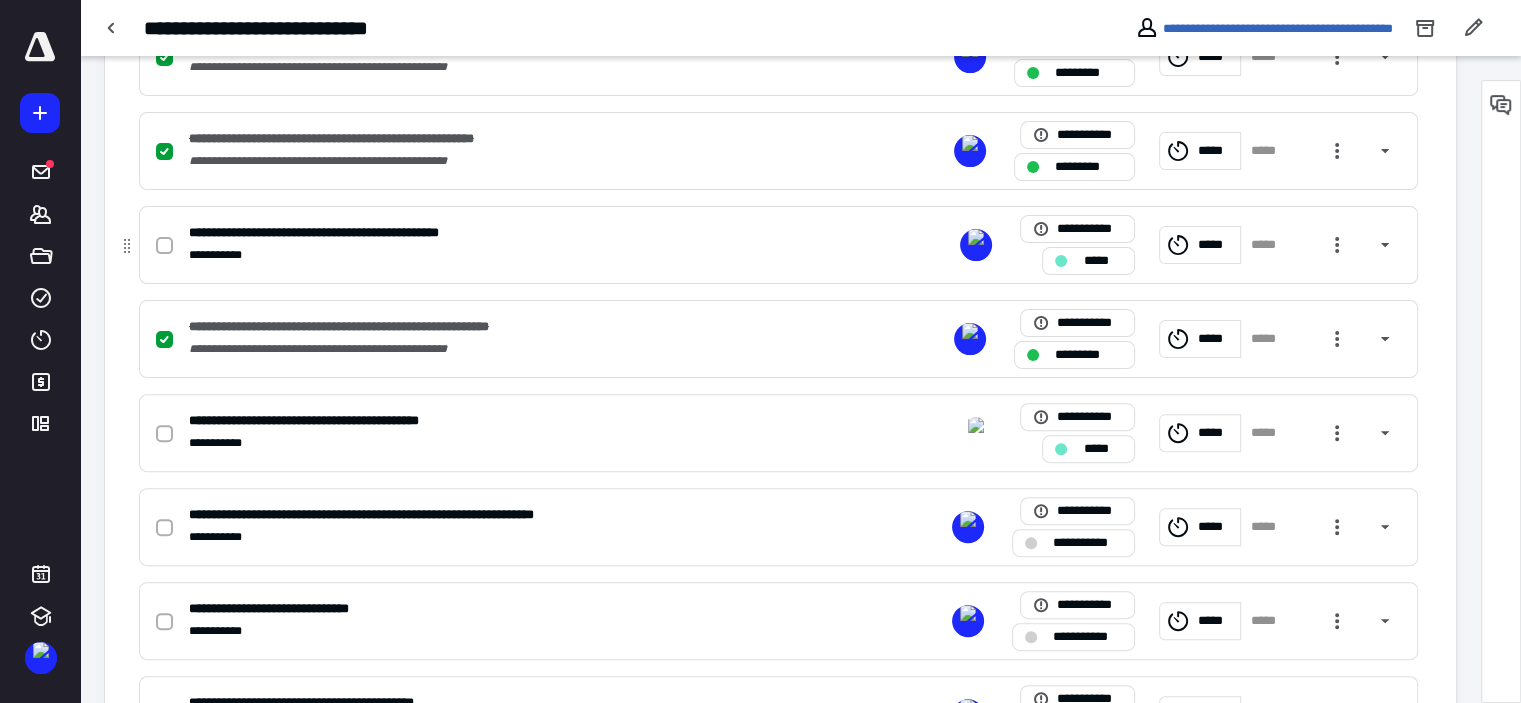 click 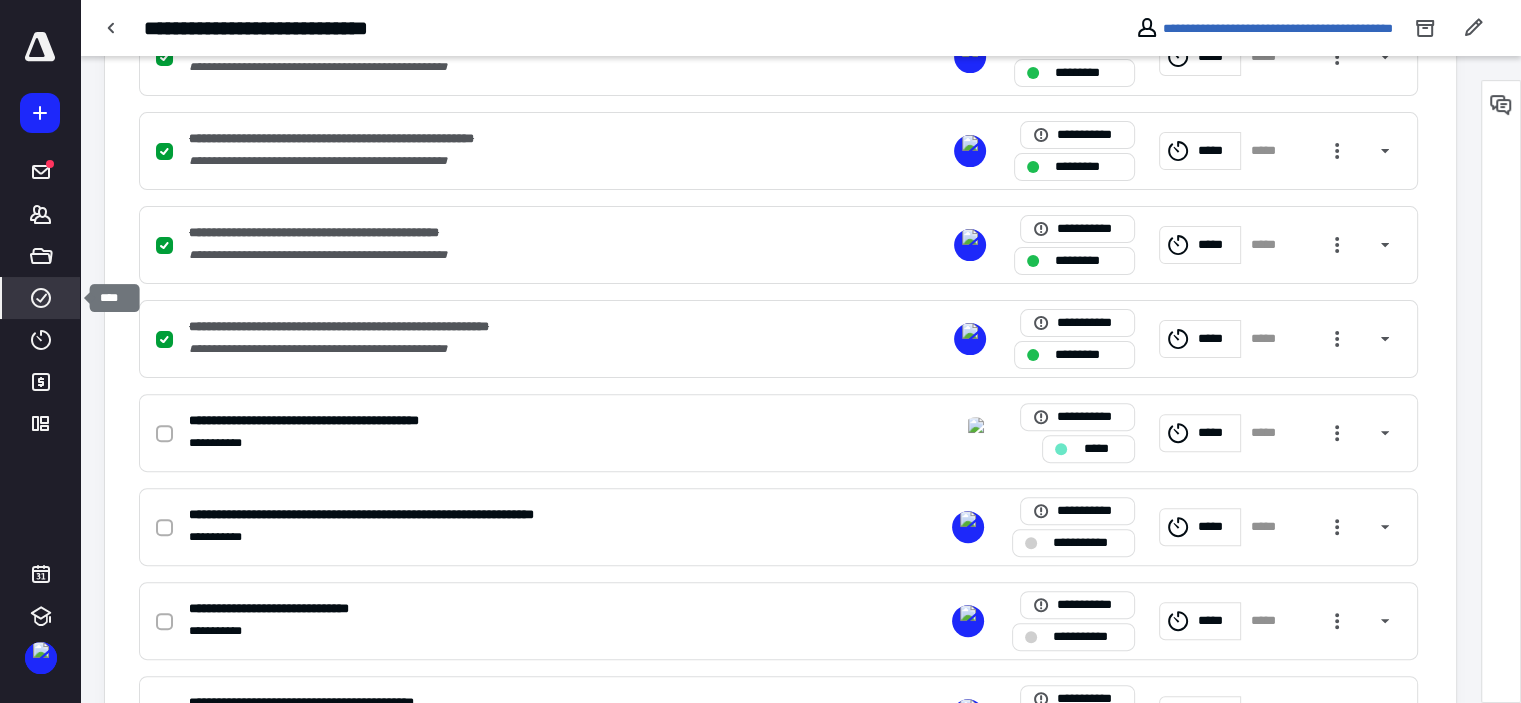click 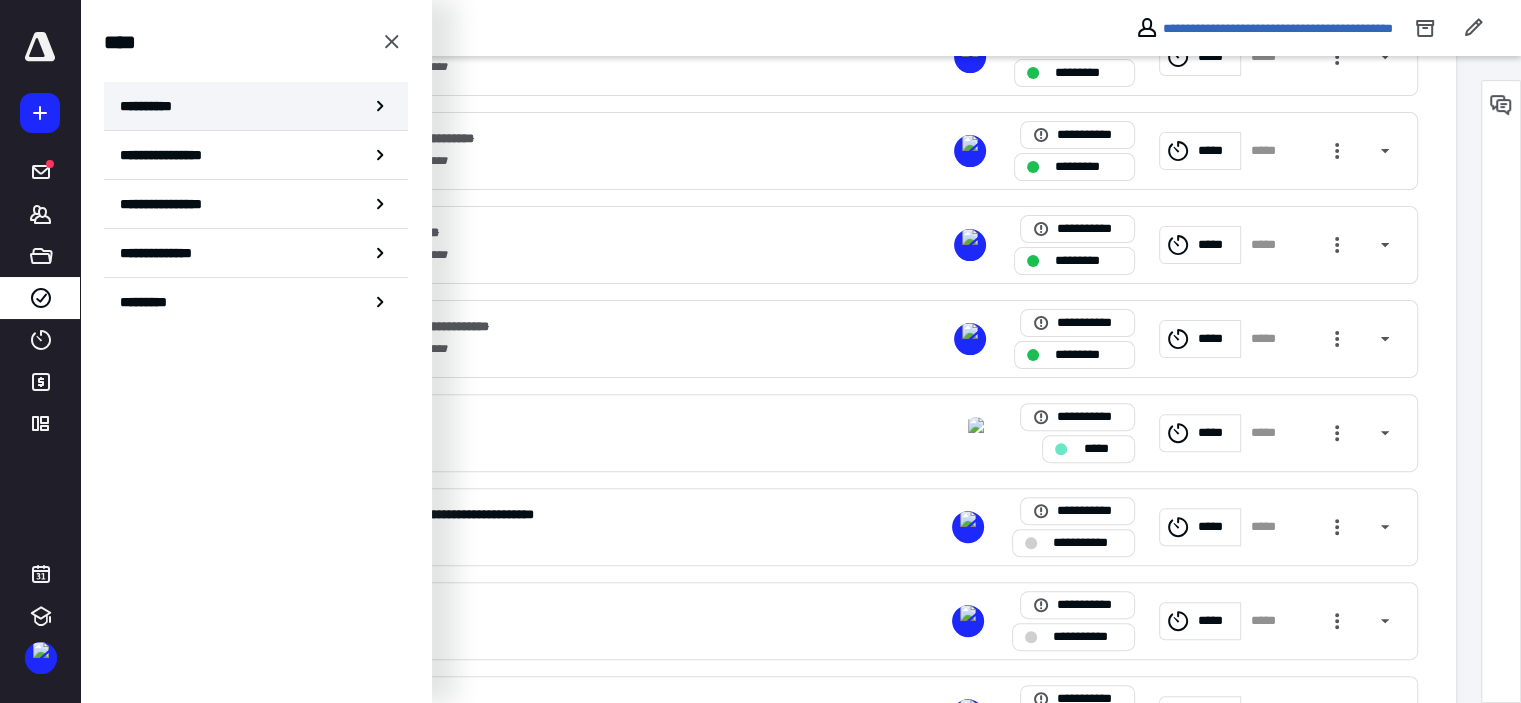 click on "**********" at bounding box center [153, 106] 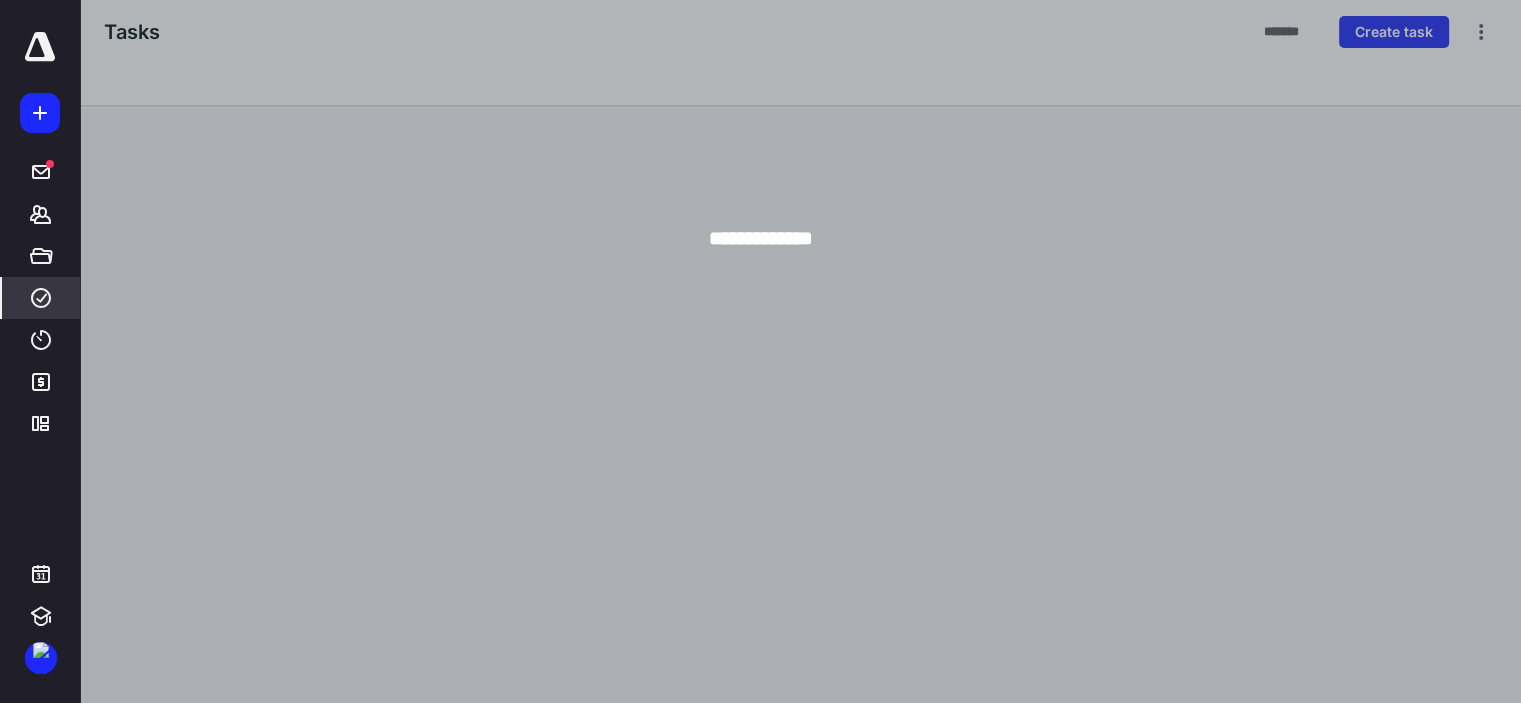 scroll, scrollTop: 0, scrollLeft: 0, axis: both 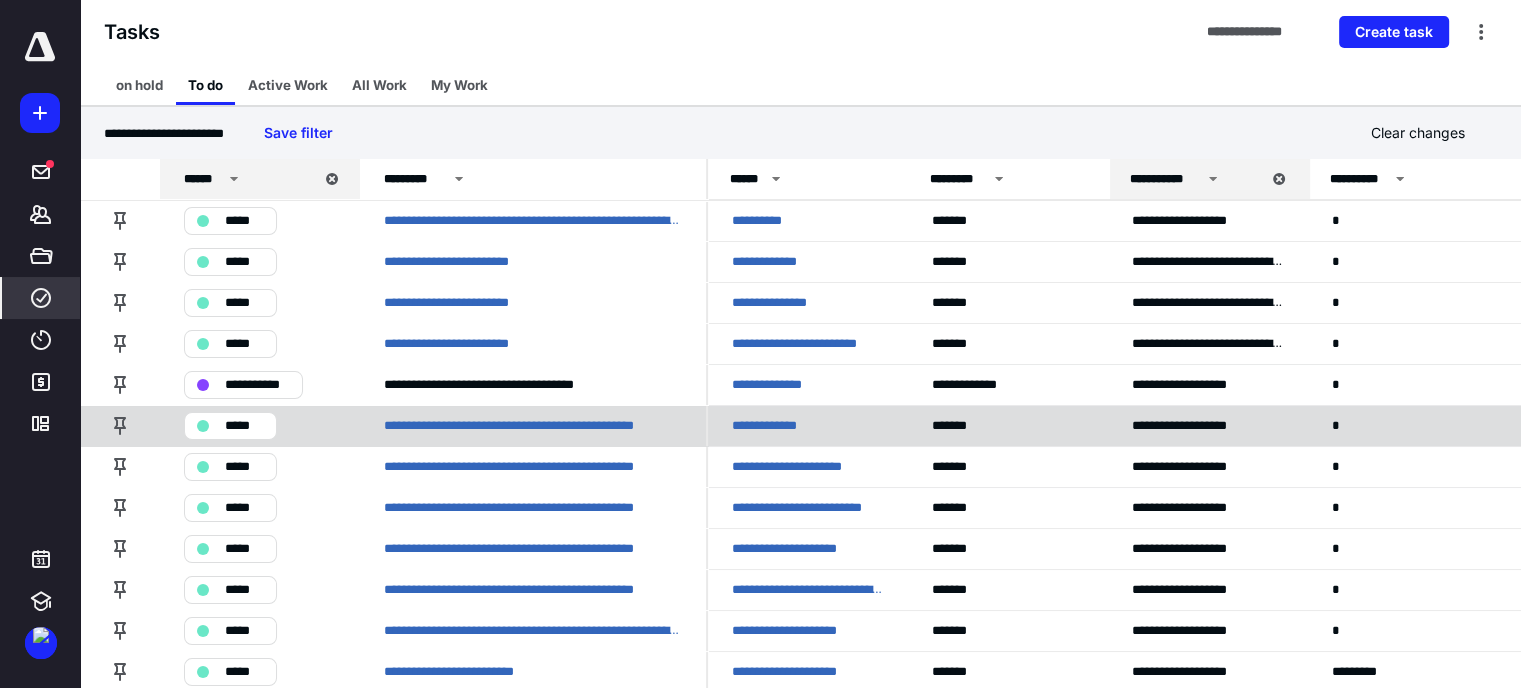 click on "**********" at bounding box center [774, 426] 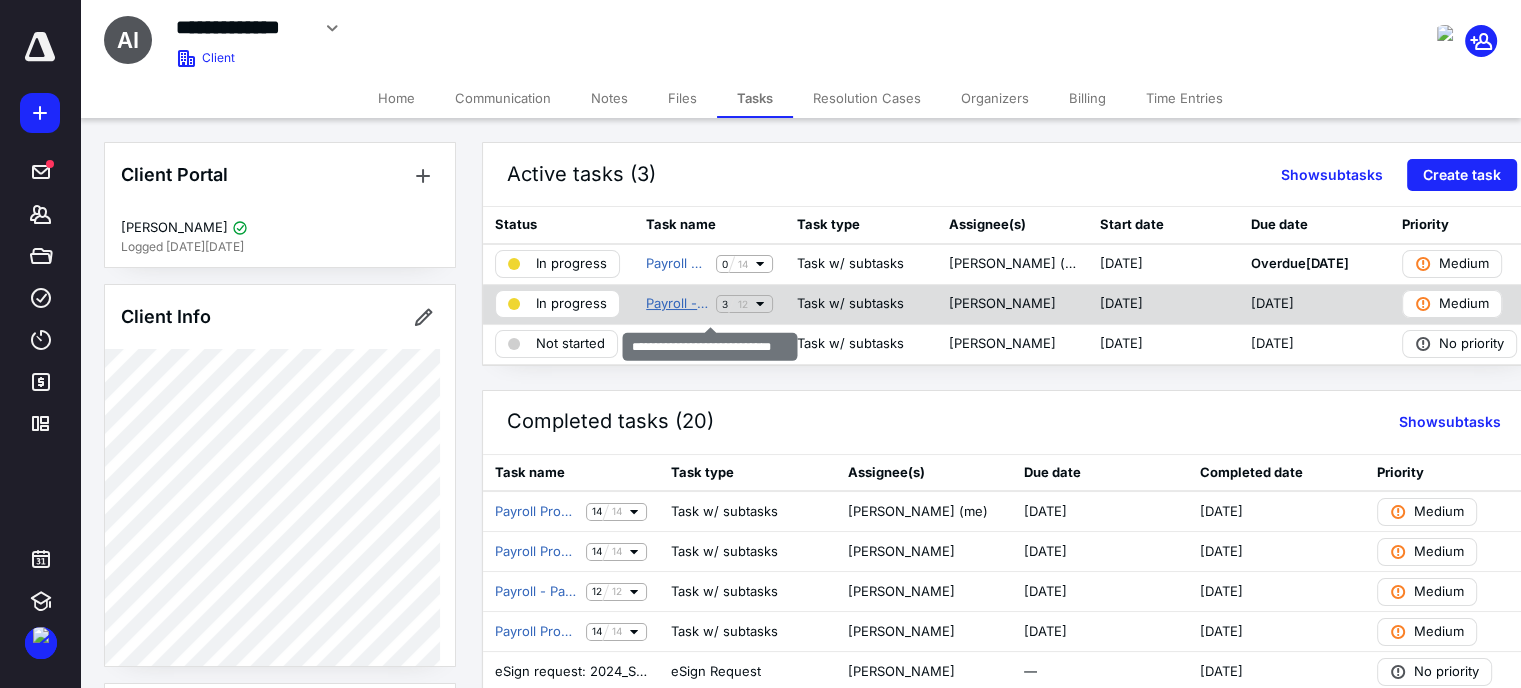 click on "Payroll - Payroll Tax Return" at bounding box center (677, 304) 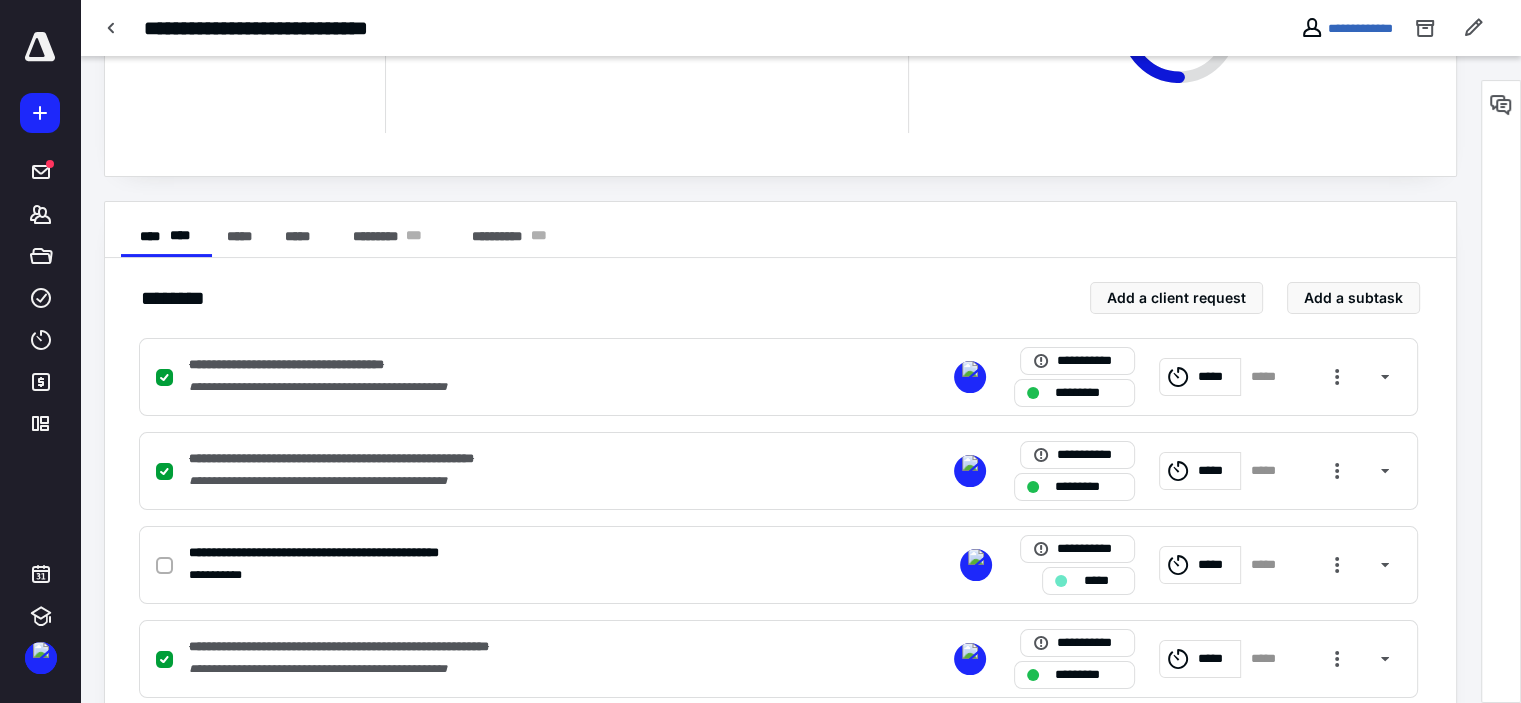 scroll, scrollTop: 280, scrollLeft: 0, axis: vertical 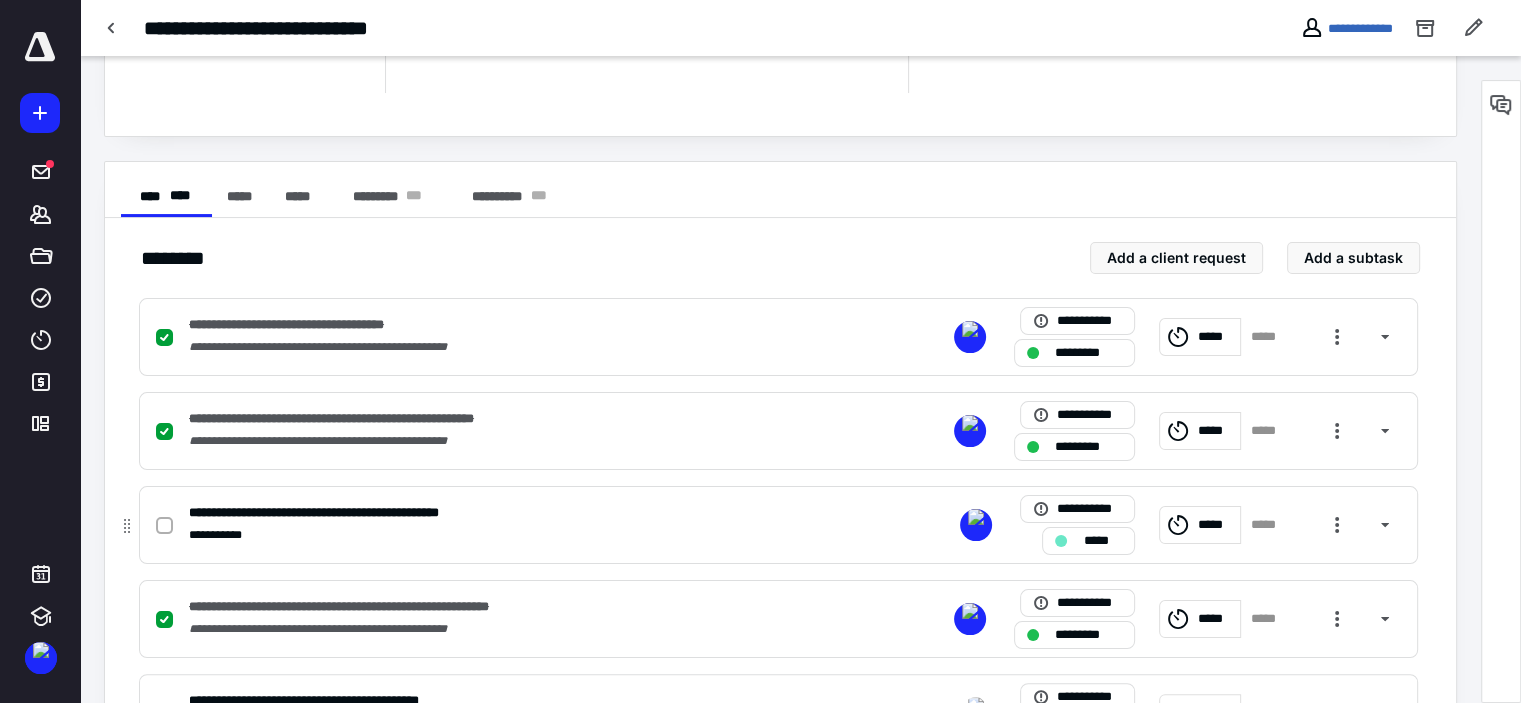 click 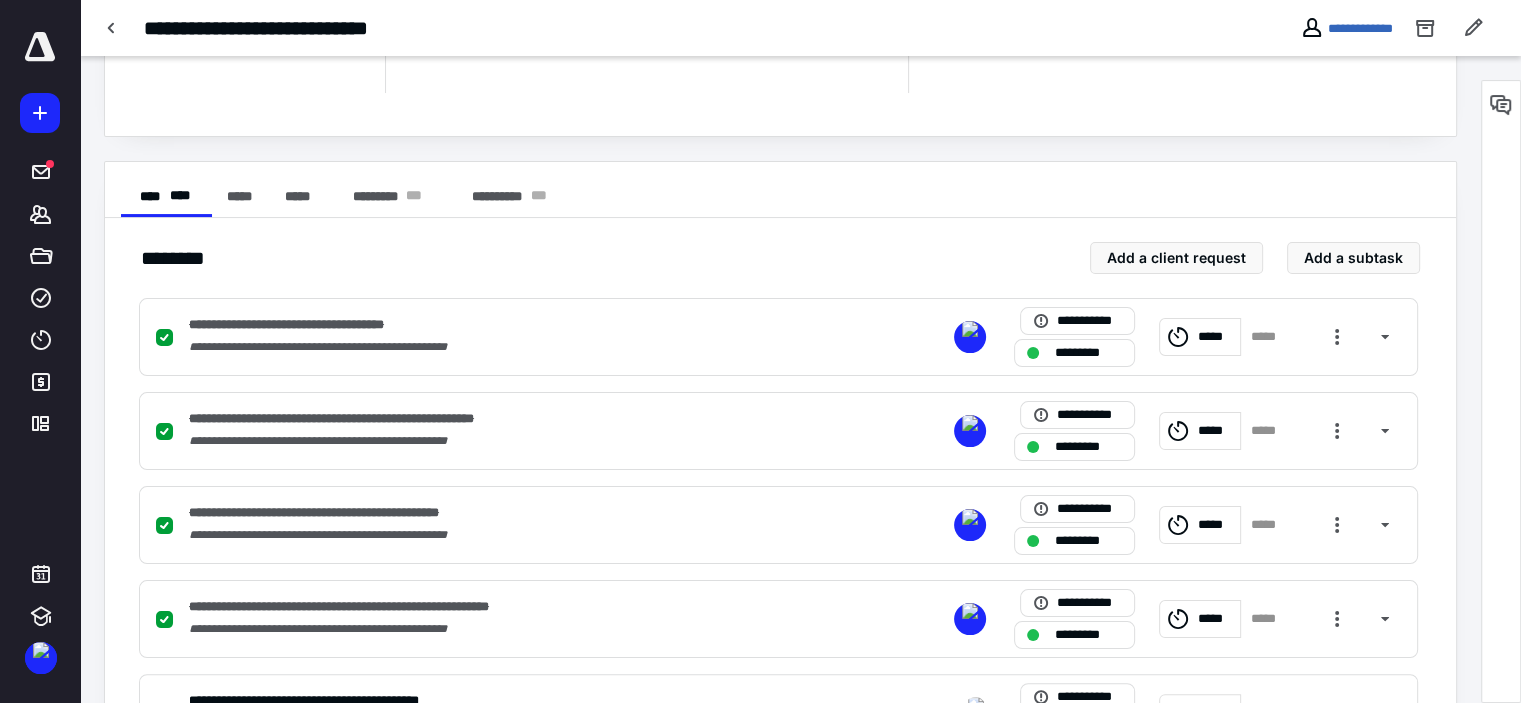 click on "**********" at bounding box center (780, 617) 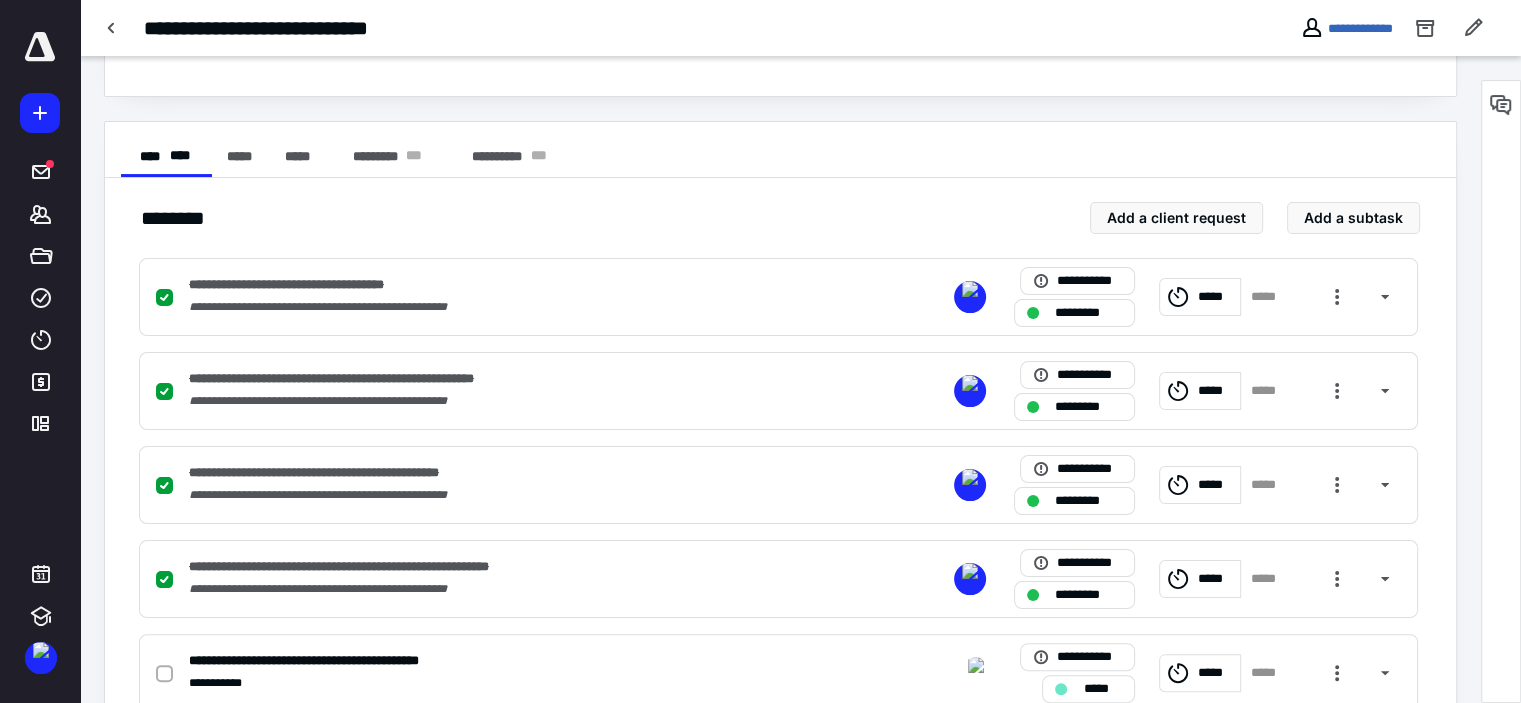 scroll, scrollTop: 360, scrollLeft: 0, axis: vertical 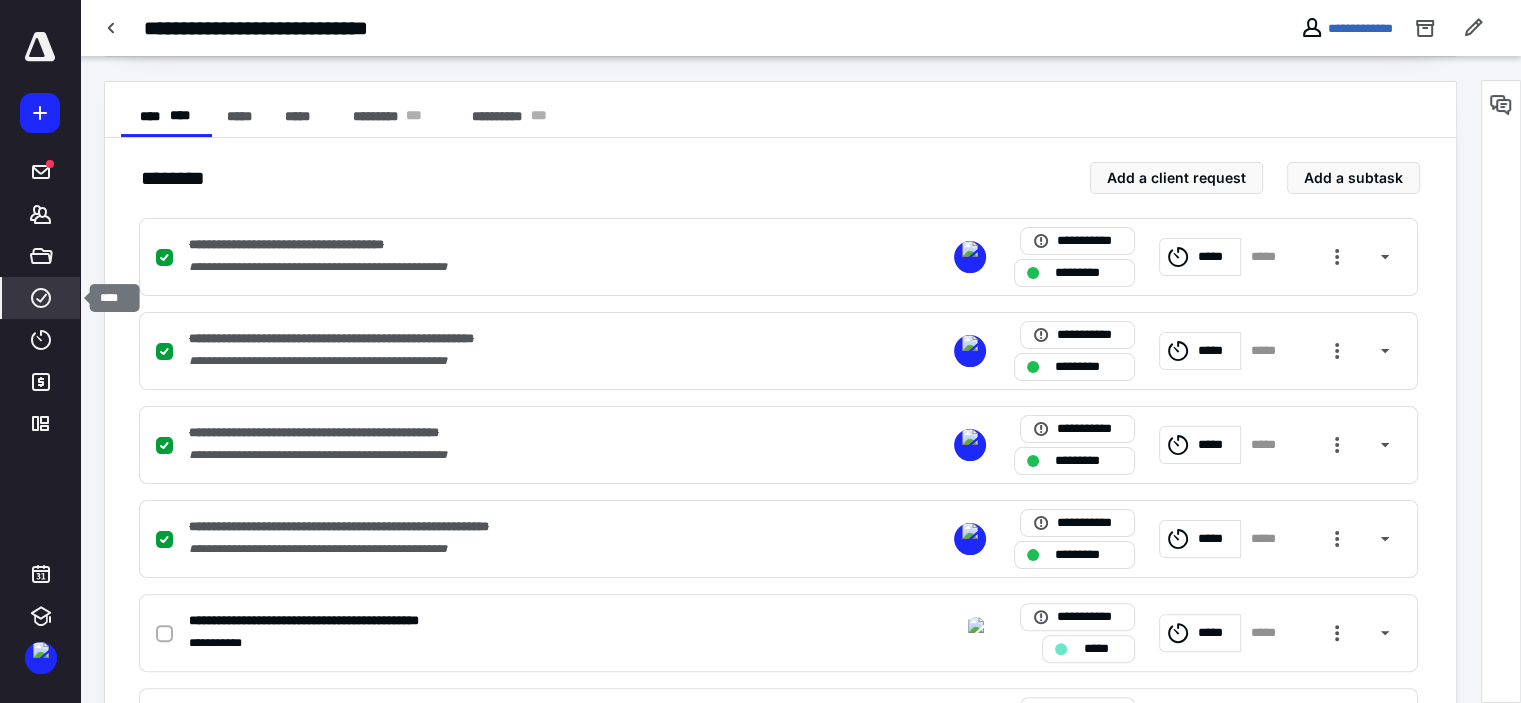 click 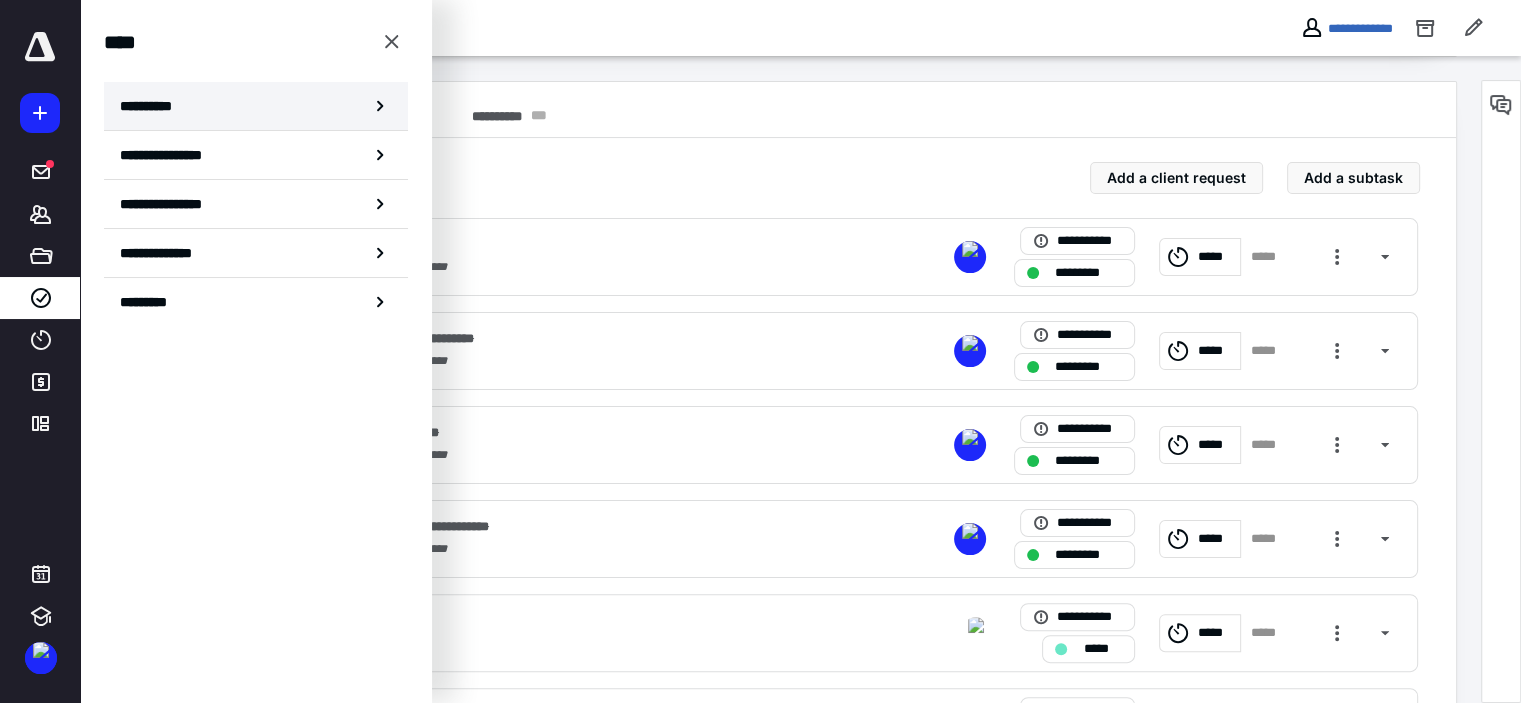 click on "**********" at bounding box center (256, 106) 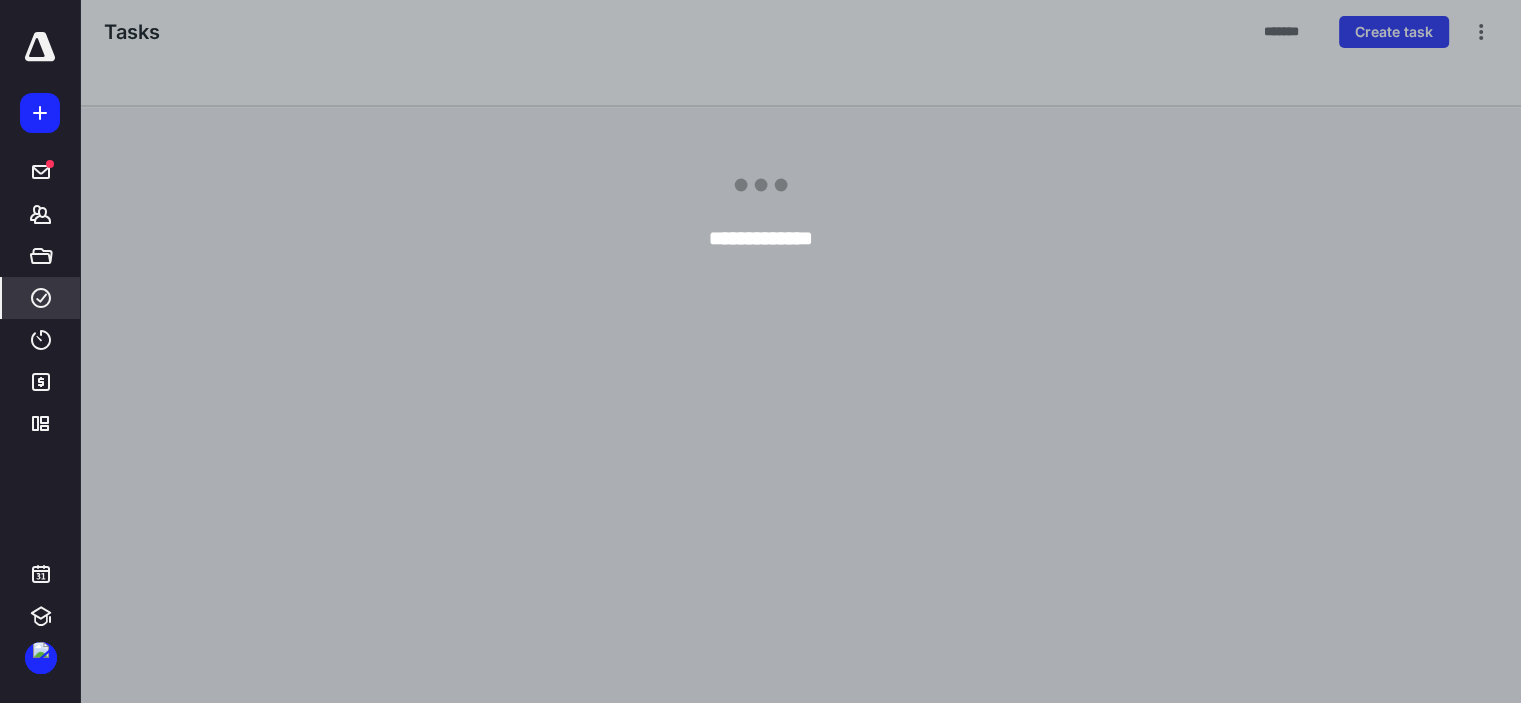scroll, scrollTop: 0, scrollLeft: 0, axis: both 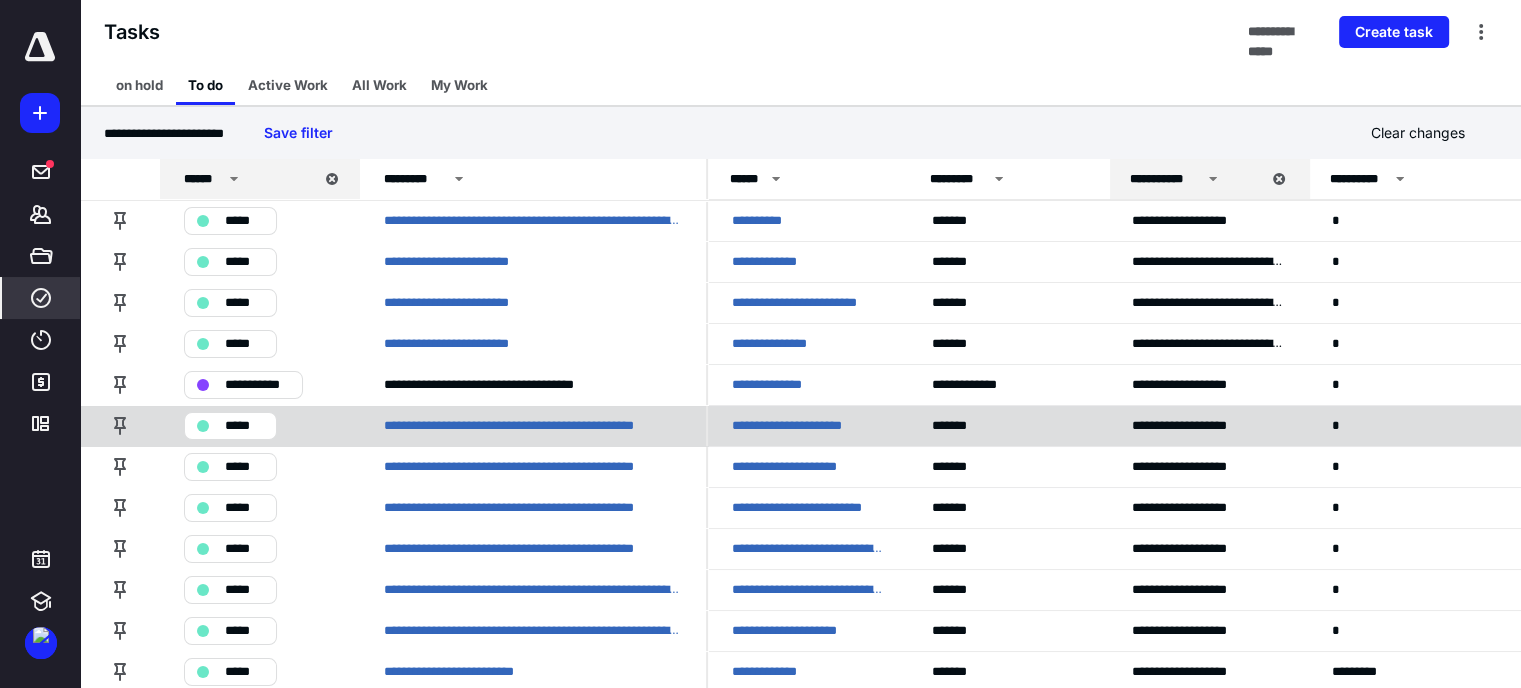 click on "**********" at bounding box center [808, 426] 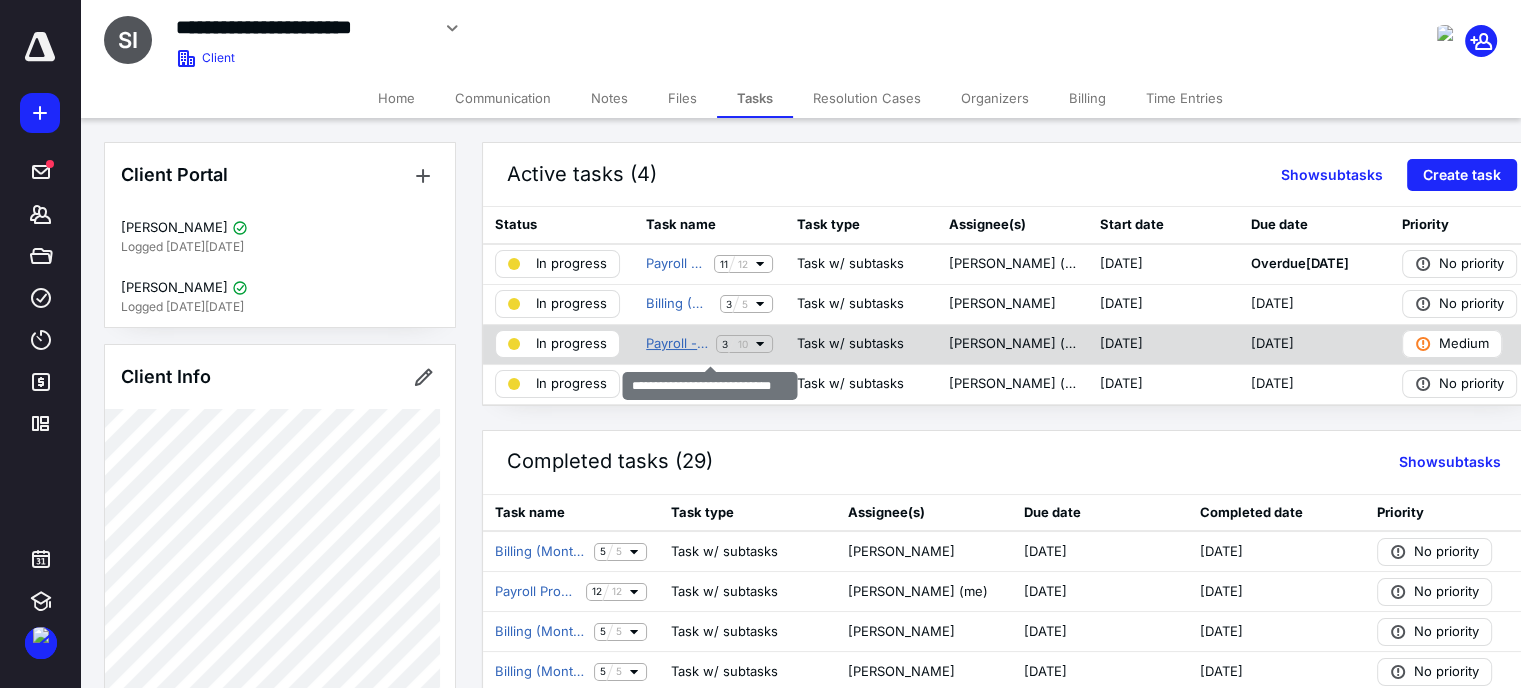 click on "Payroll - Payroll Tax Return" at bounding box center (677, 344) 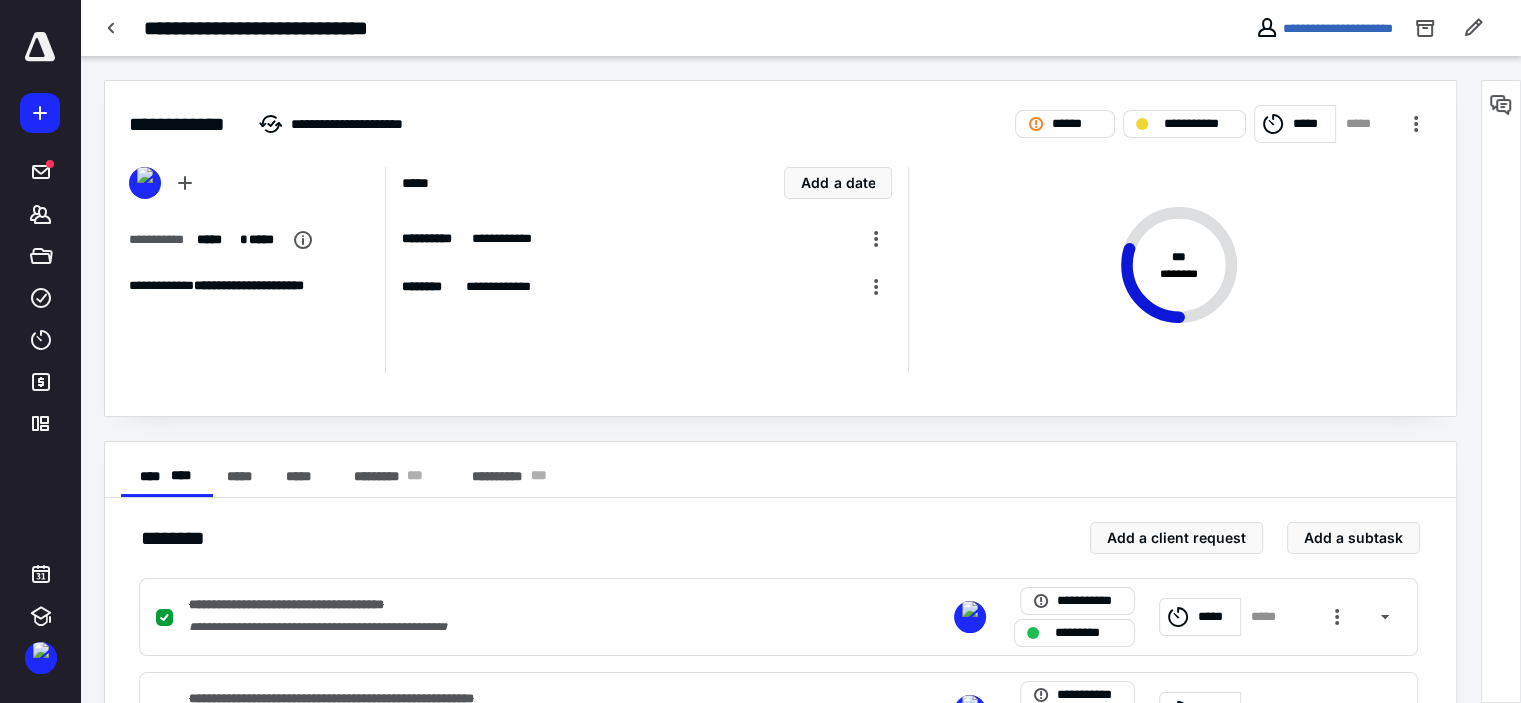 scroll, scrollTop: 615, scrollLeft: 0, axis: vertical 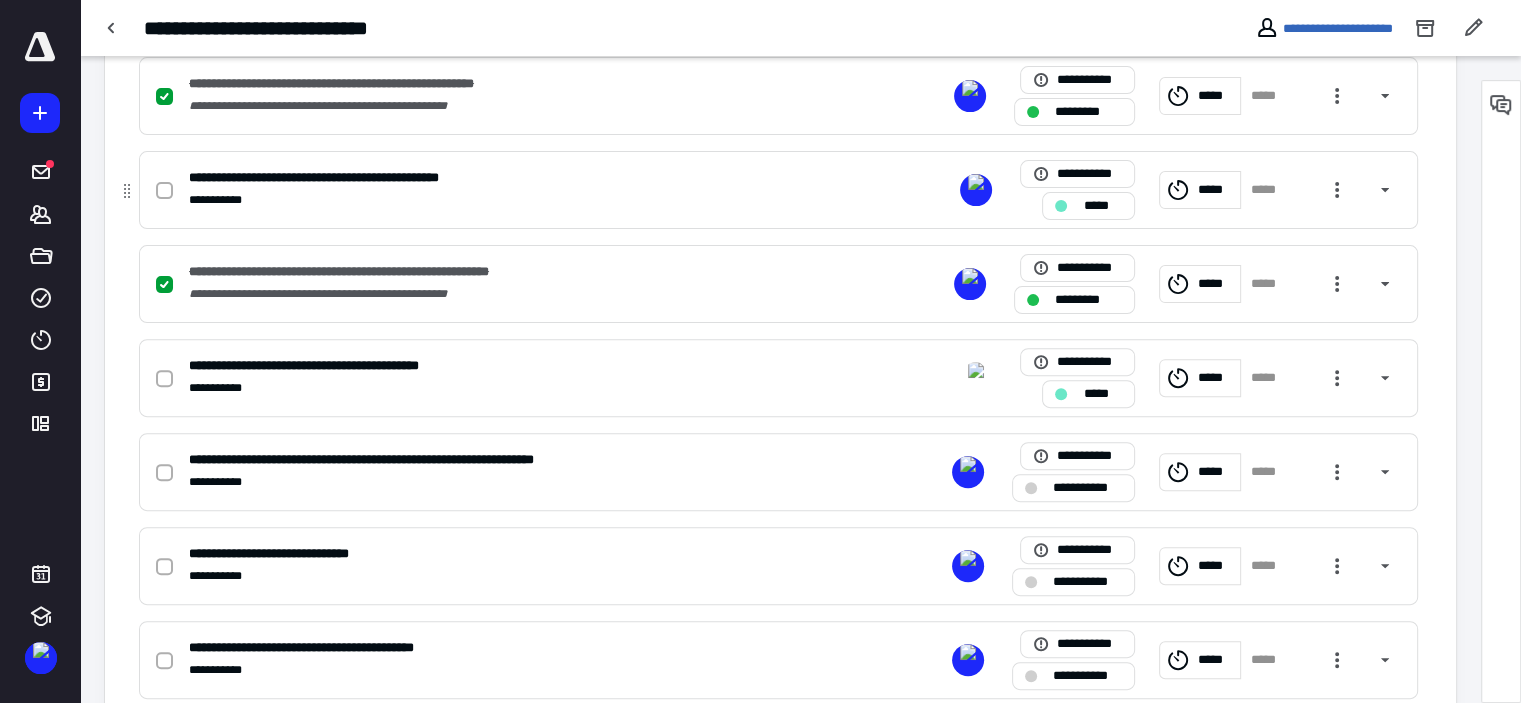 click 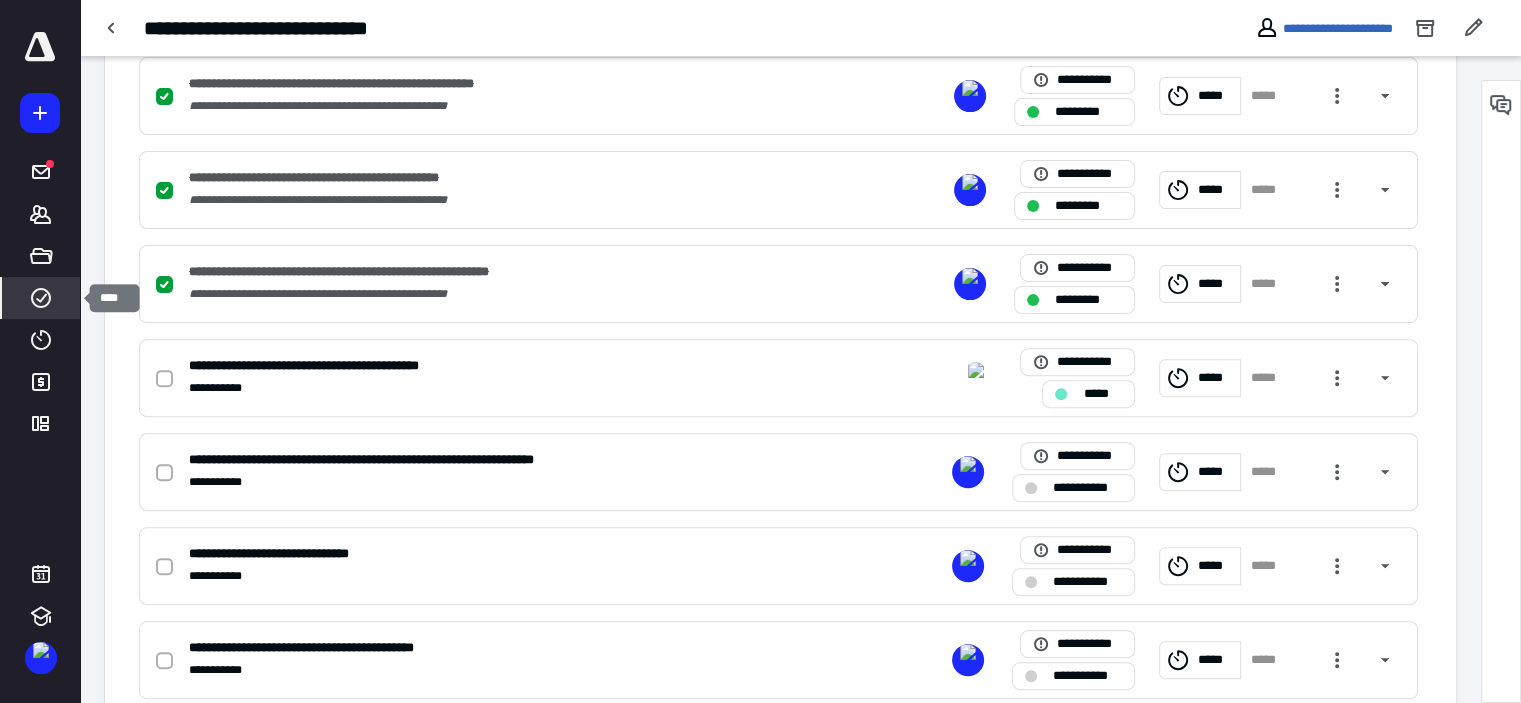 click 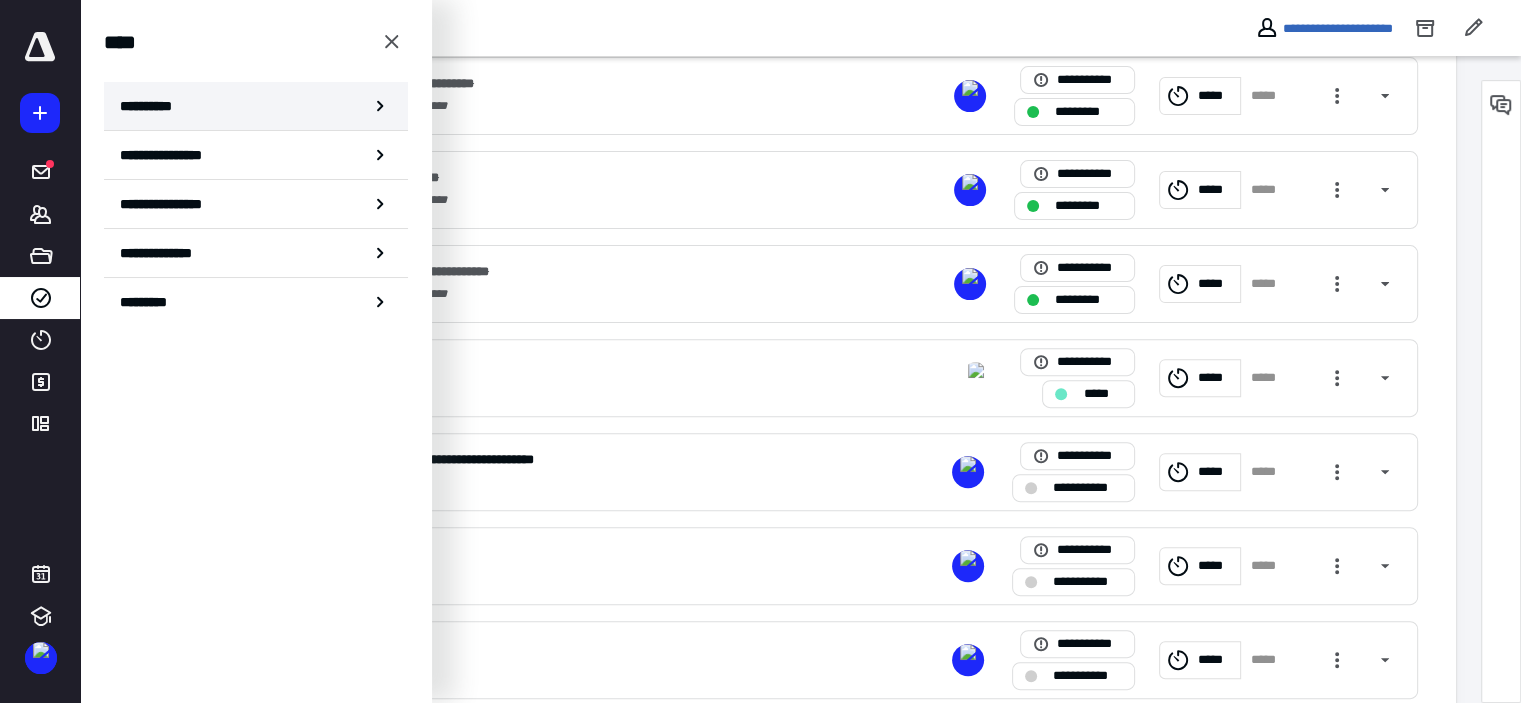 click on "**********" at bounding box center (153, 106) 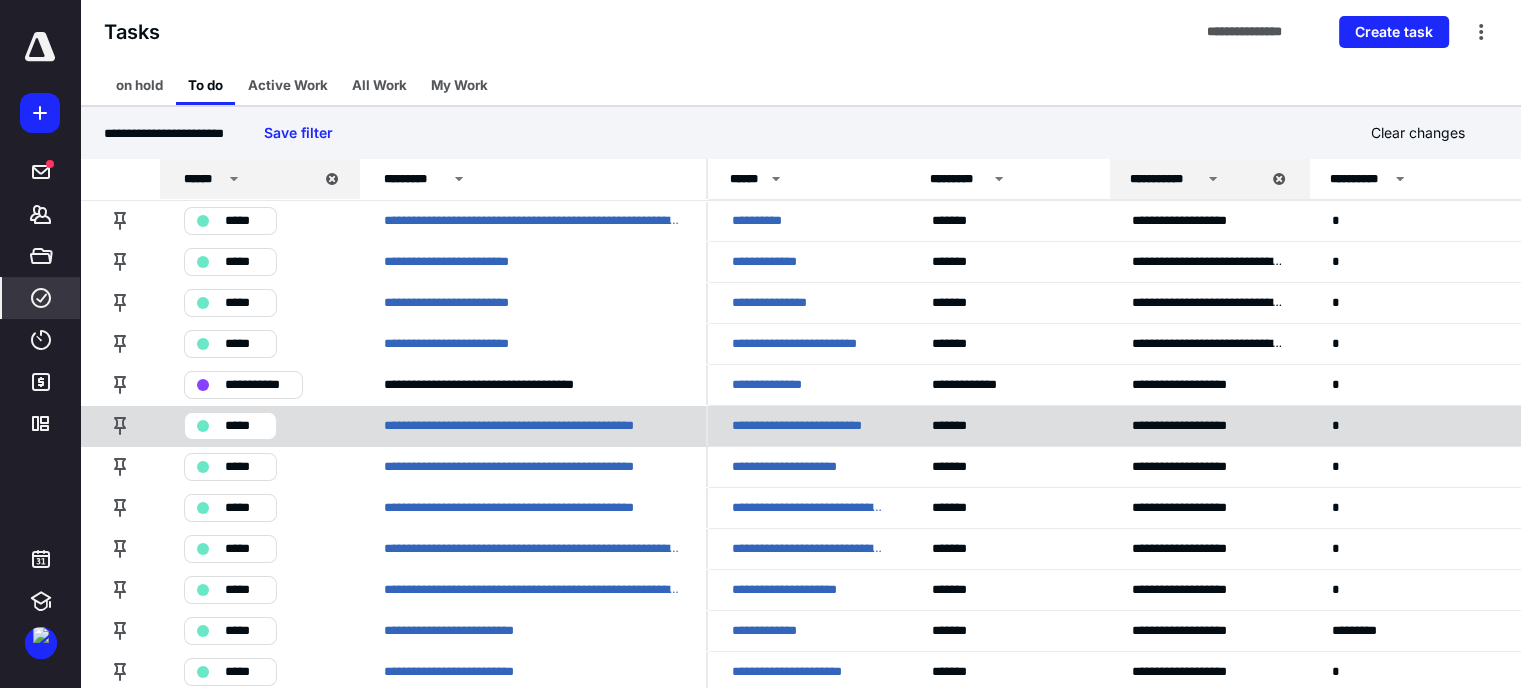 click on "**********" at bounding box center [808, 426] 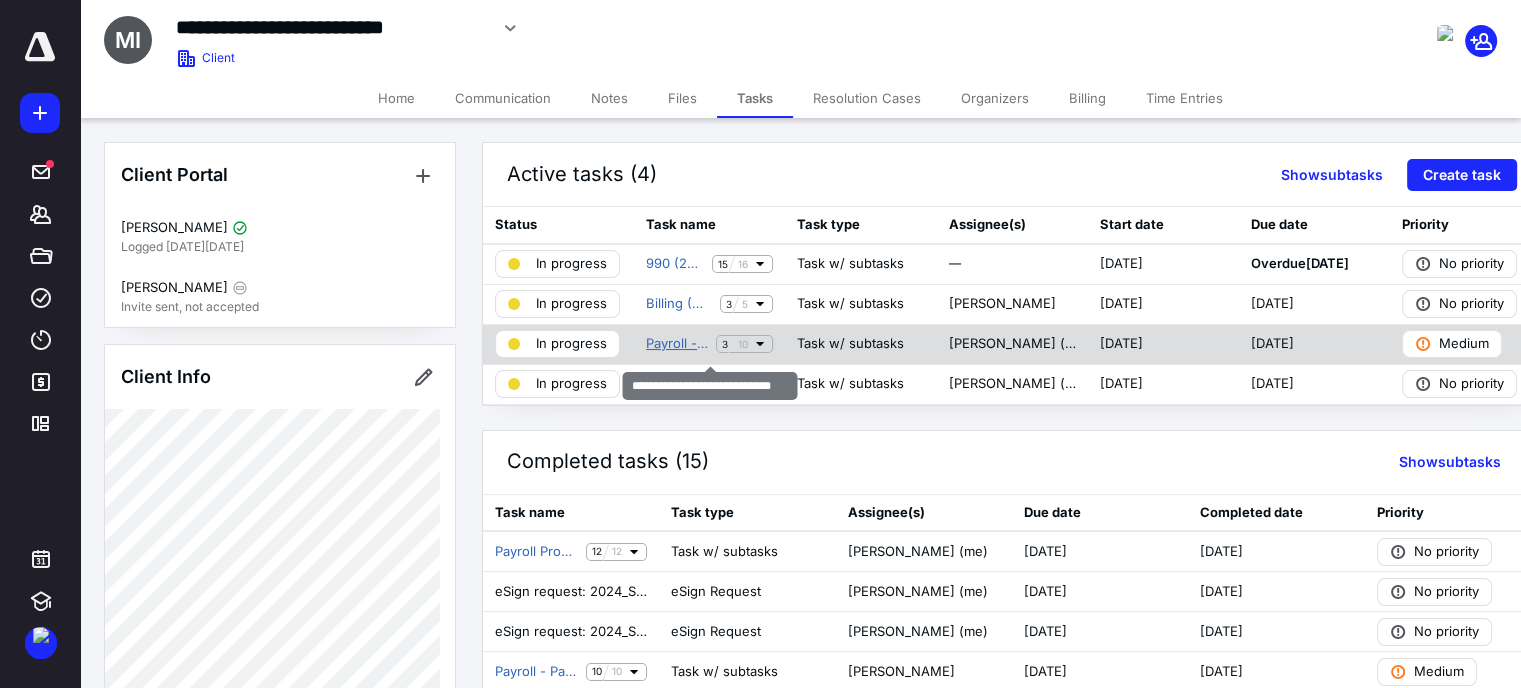 click on "Payroll - Payroll Tax Return" at bounding box center (677, 344) 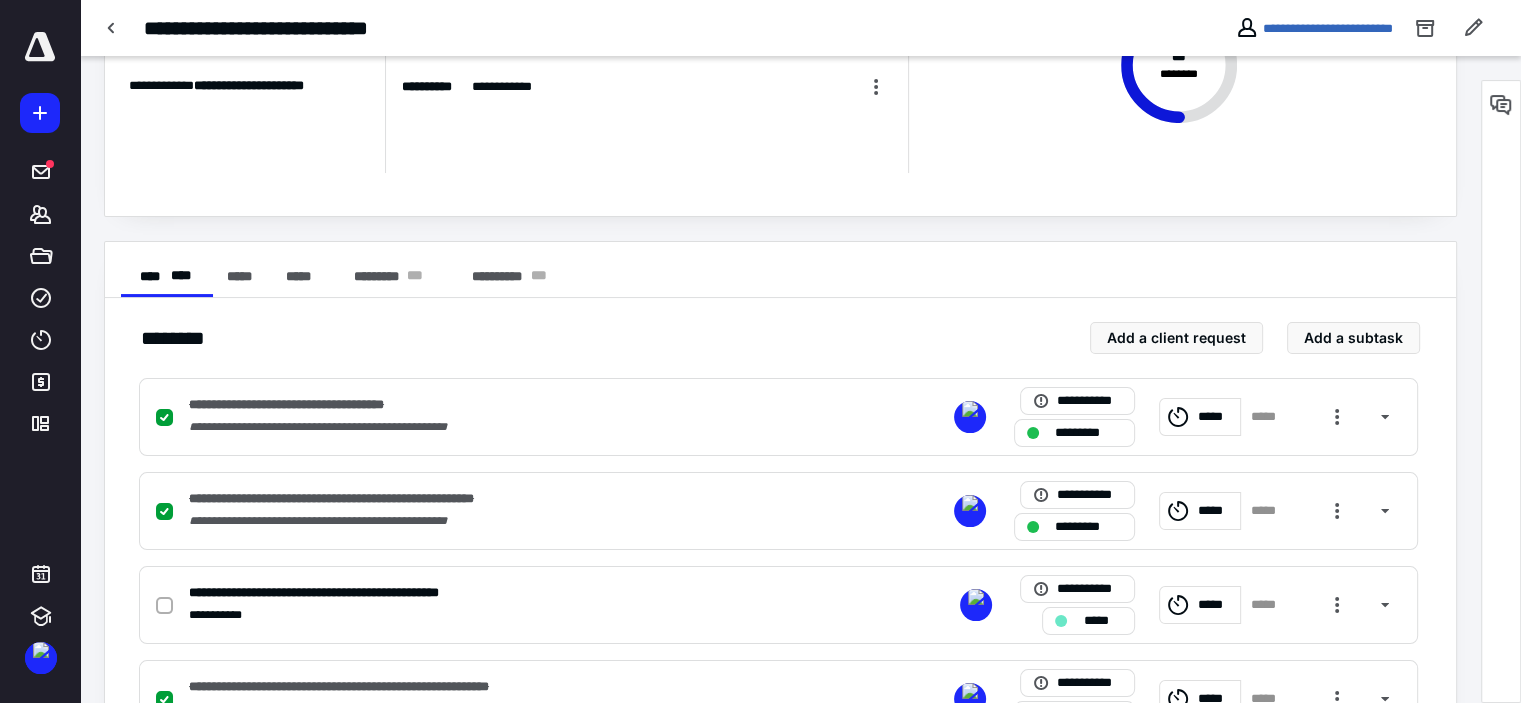scroll, scrollTop: 240, scrollLeft: 0, axis: vertical 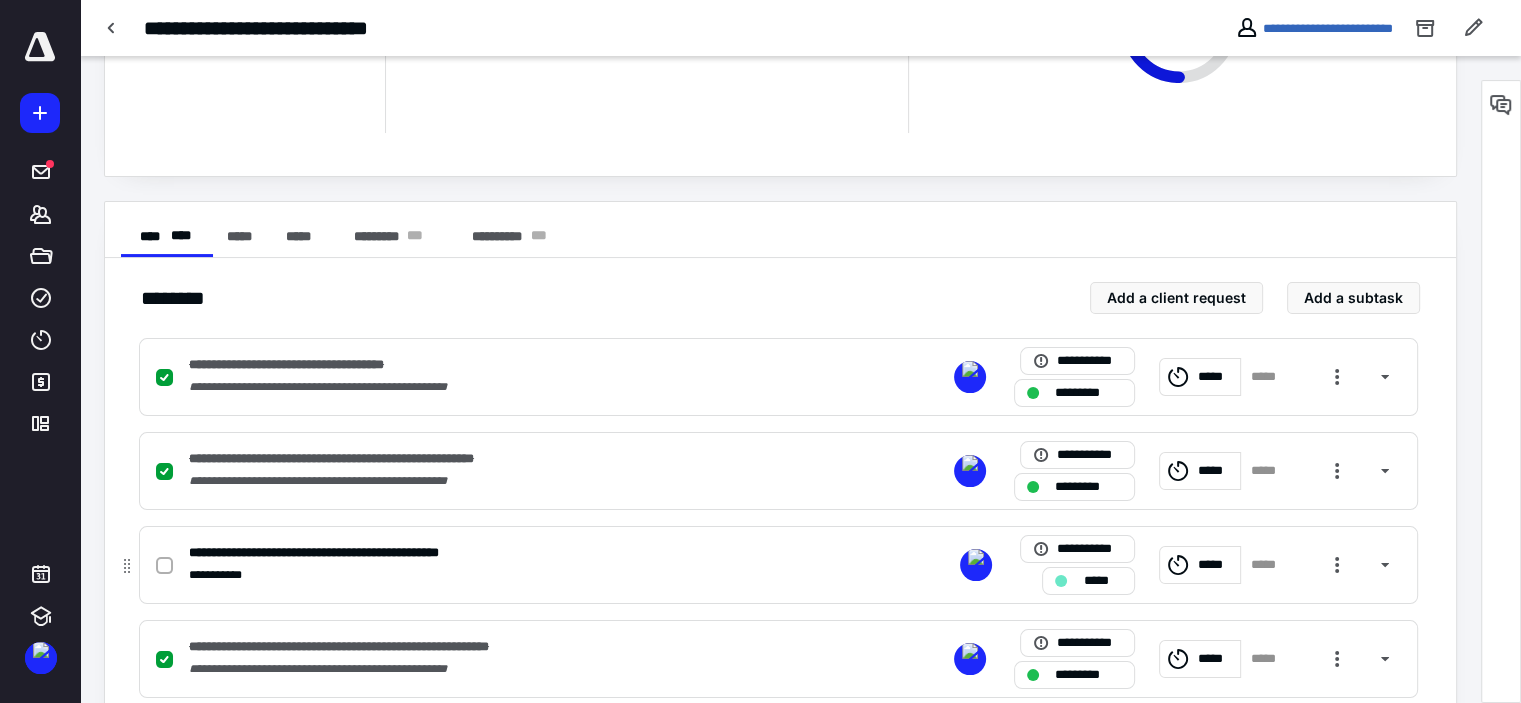click 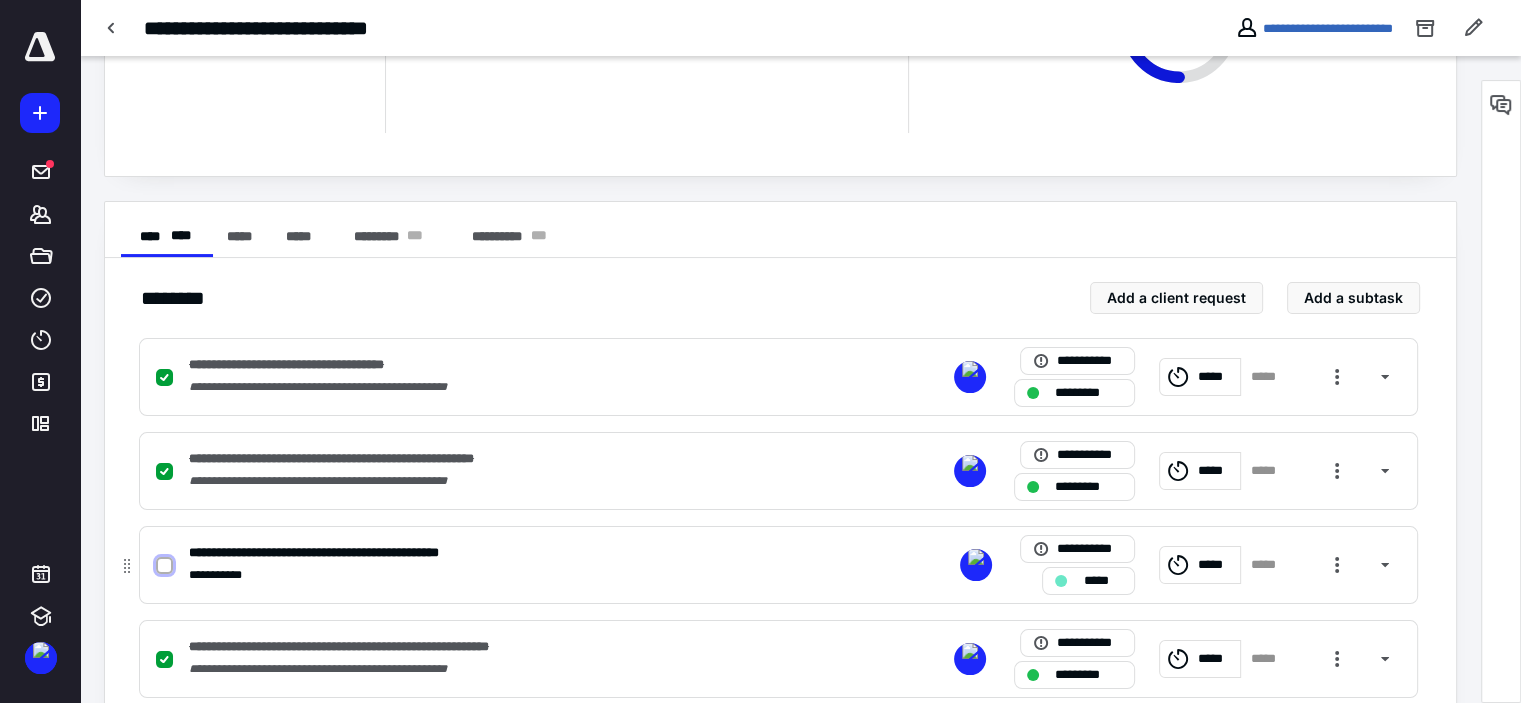 click at bounding box center (164, 566) 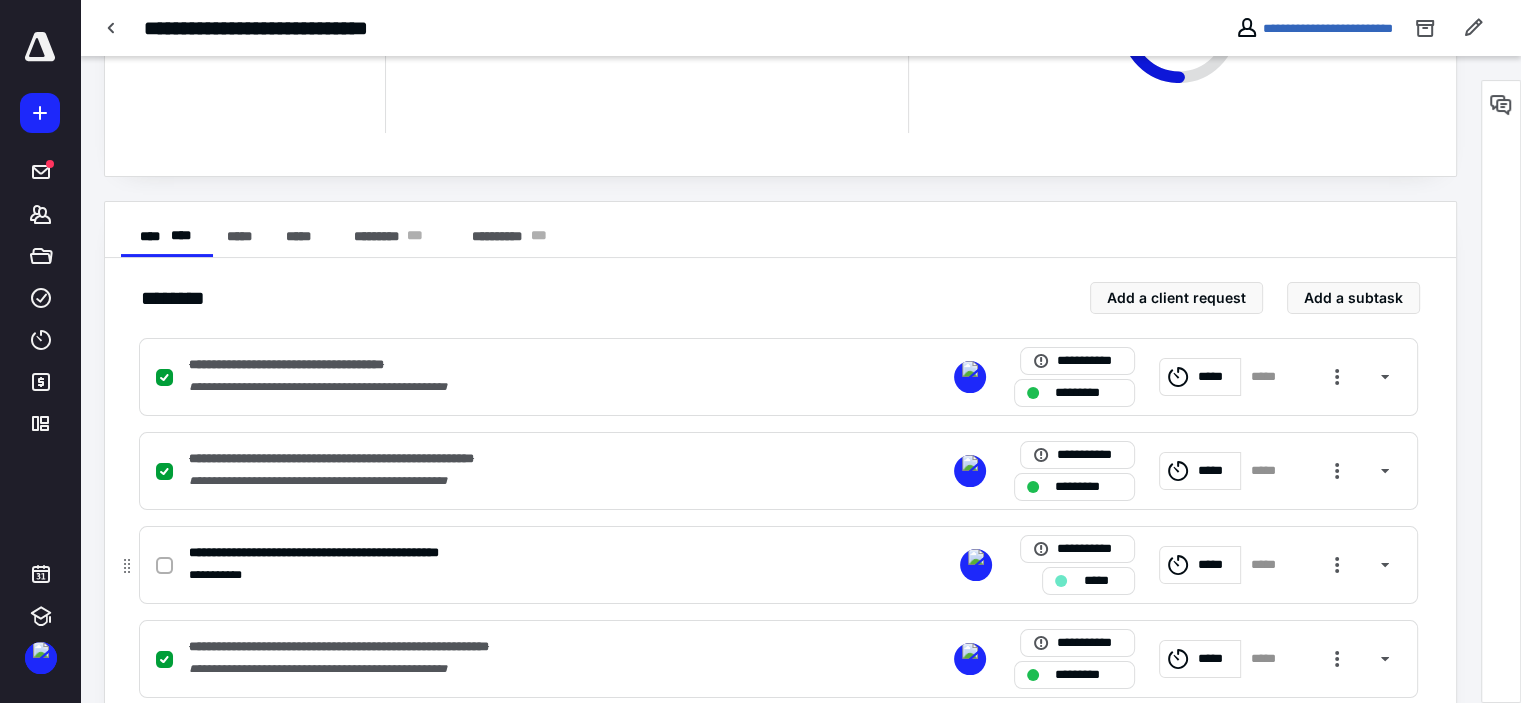 checkbox on "true" 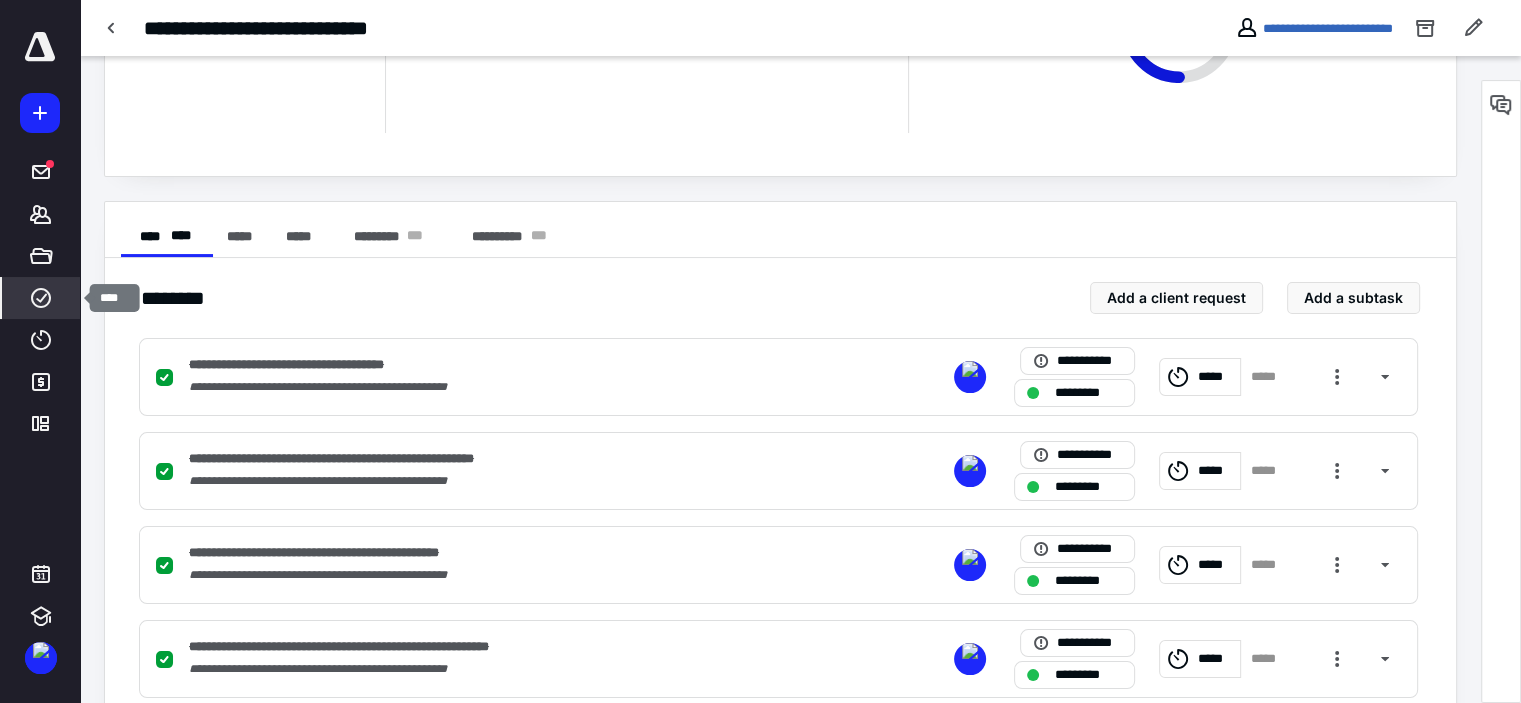 click 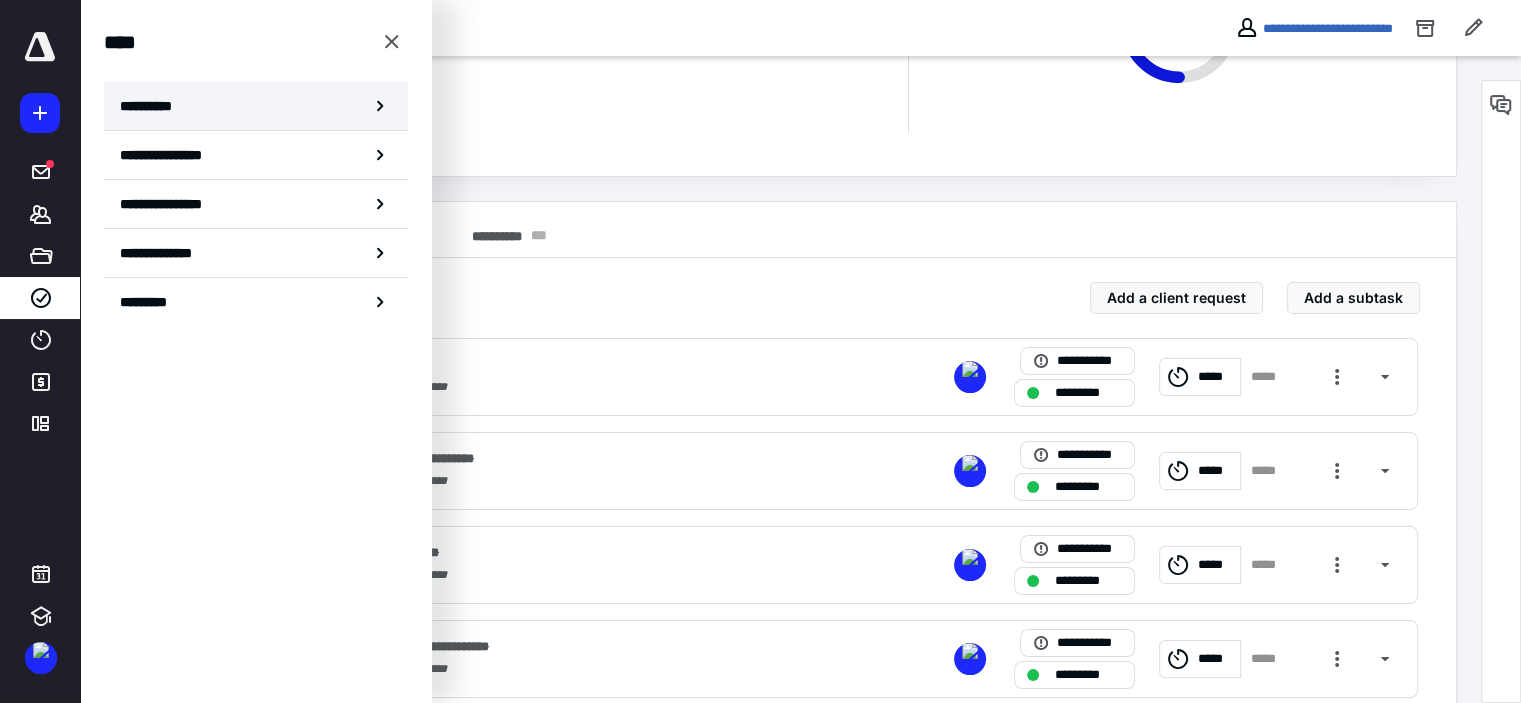 click on "**********" at bounding box center [153, 106] 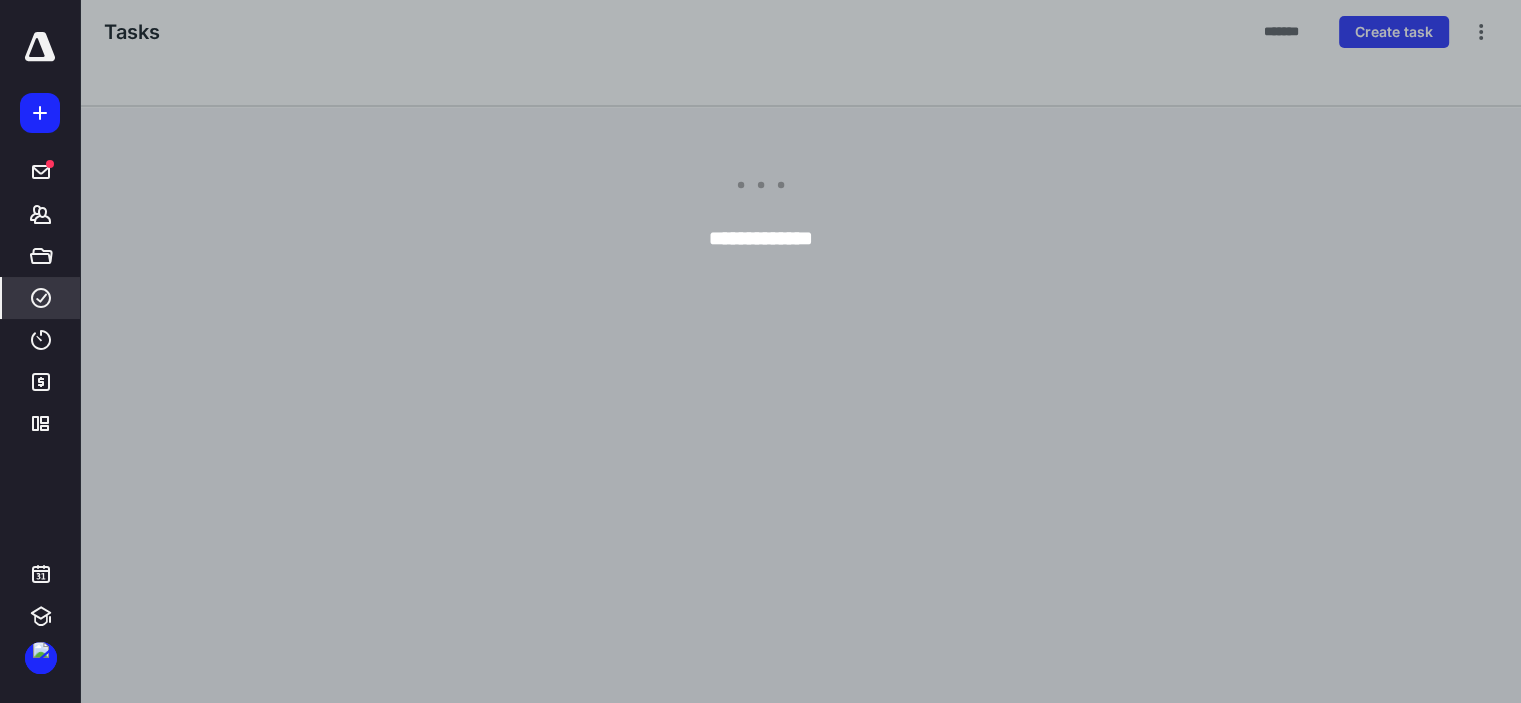 scroll, scrollTop: 0, scrollLeft: 0, axis: both 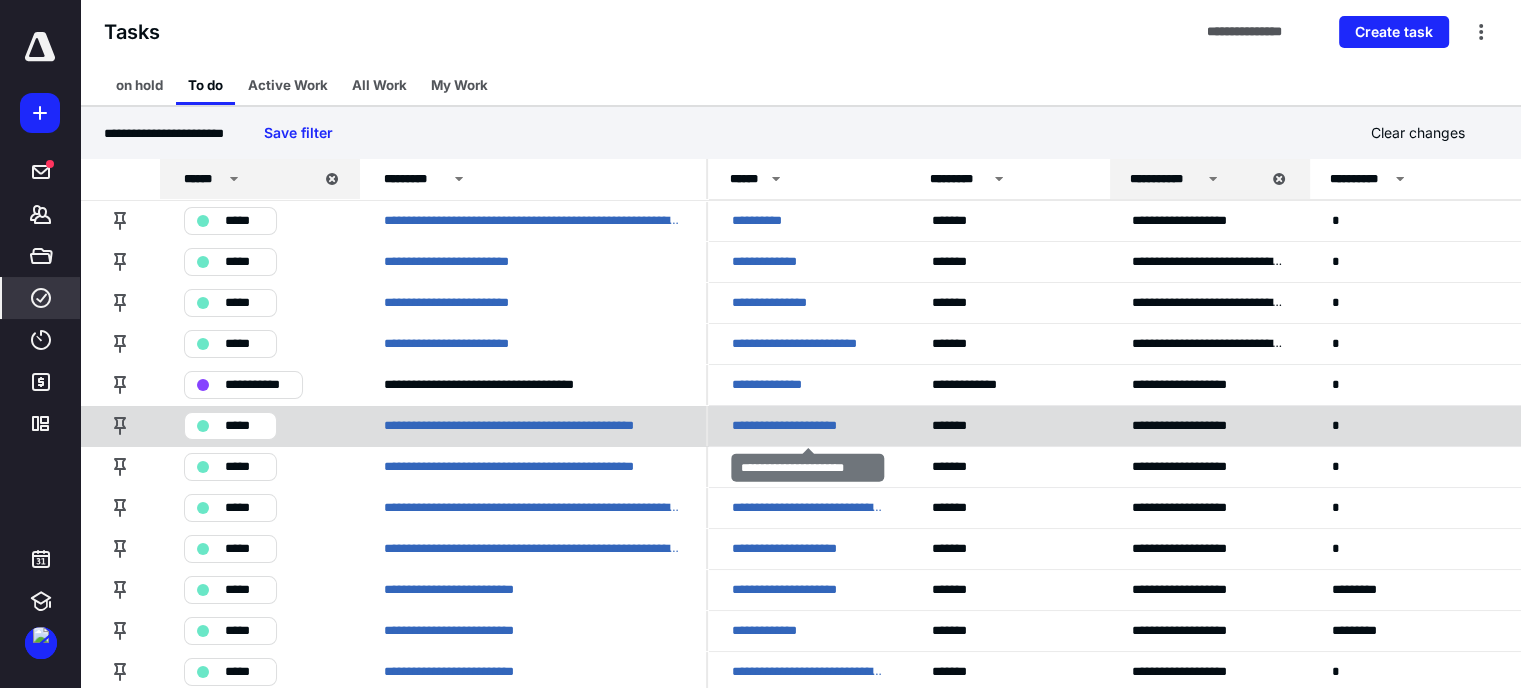 click on "**********" at bounding box center (803, 426) 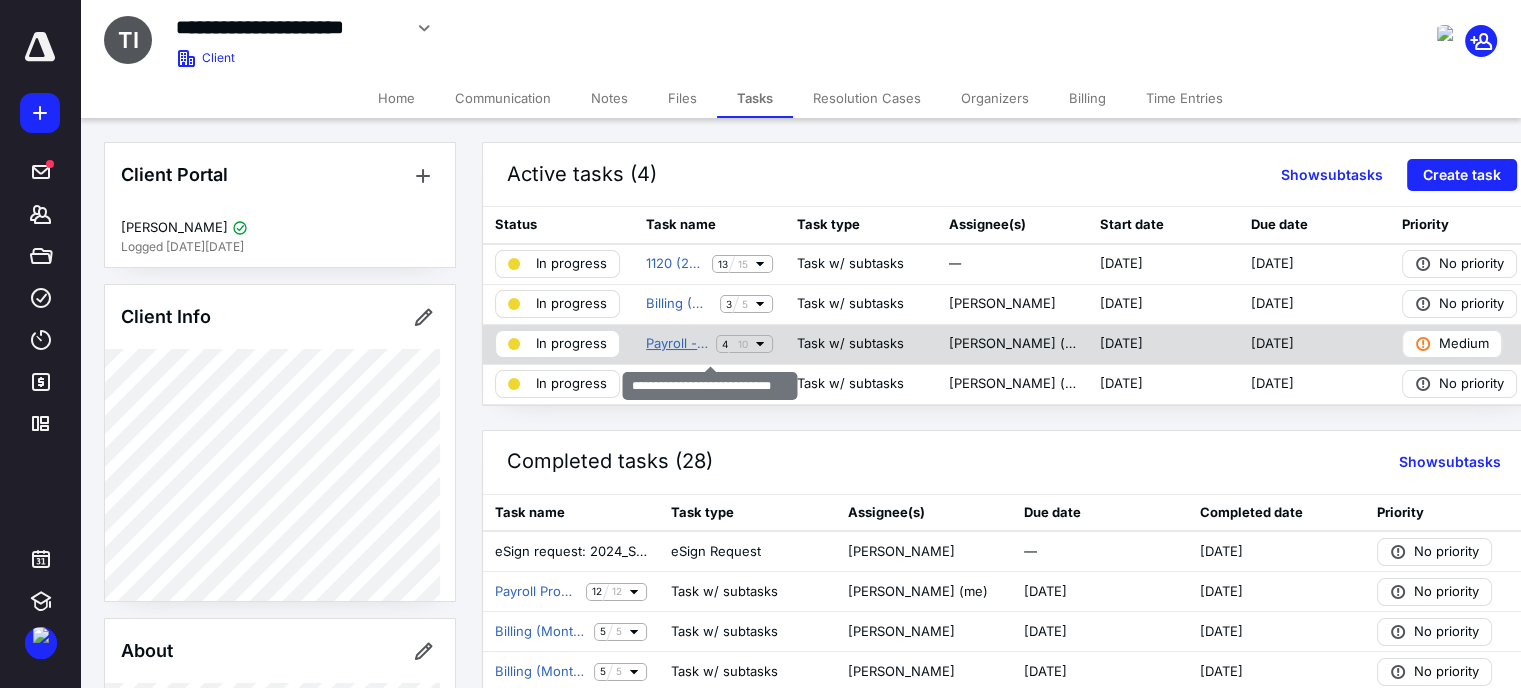 click on "Payroll - Payroll Tax Return" at bounding box center (677, 344) 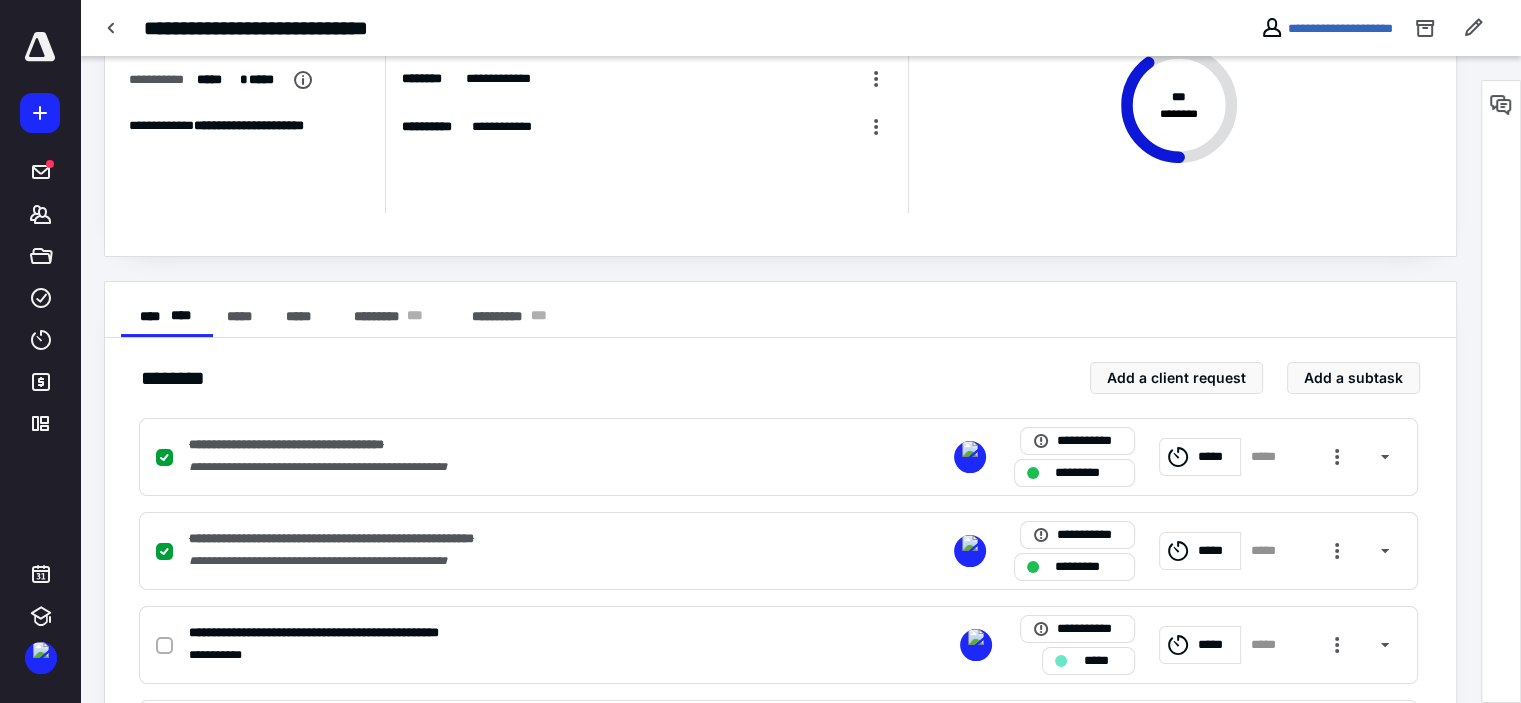 scroll, scrollTop: 200, scrollLeft: 0, axis: vertical 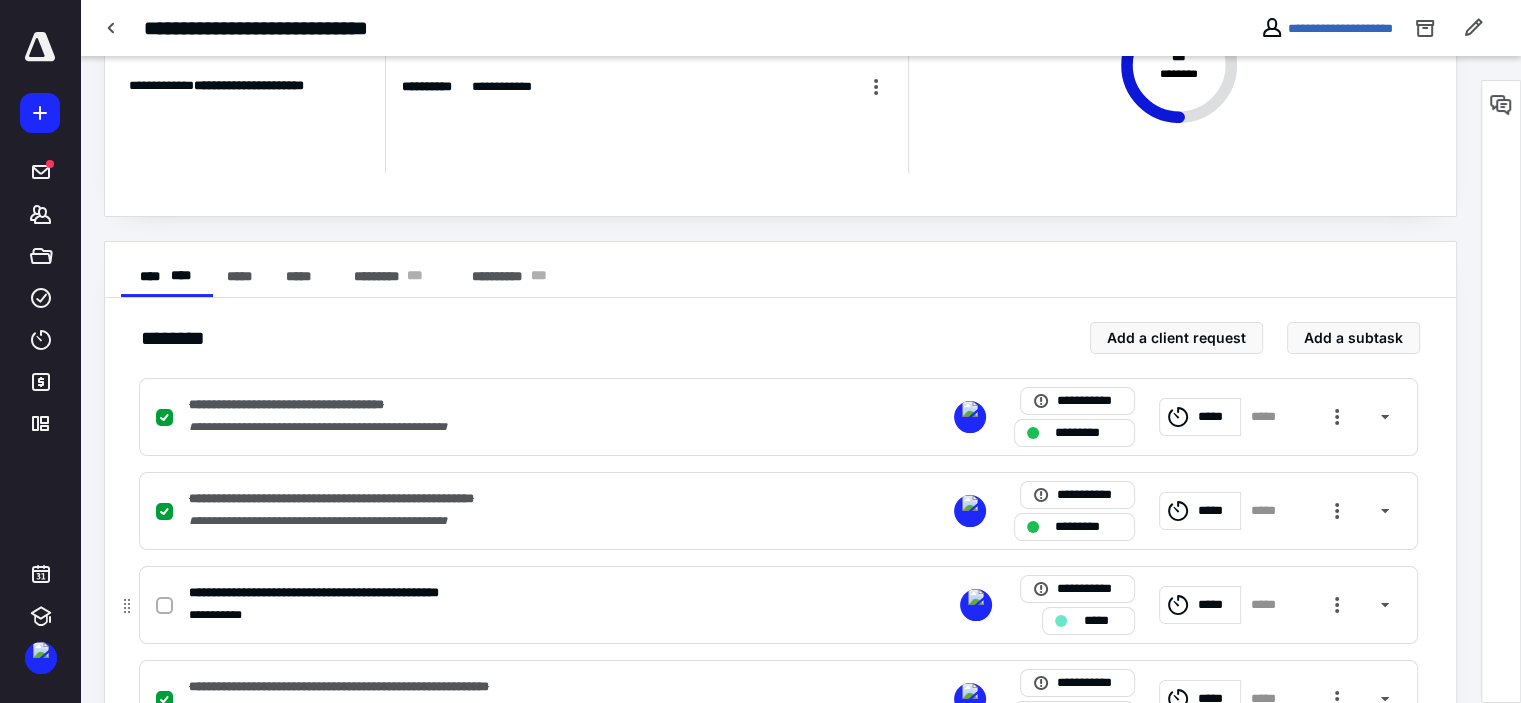 click 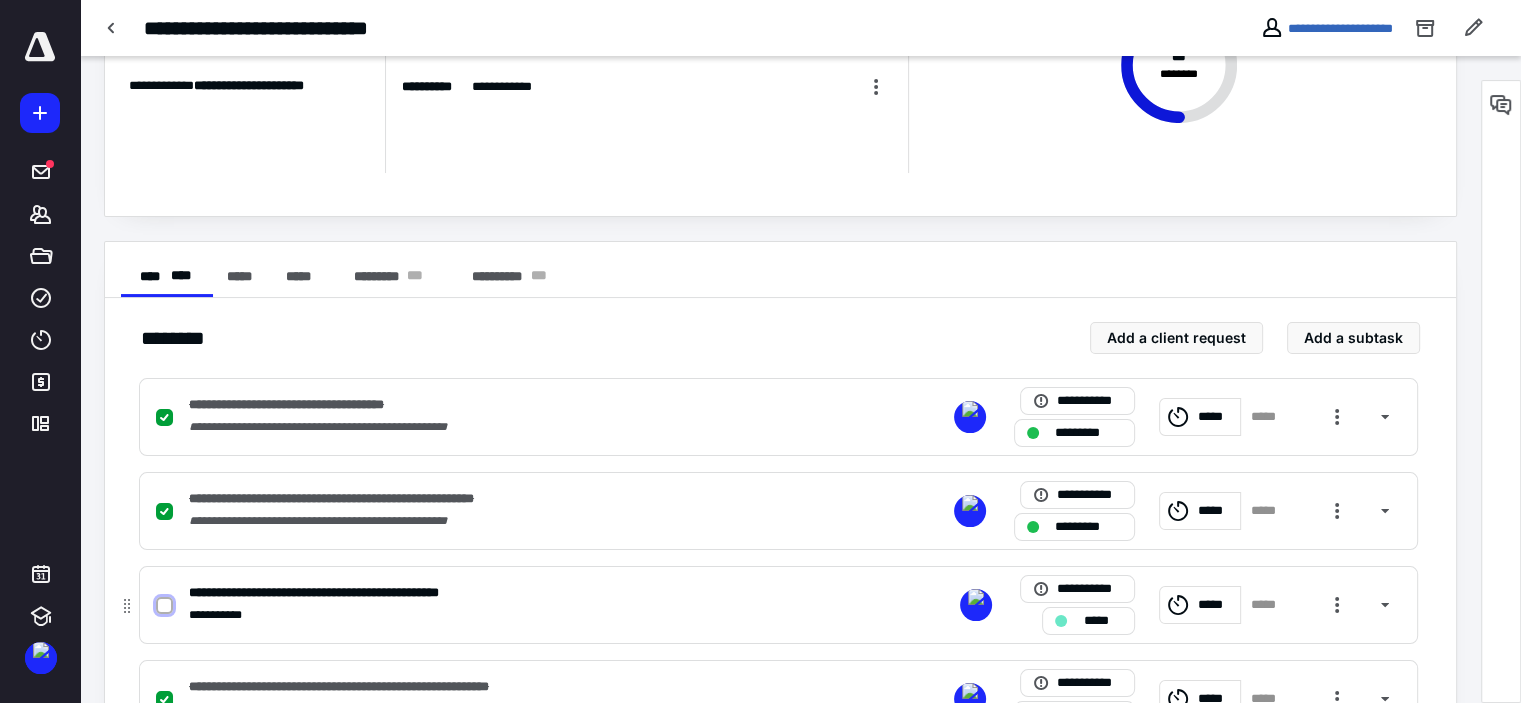 click at bounding box center [164, 606] 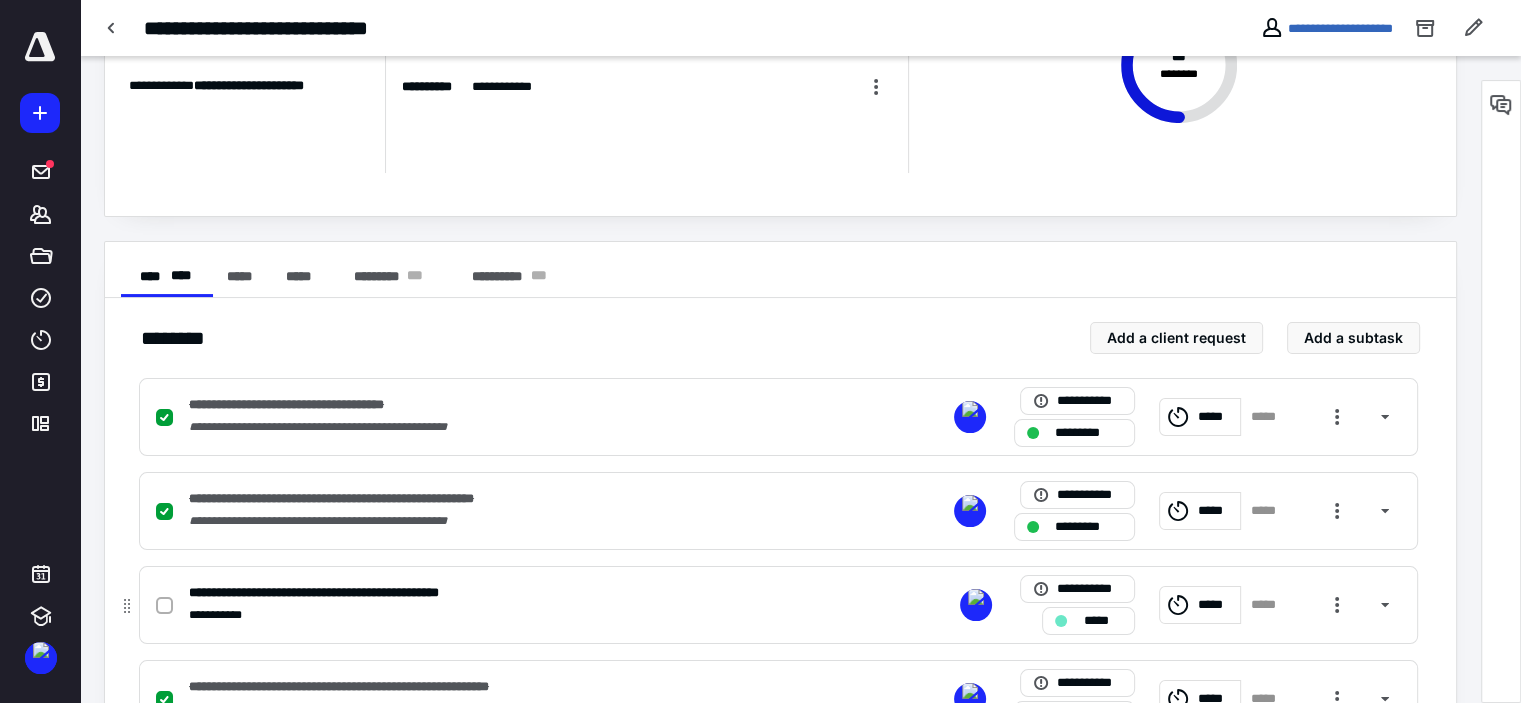 checkbox on "true" 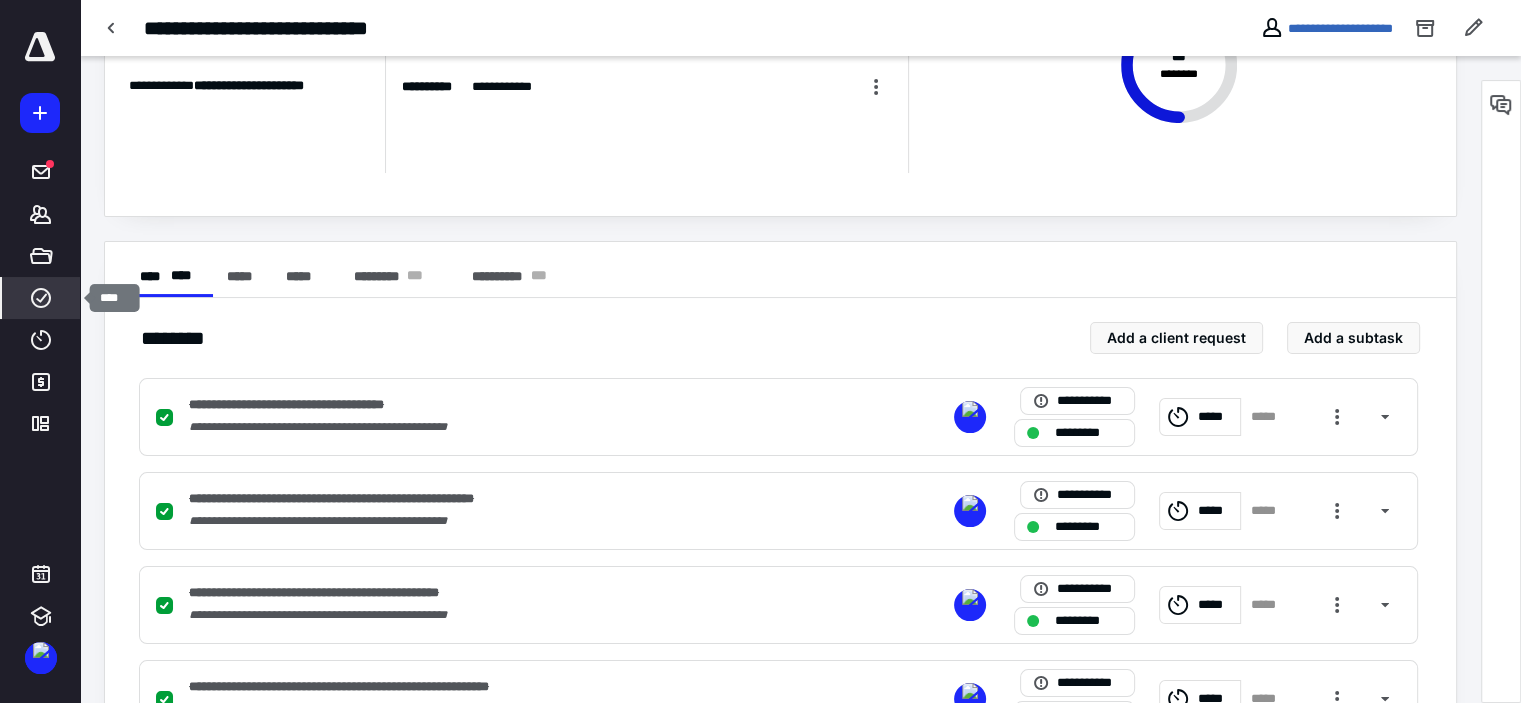 click 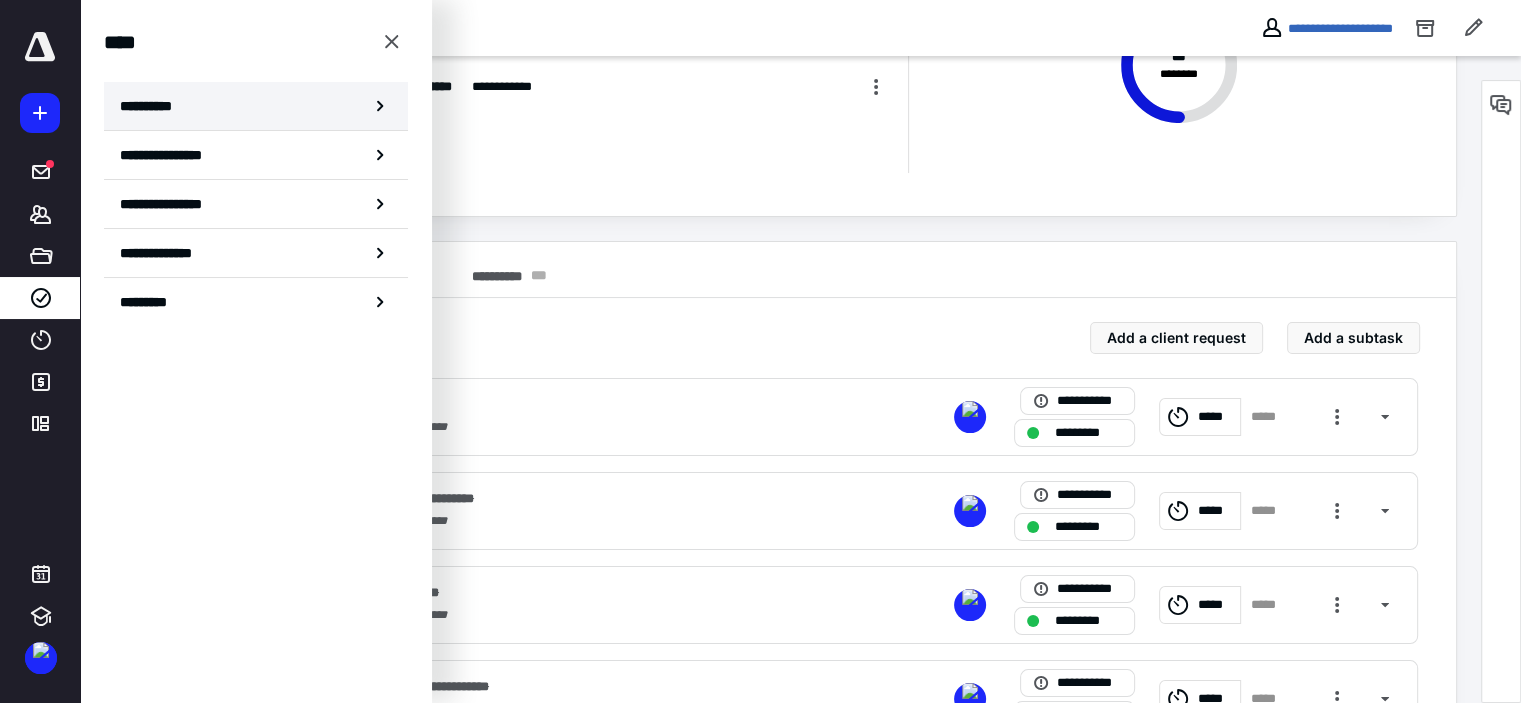 click on "**********" at bounding box center [153, 106] 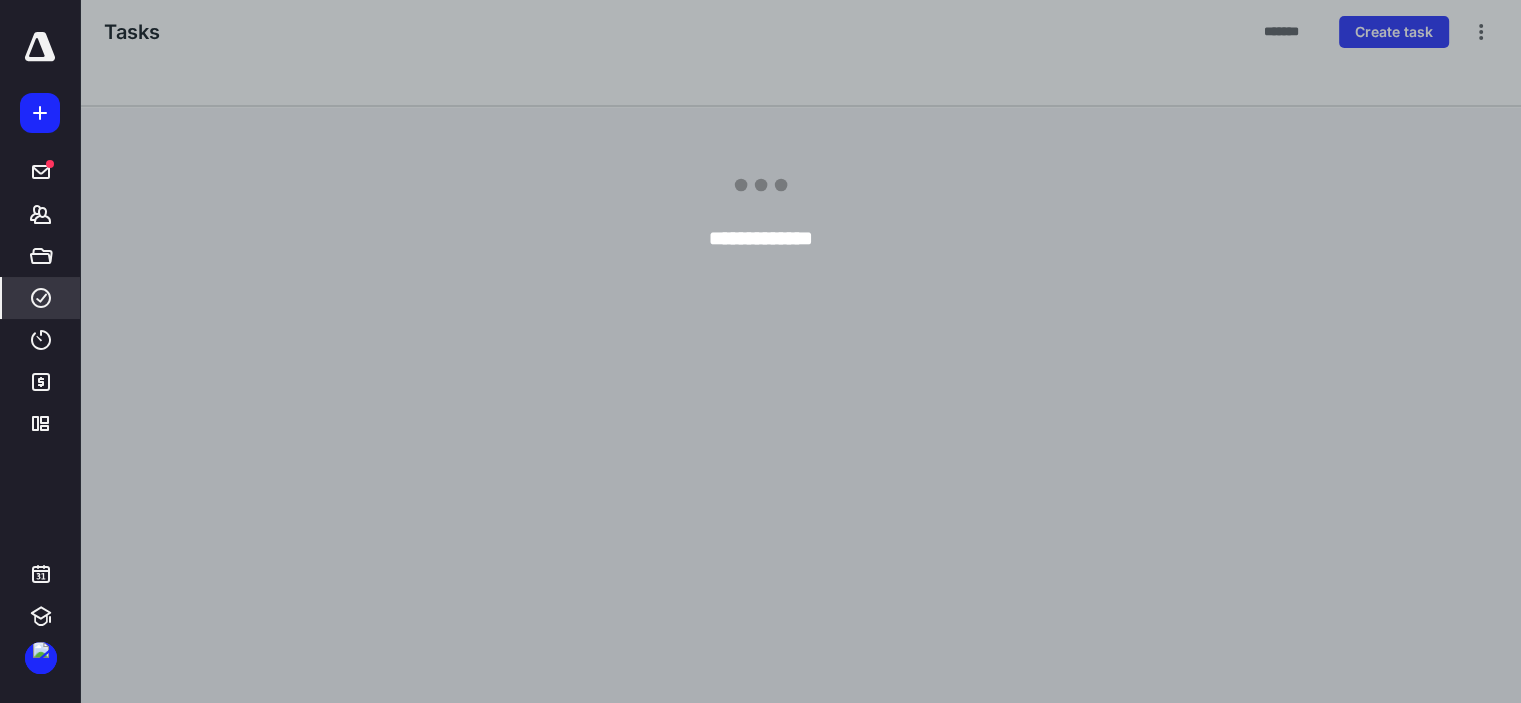 scroll, scrollTop: 0, scrollLeft: 0, axis: both 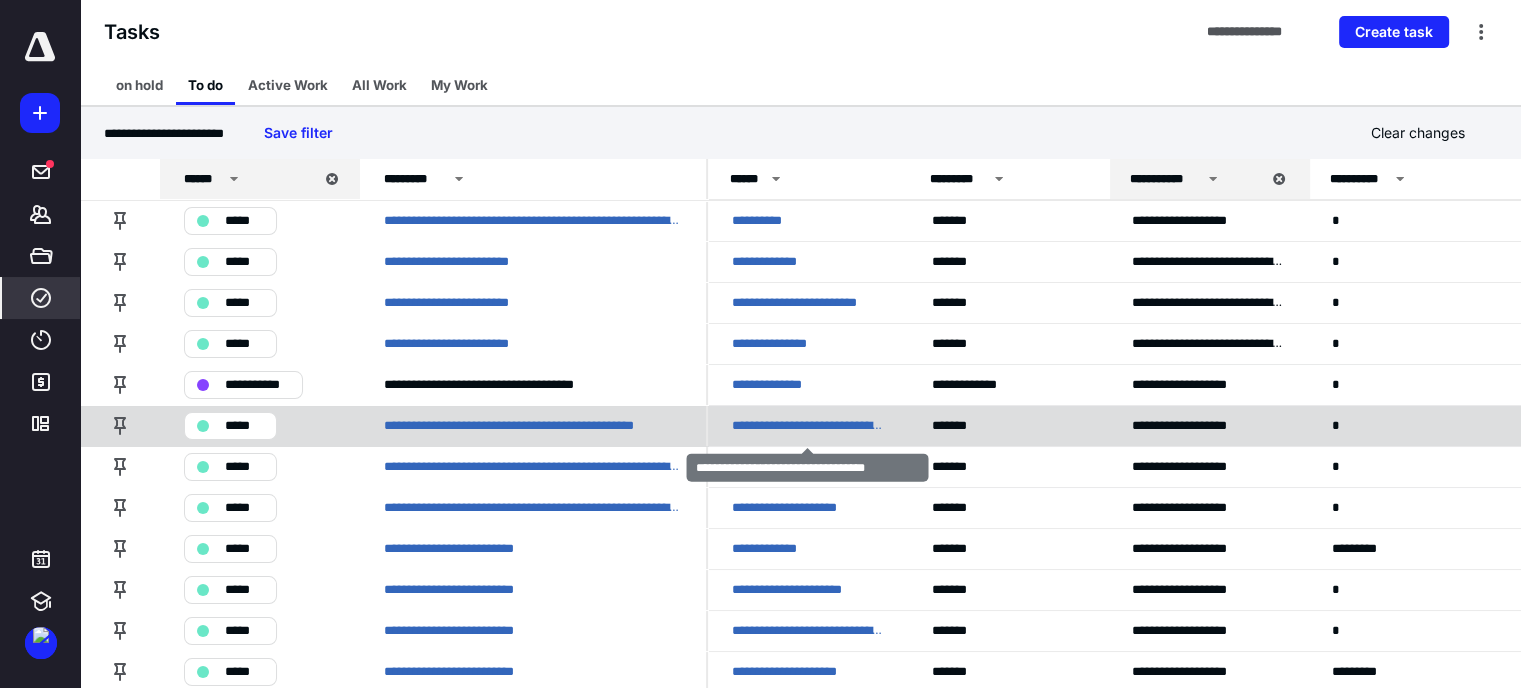 click on "**********" at bounding box center [808, 426] 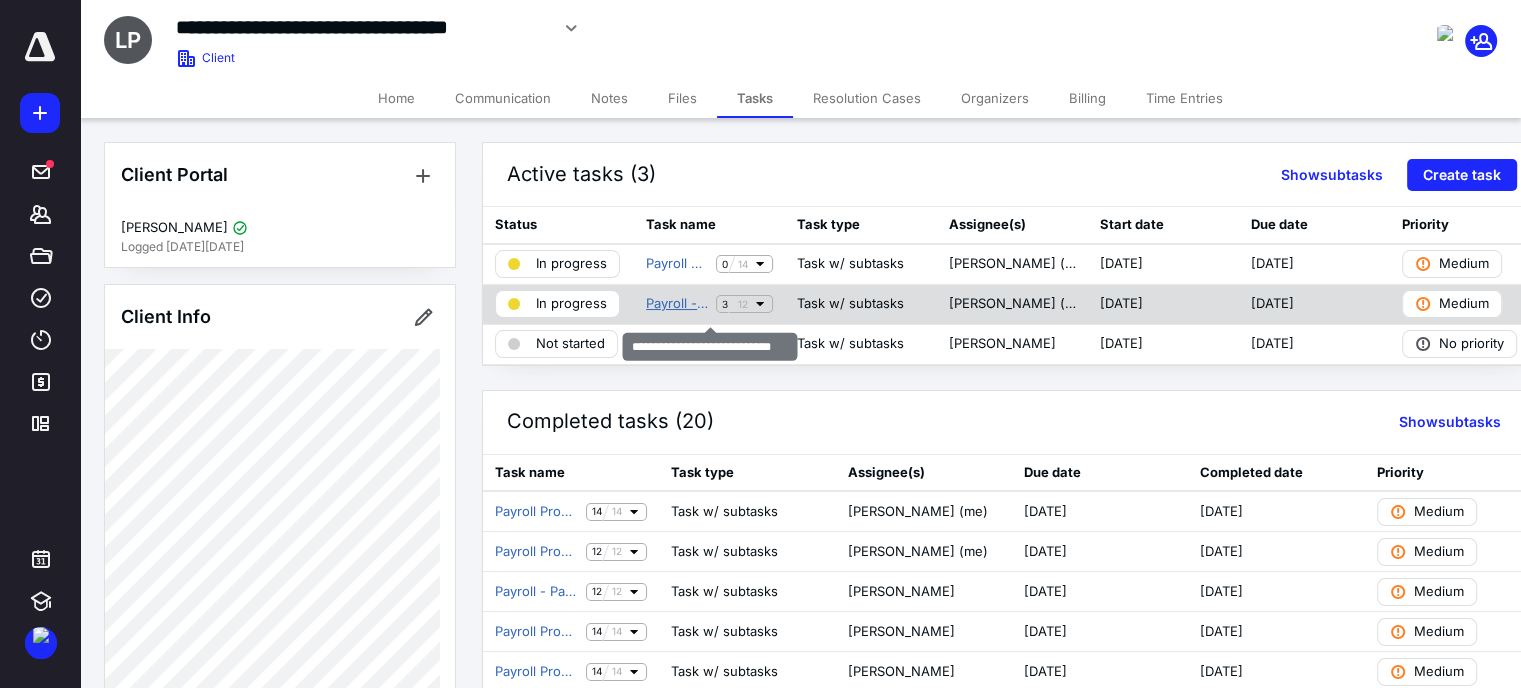 click on "Payroll - Payroll Tax Return" at bounding box center (677, 304) 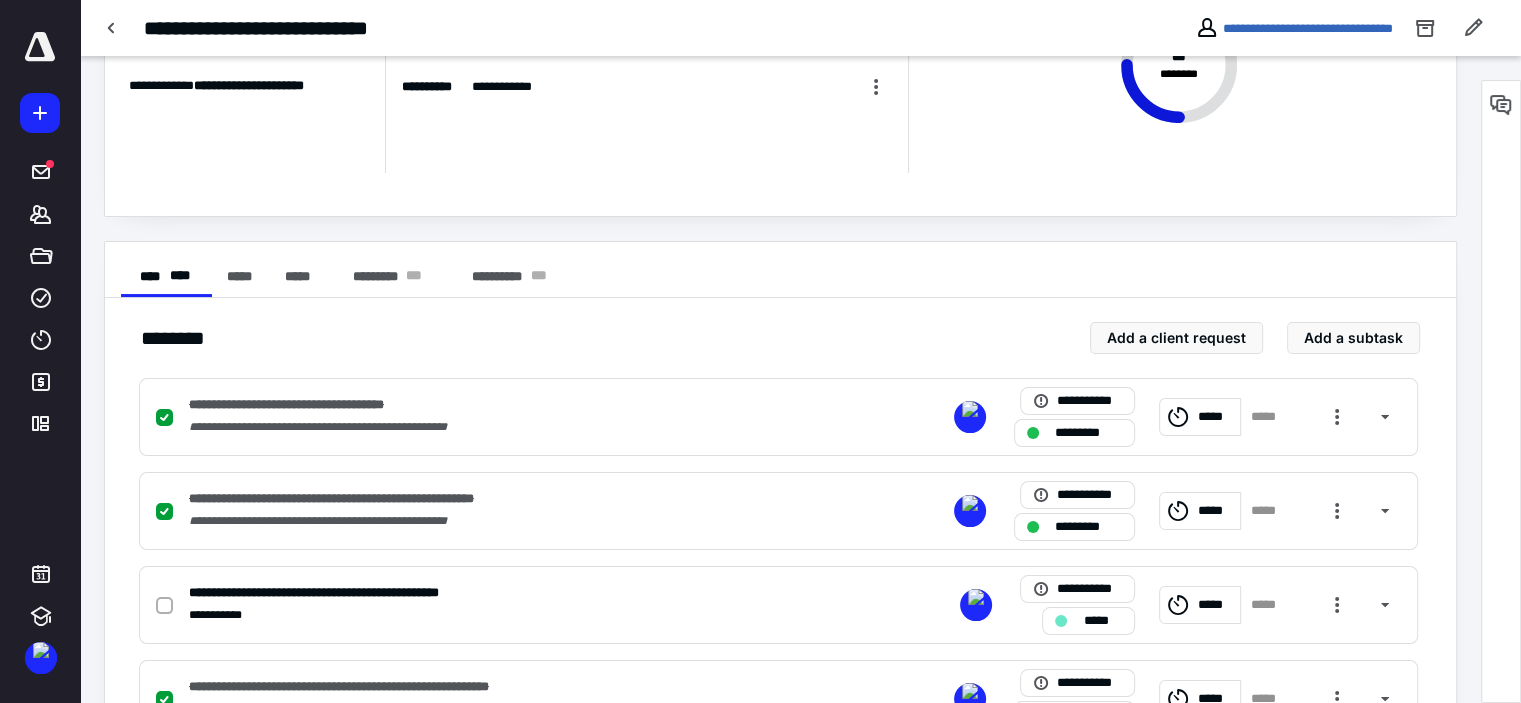 scroll, scrollTop: 240, scrollLeft: 0, axis: vertical 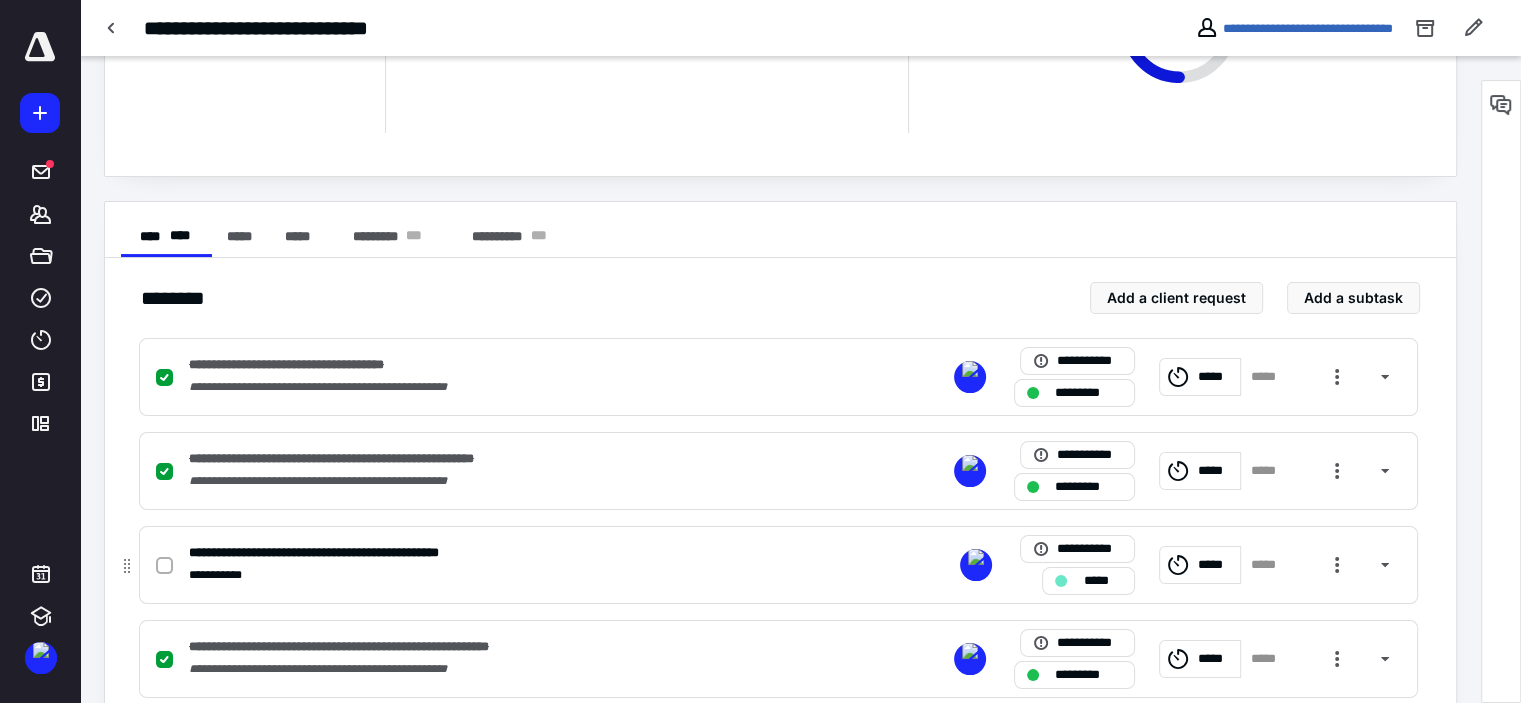 click 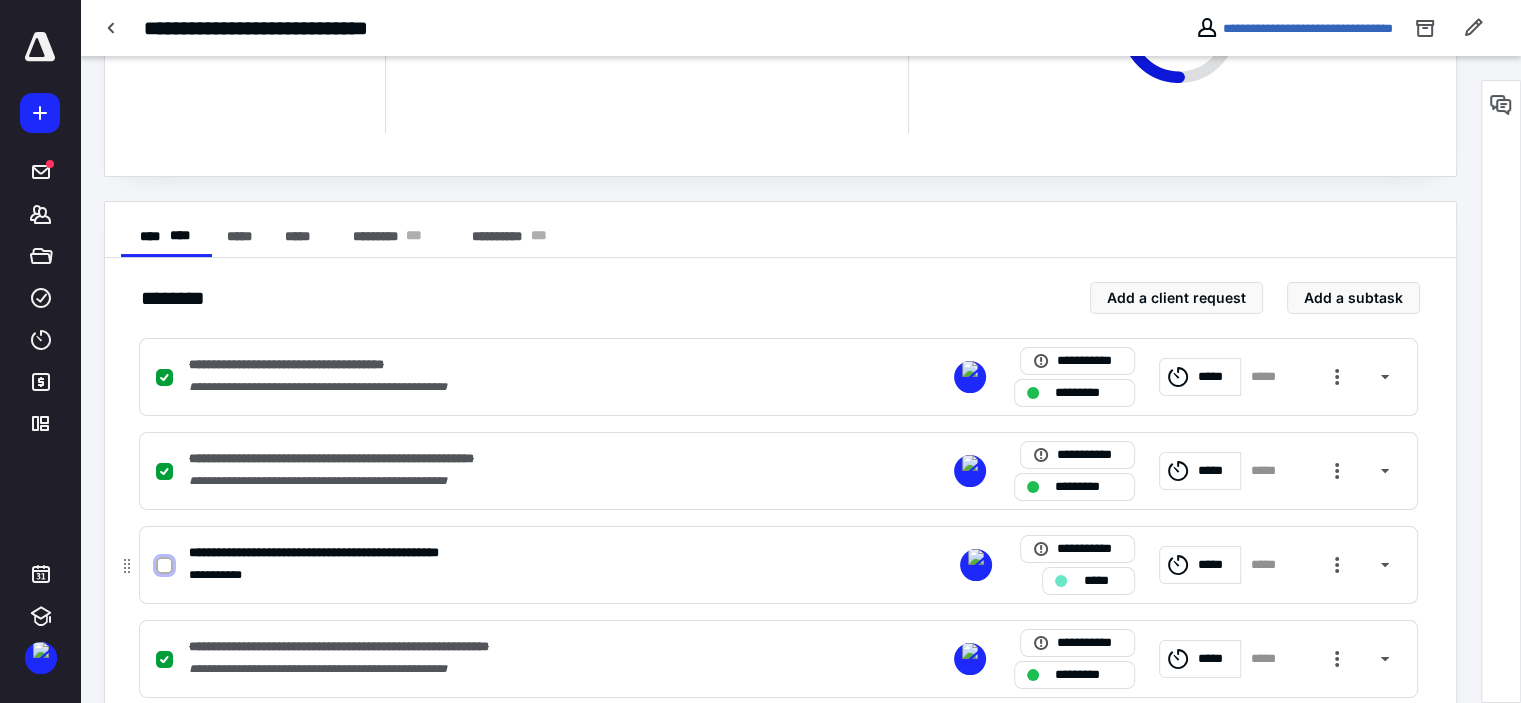 click at bounding box center (164, 566) 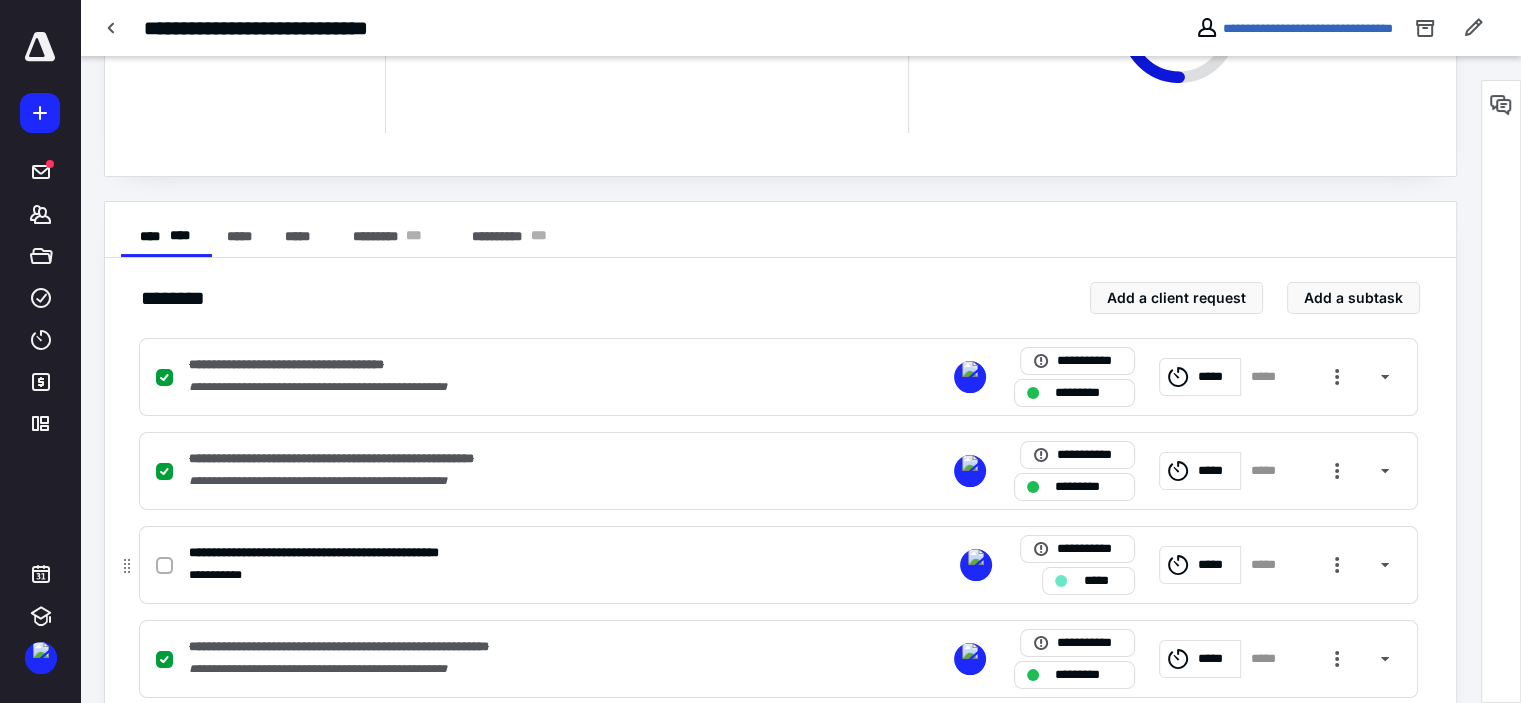 checkbox on "true" 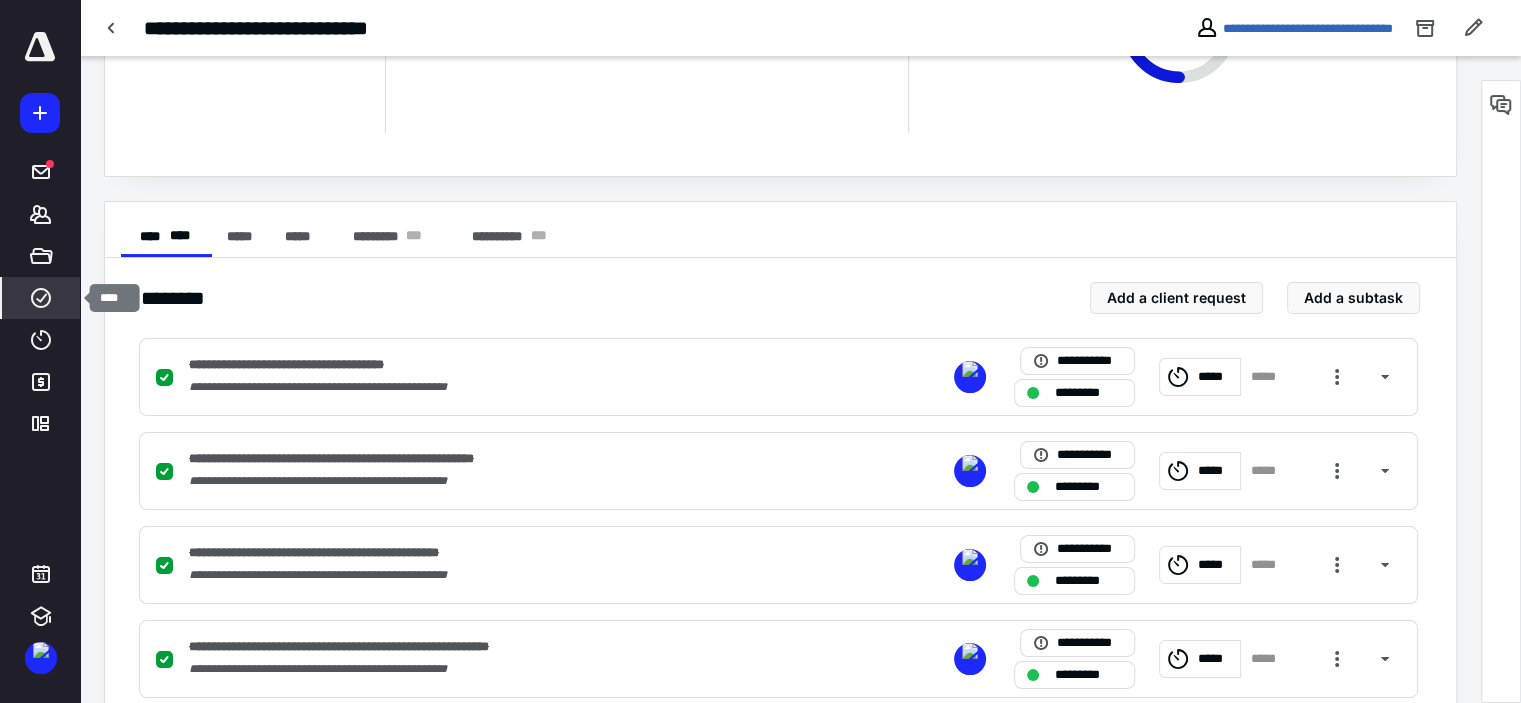 click on "****" at bounding box center (41, 298) 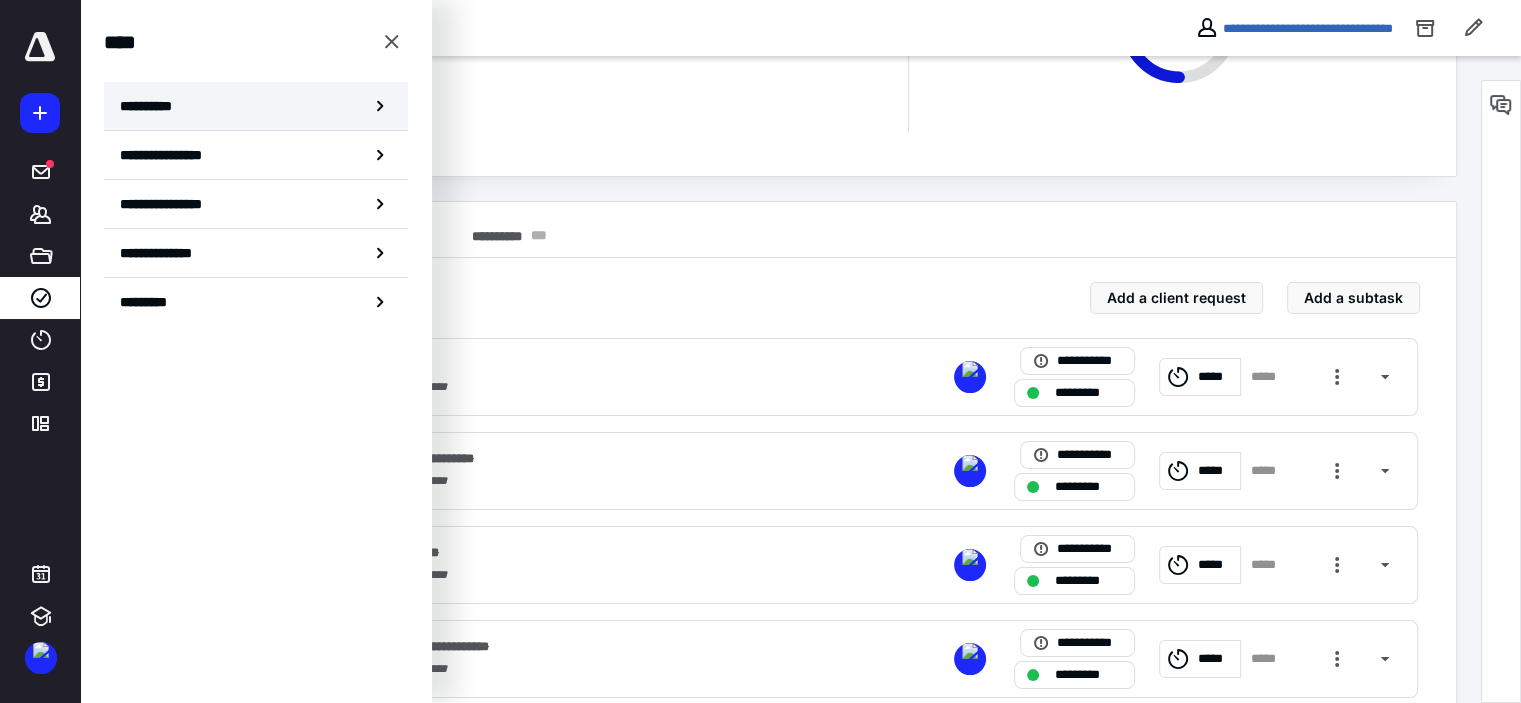click on "**********" at bounding box center (153, 106) 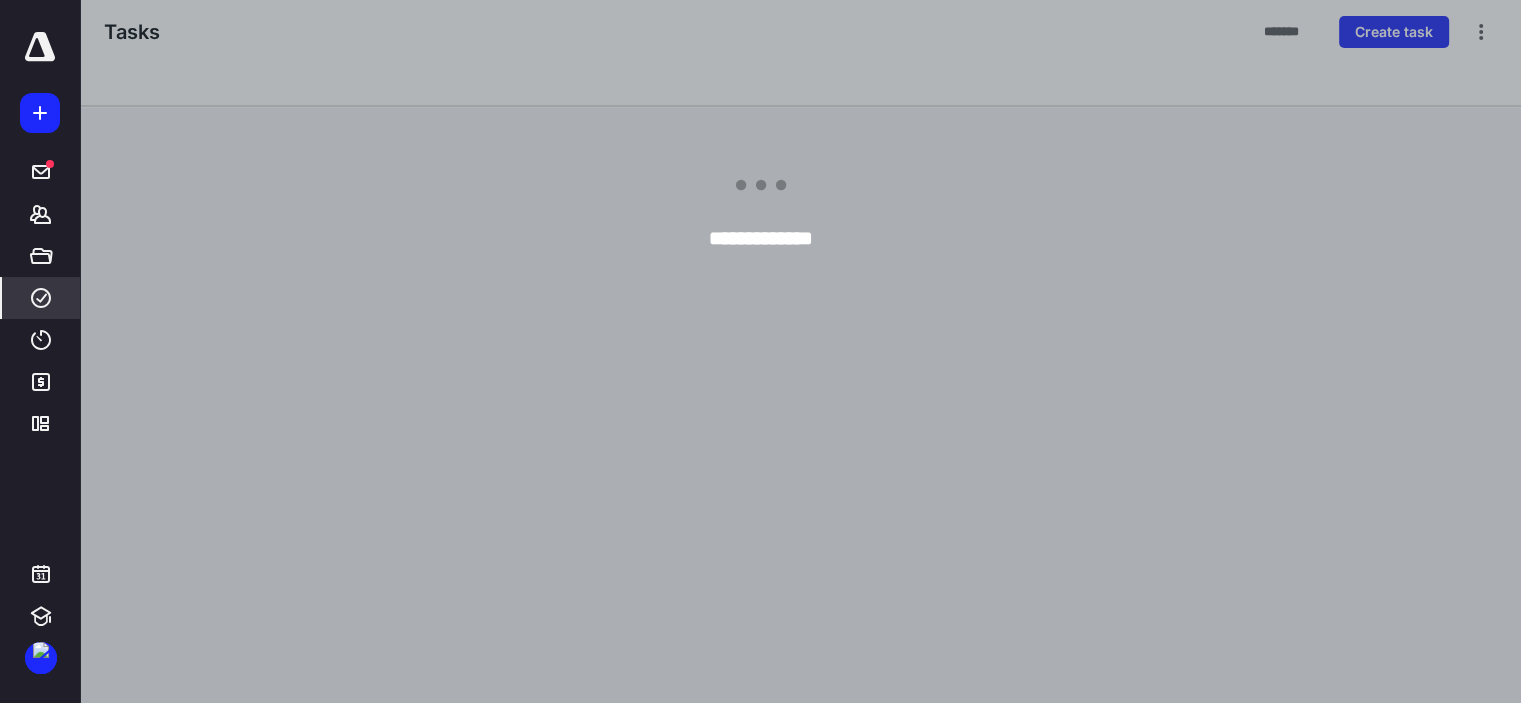 scroll, scrollTop: 0, scrollLeft: 0, axis: both 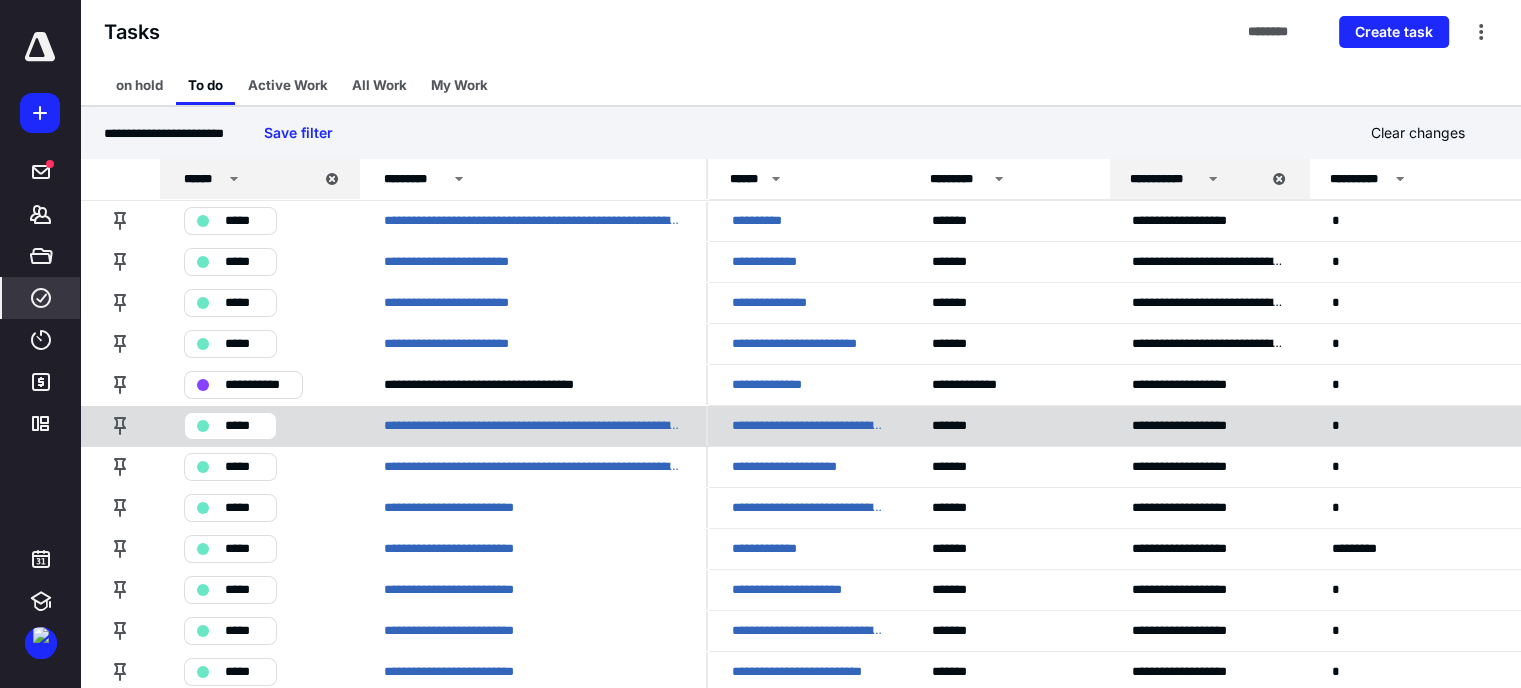 click on "**********" at bounding box center (808, 426) 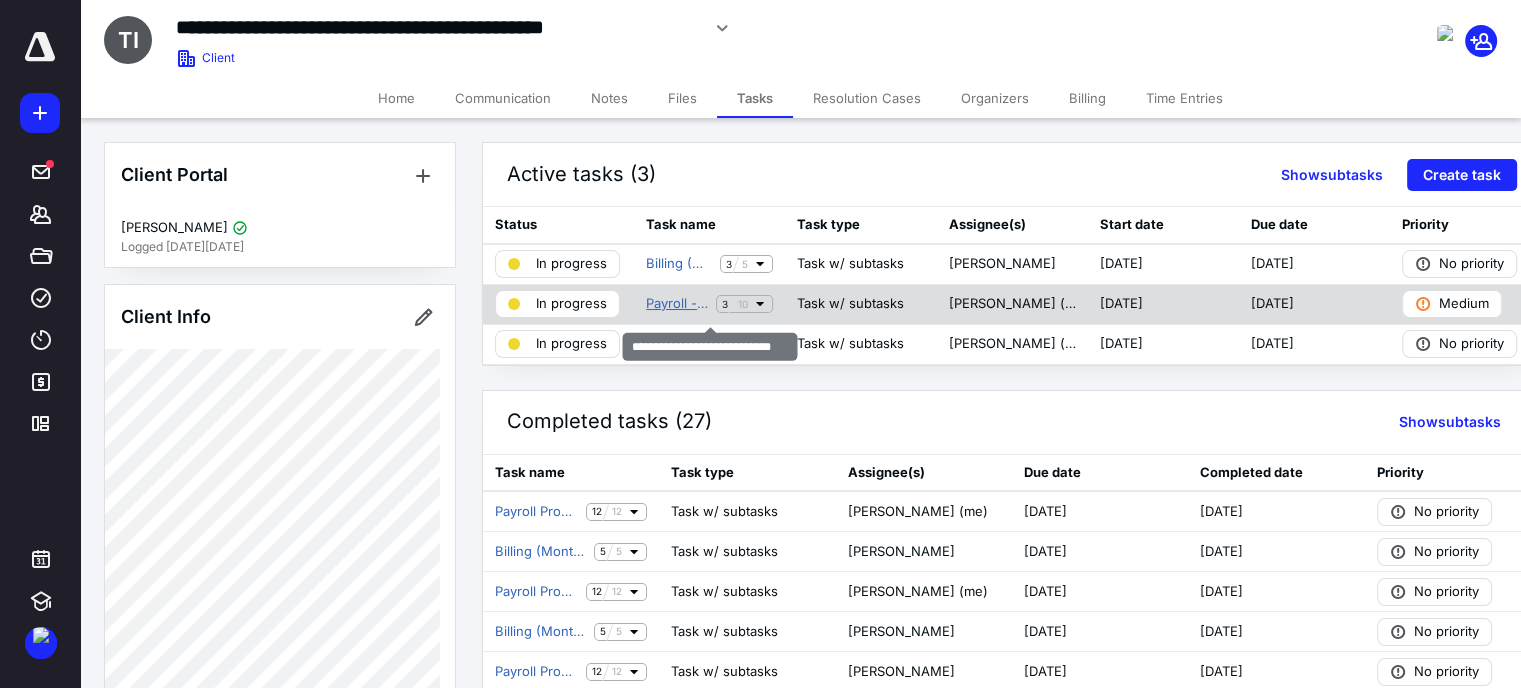 click on "Payroll - Payroll Tax Return" at bounding box center (677, 304) 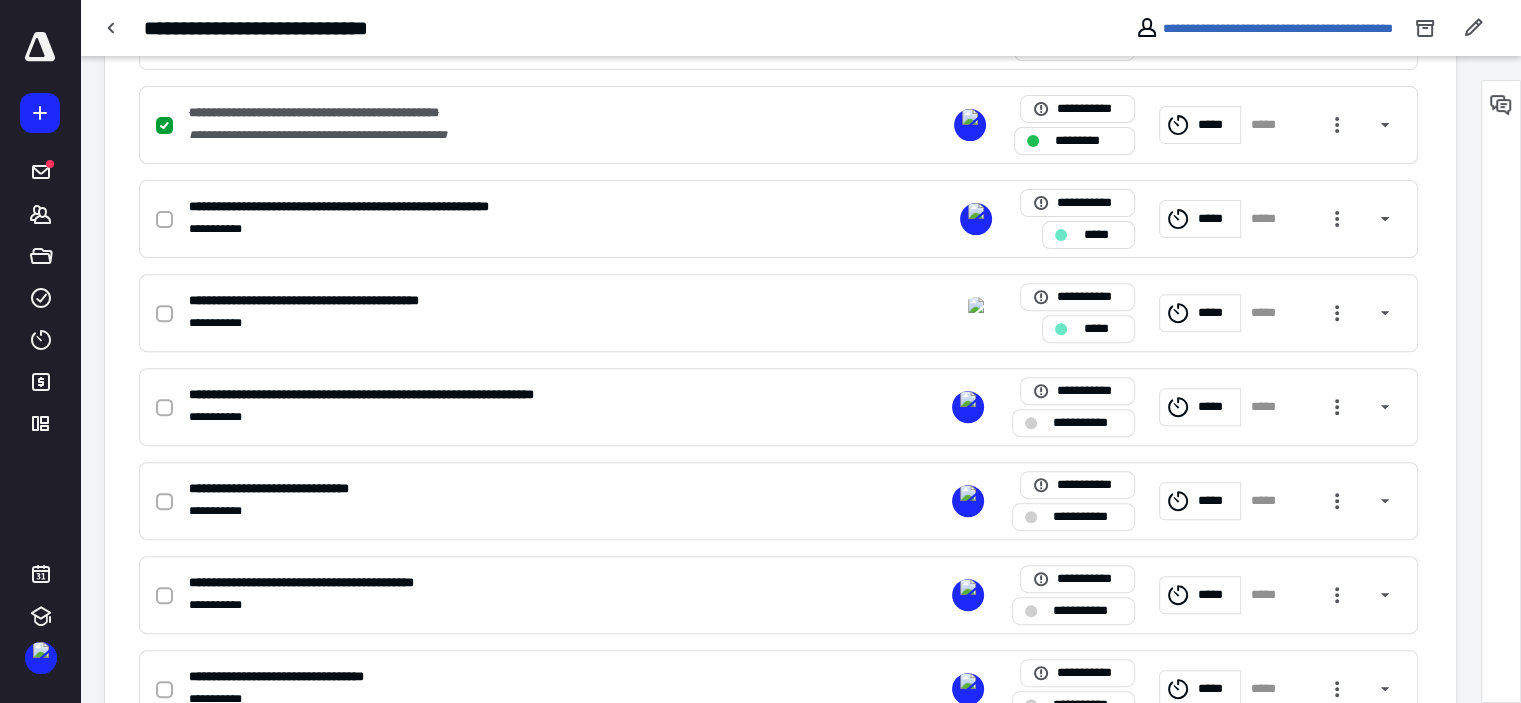 scroll, scrollTop: 640, scrollLeft: 0, axis: vertical 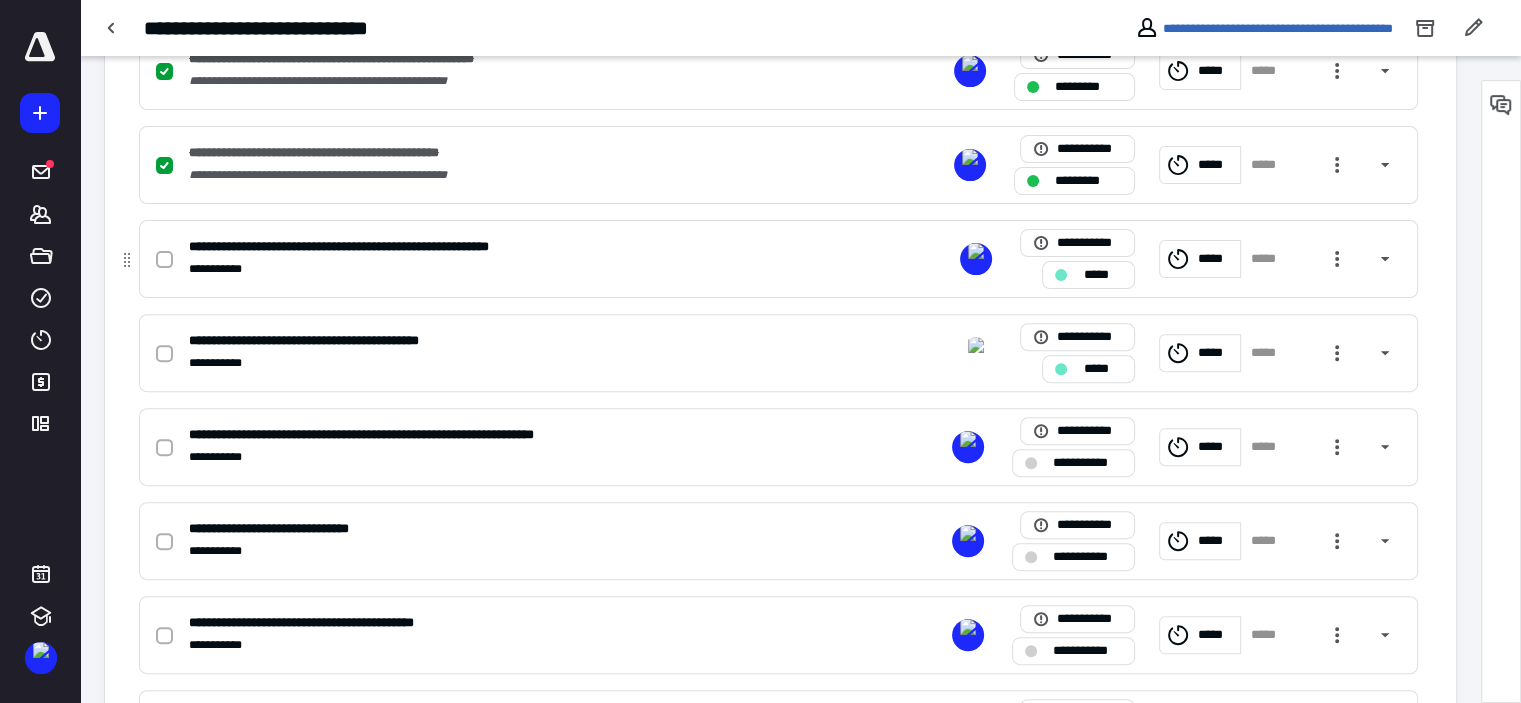 click 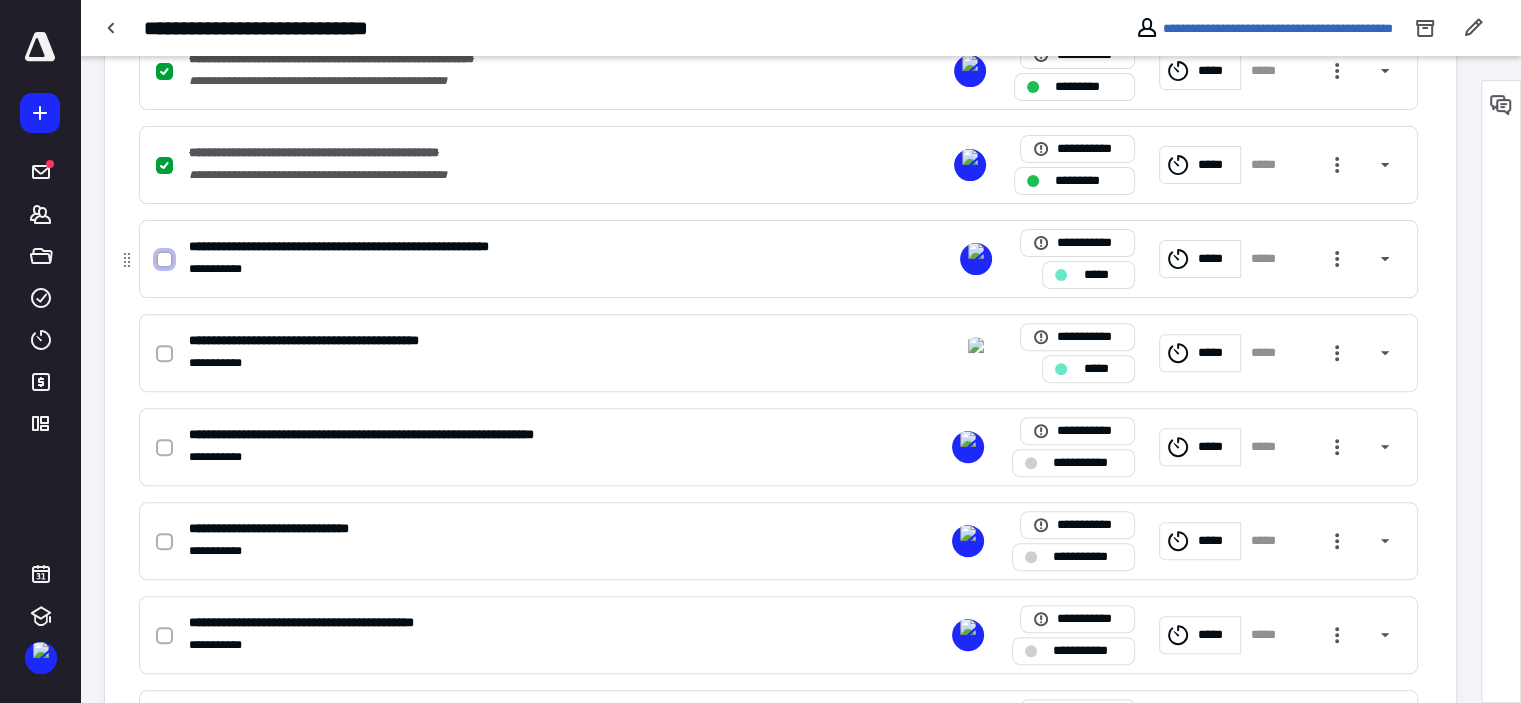 click at bounding box center (164, 260) 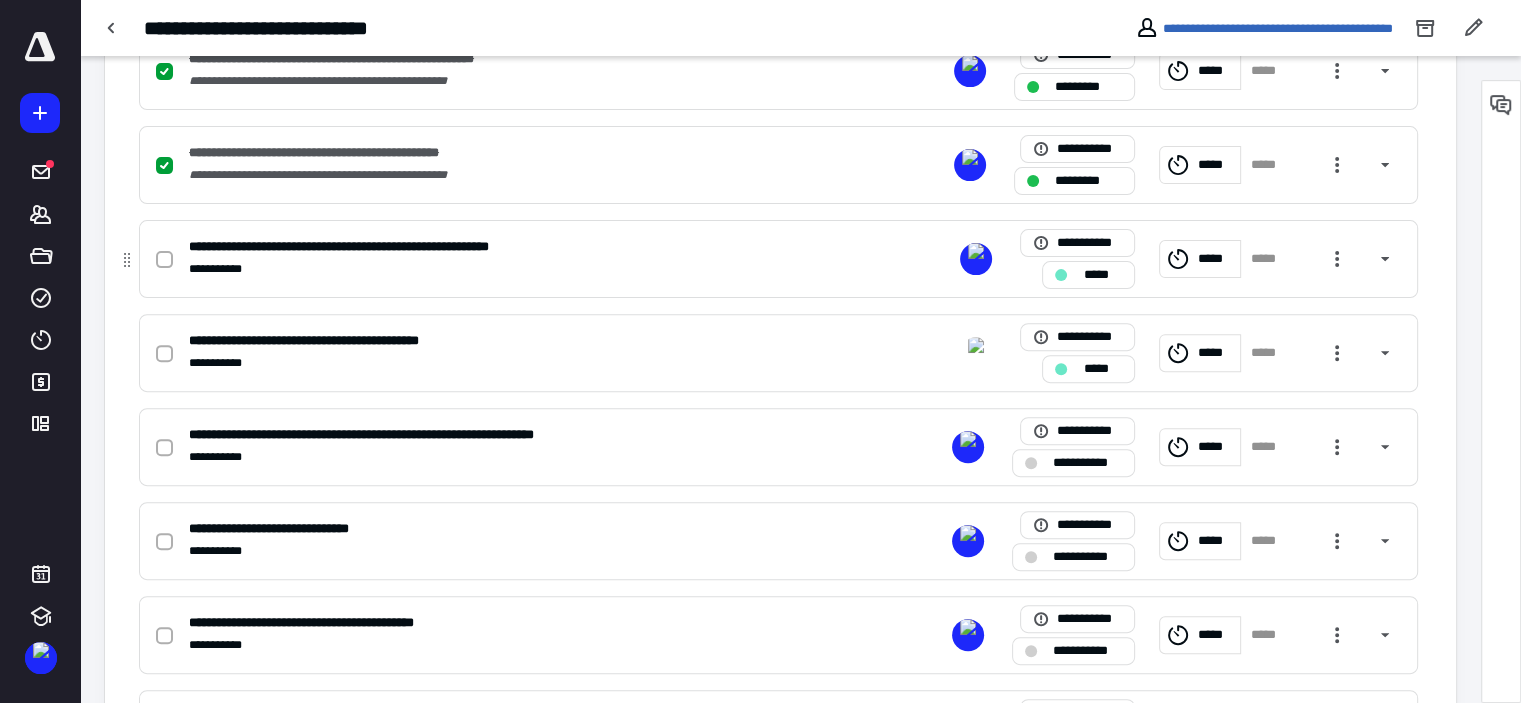checkbox on "true" 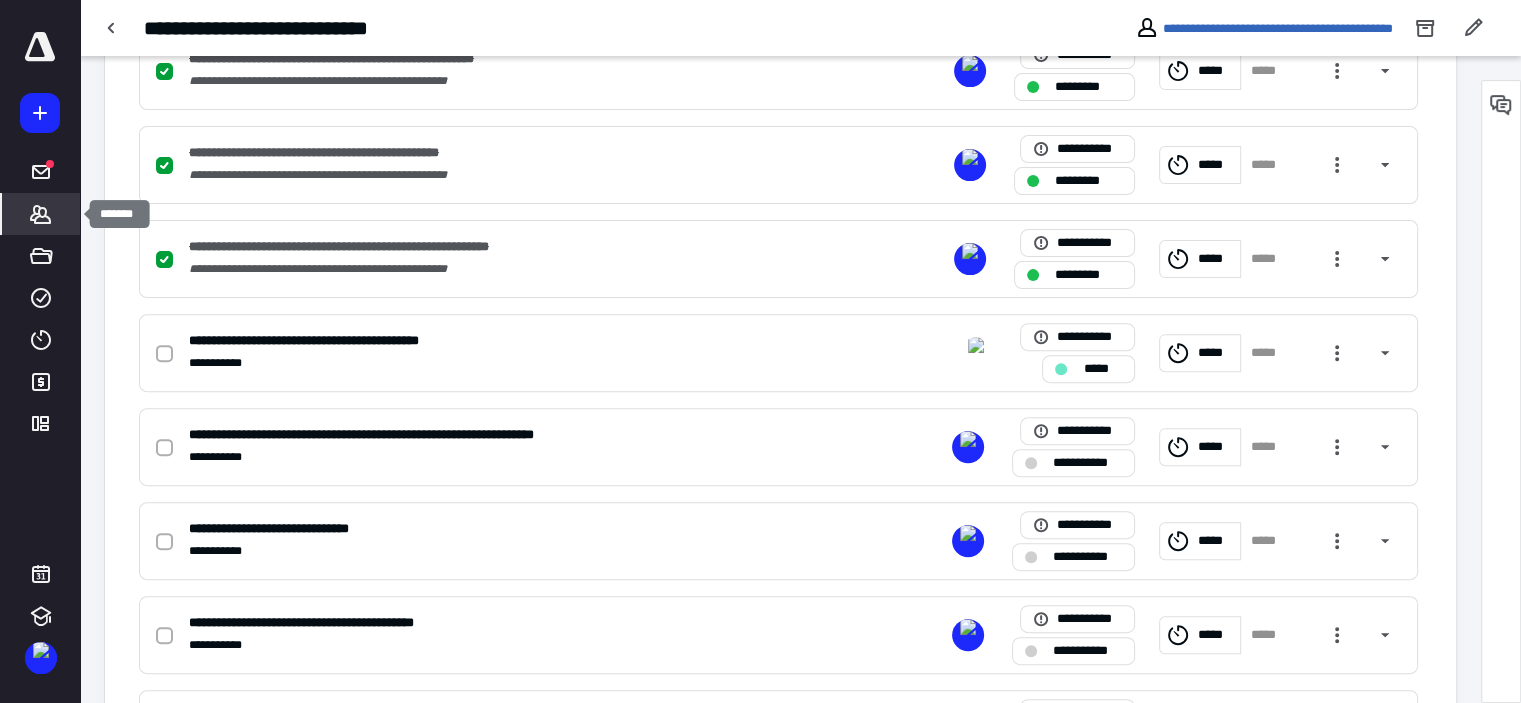click on "*******" at bounding box center [41, 214] 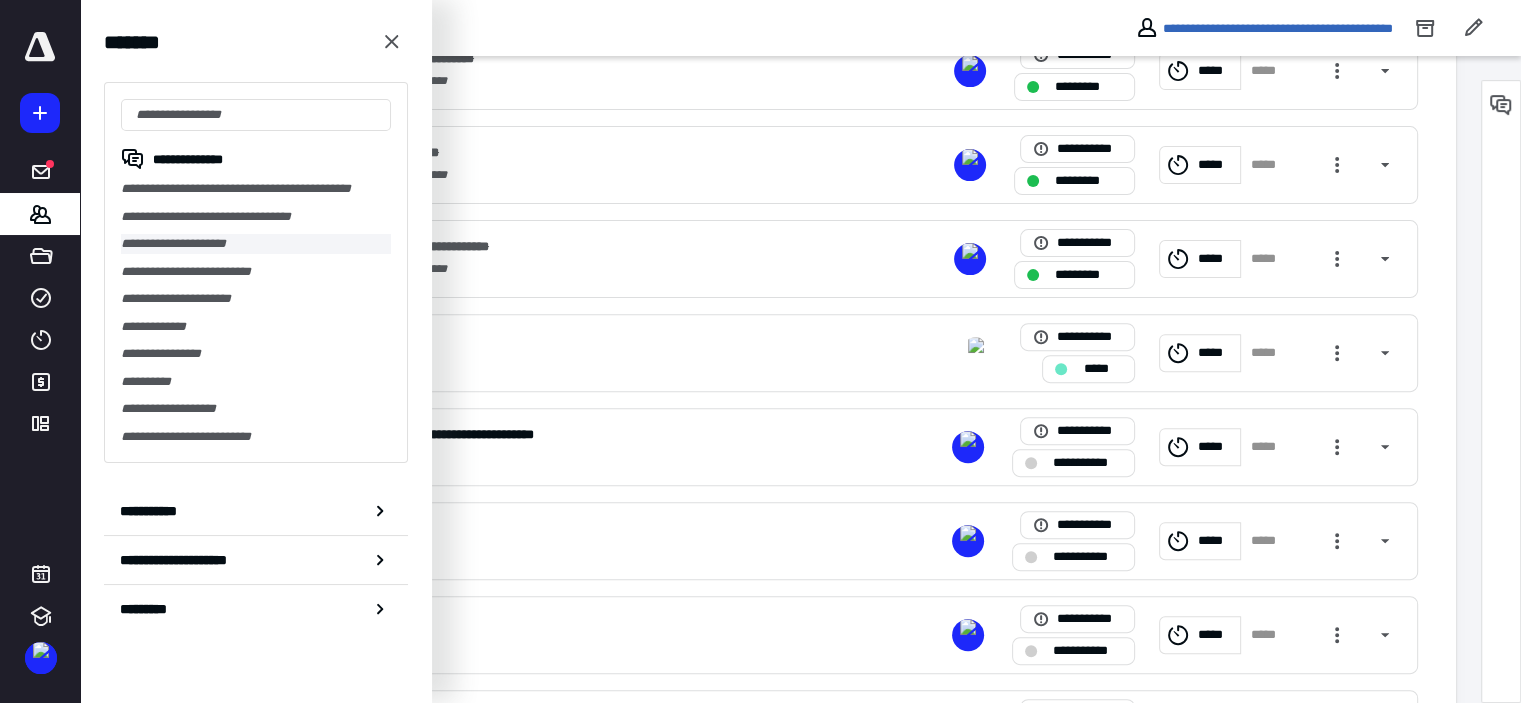 click on "**********" at bounding box center (256, 244) 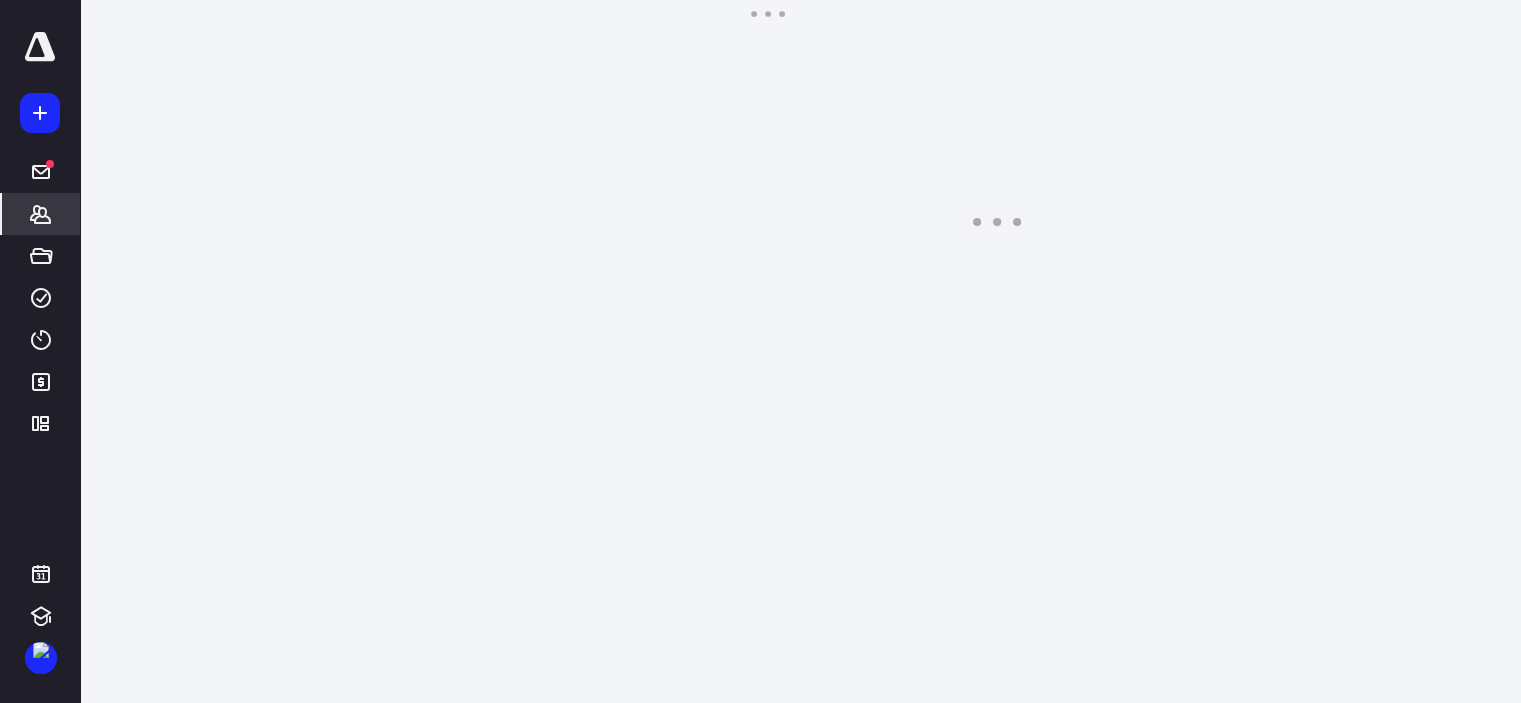 scroll, scrollTop: 0, scrollLeft: 0, axis: both 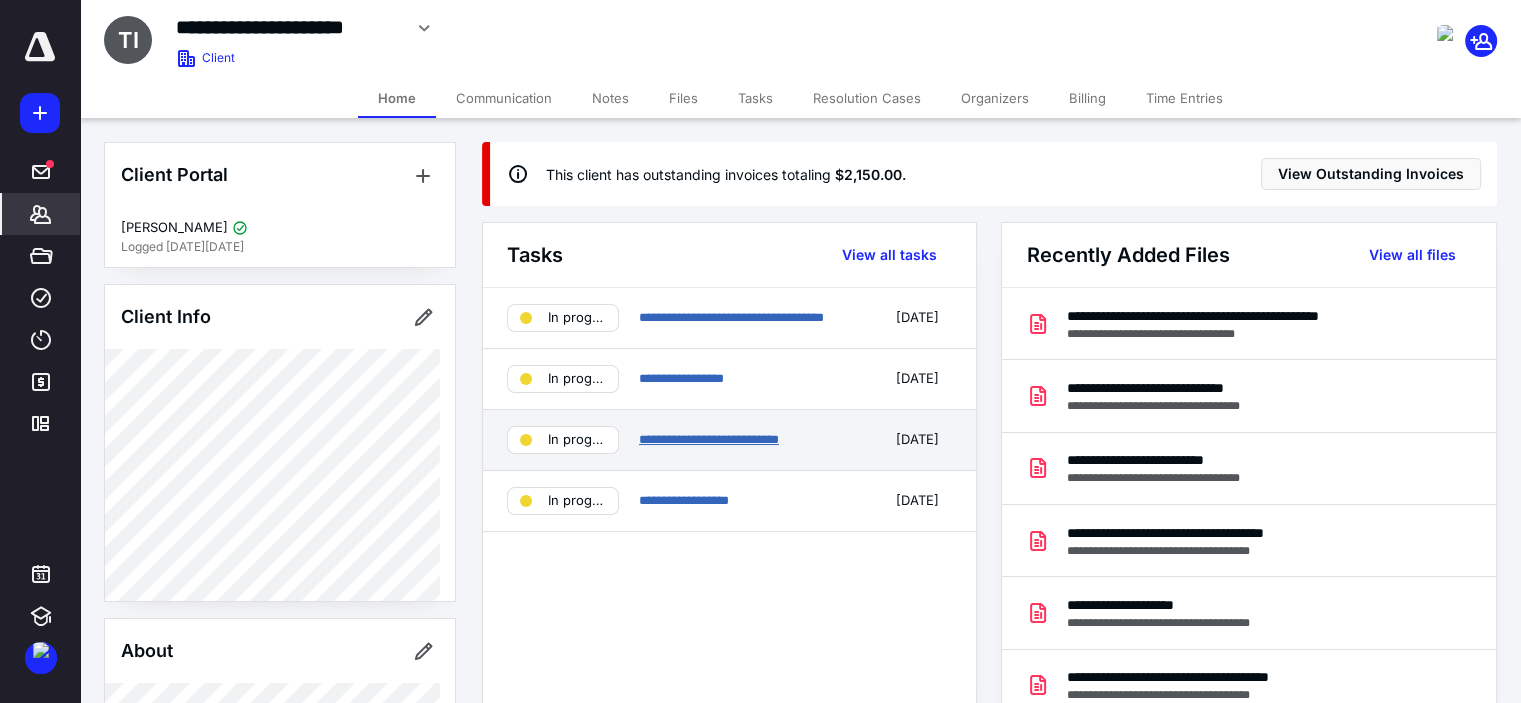 click on "**********" at bounding box center (709, 439) 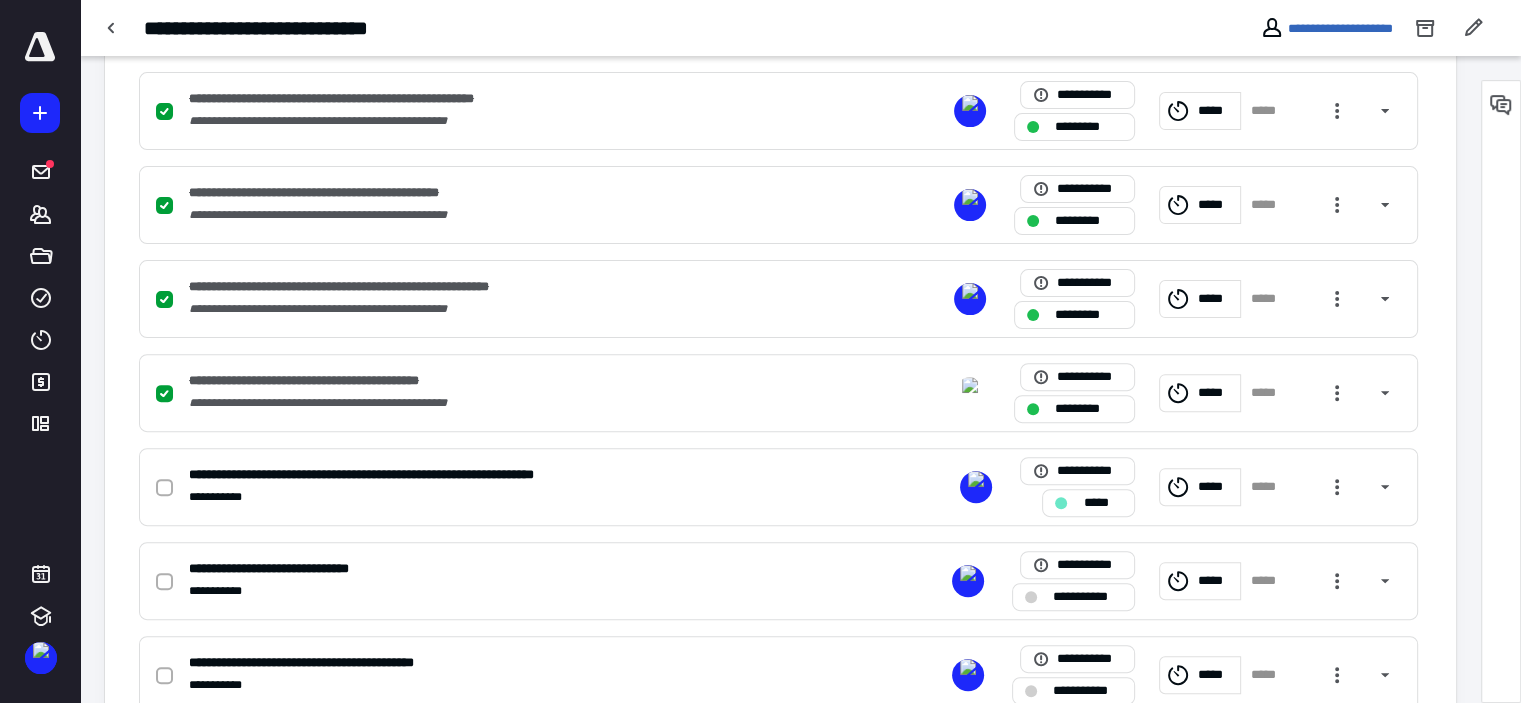 scroll, scrollTop: 640, scrollLeft: 0, axis: vertical 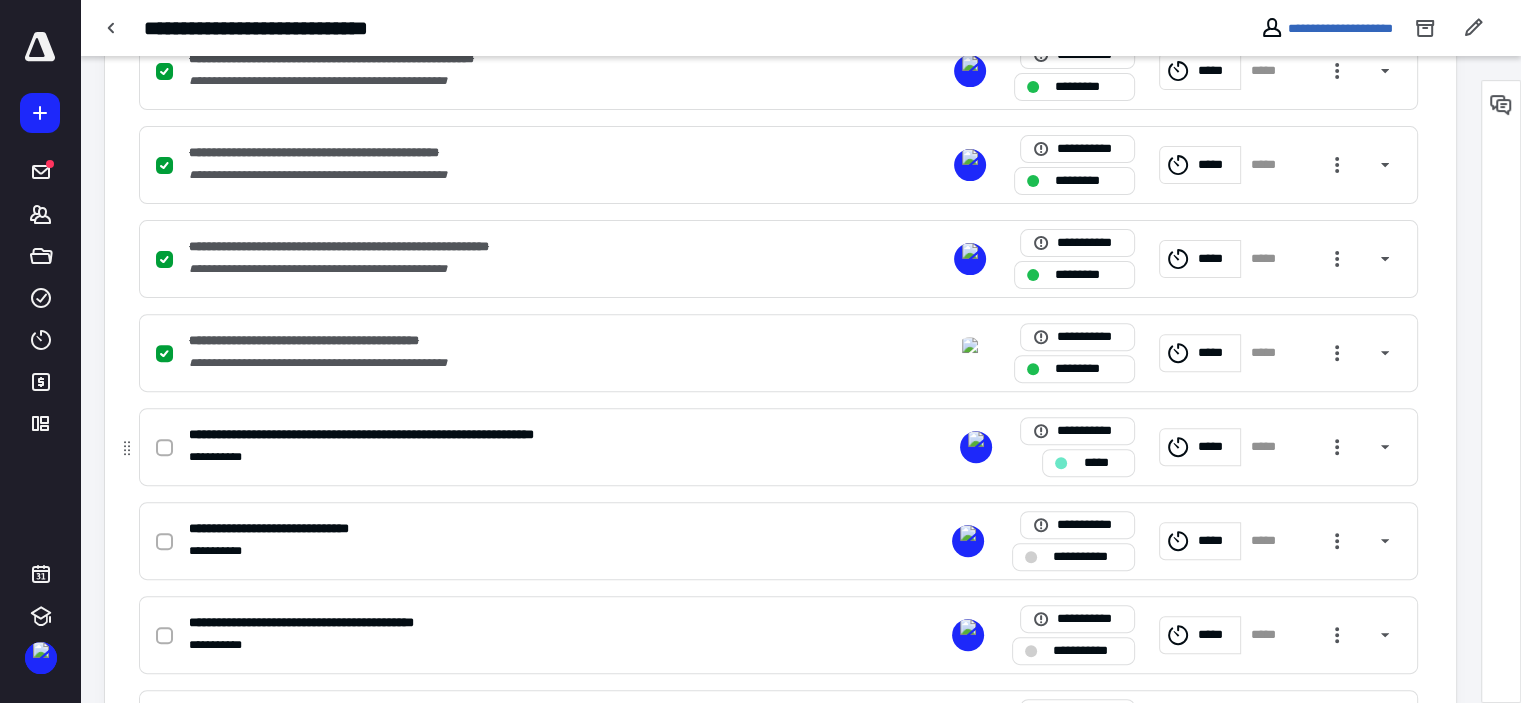 click 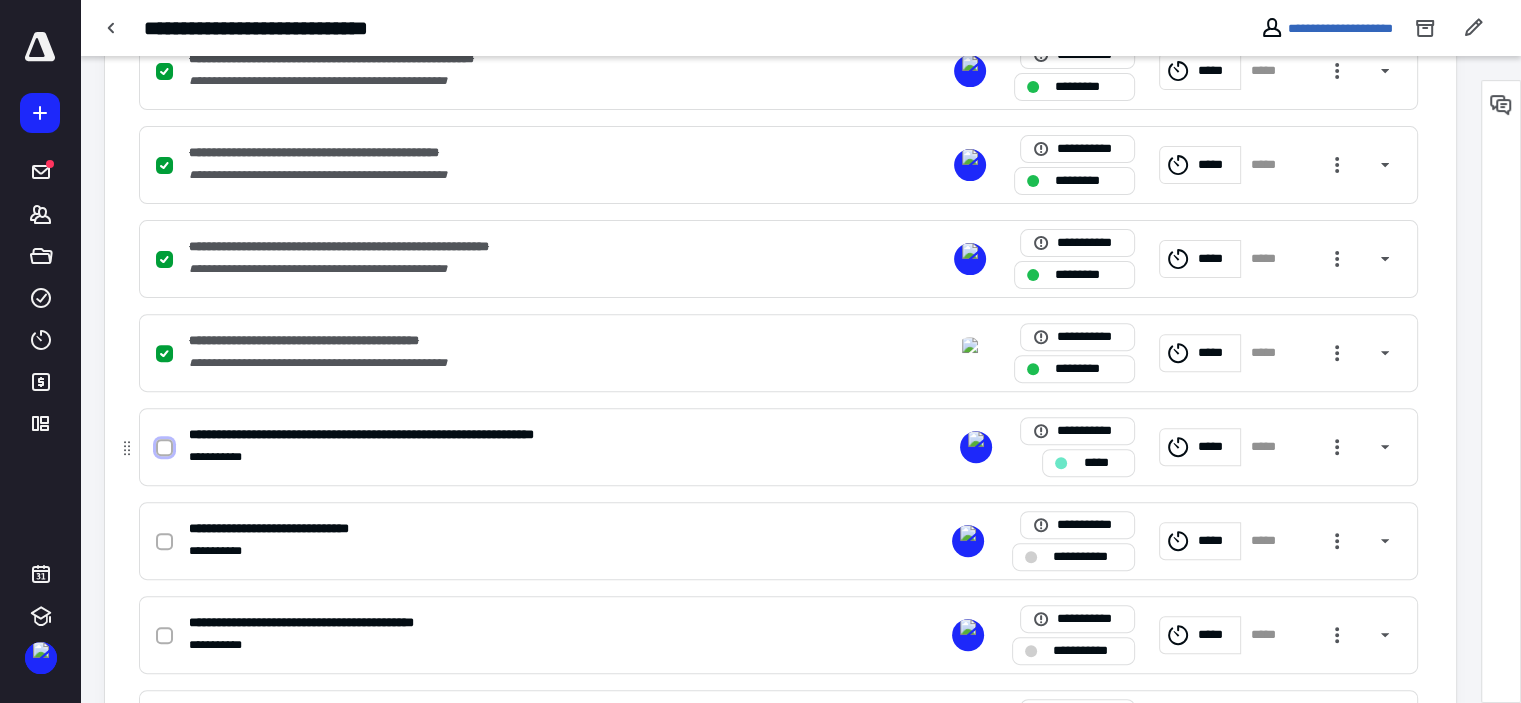 click at bounding box center [164, 448] 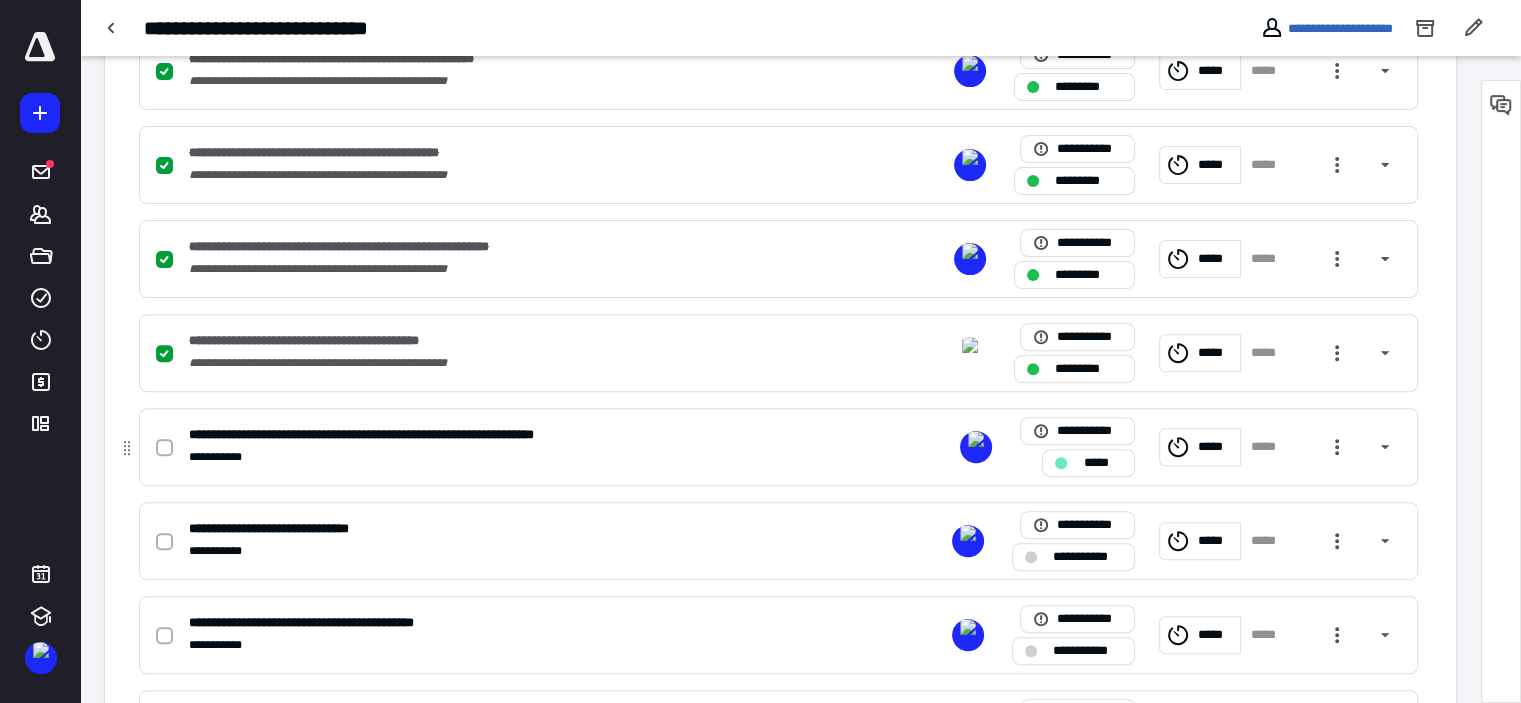 checkbox on "true" 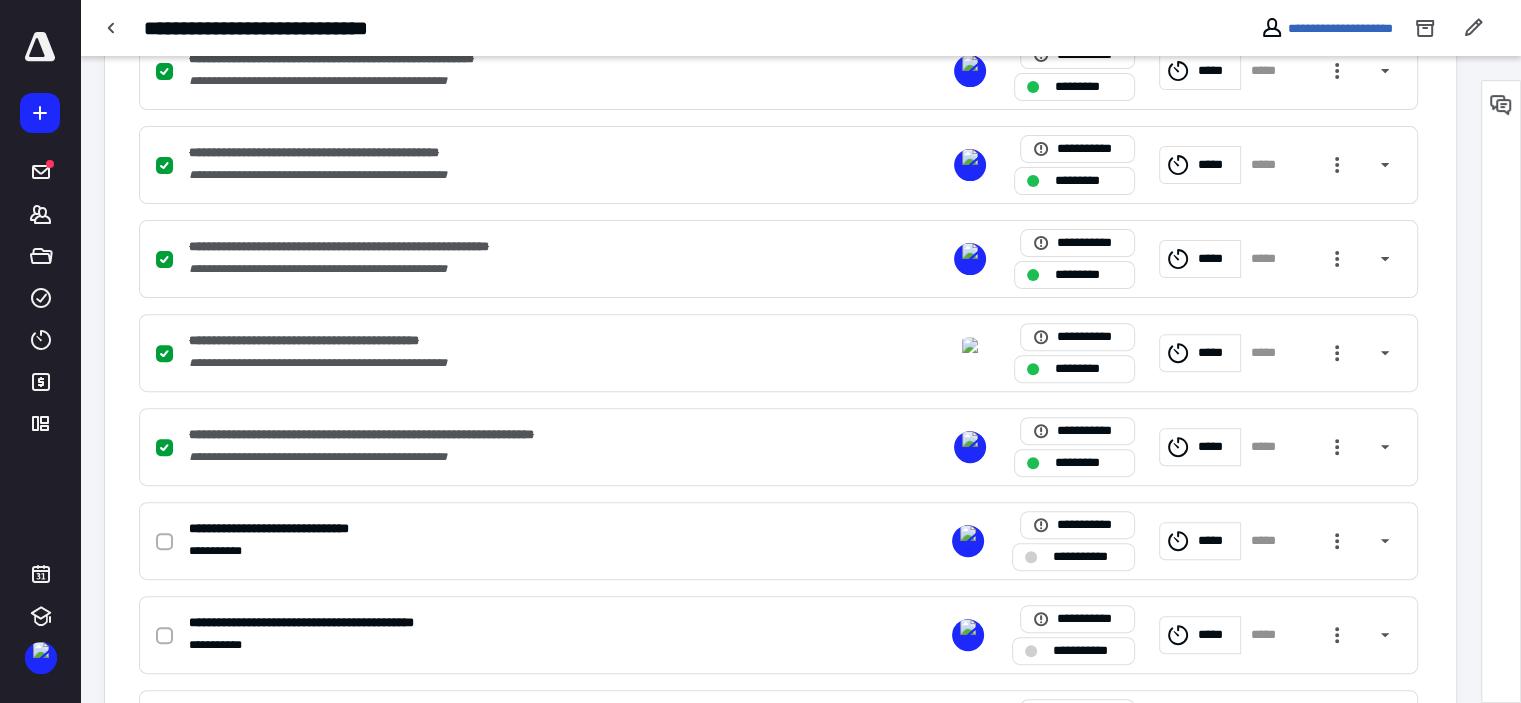 click on "**********" at bounding box center (780, 163) 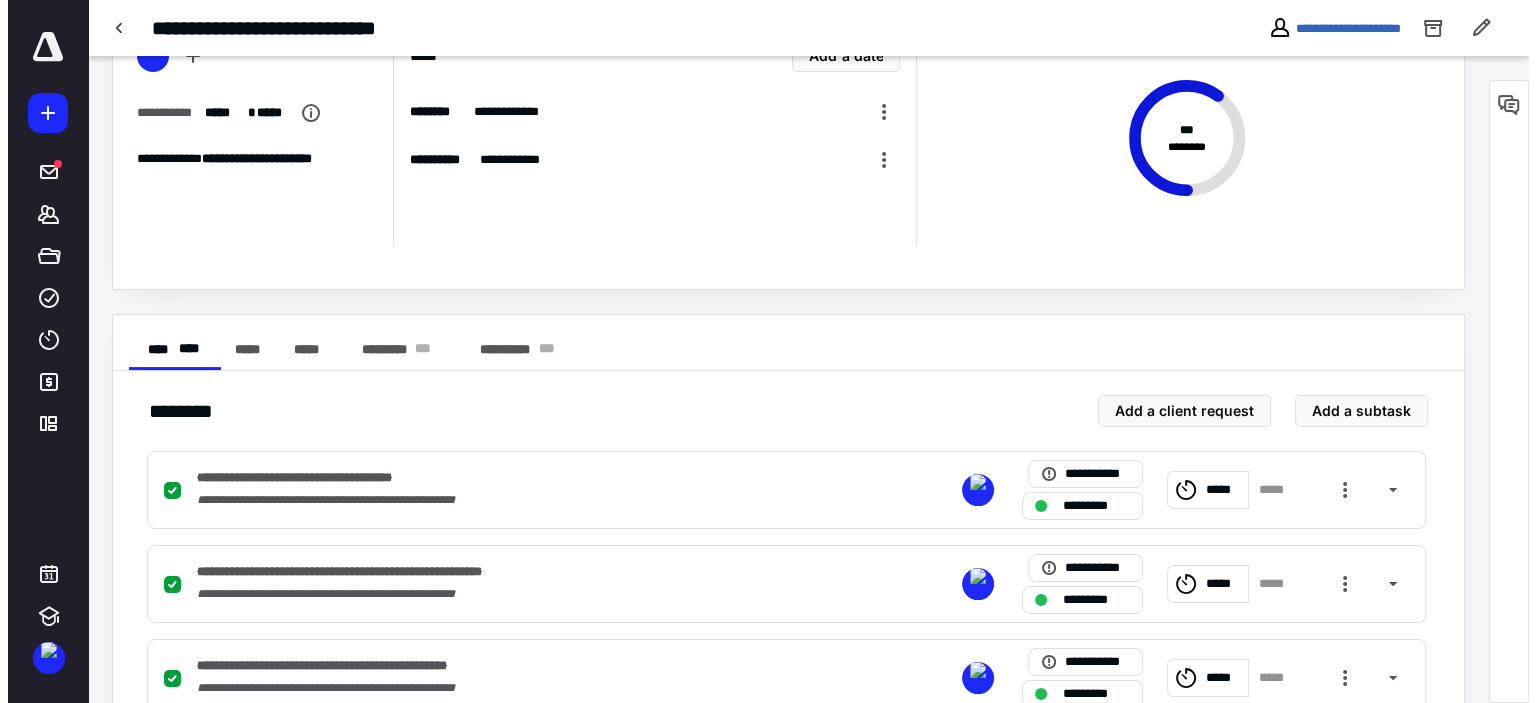 scroll, scrollTop: 0, scrollLeft: 0, axis: both 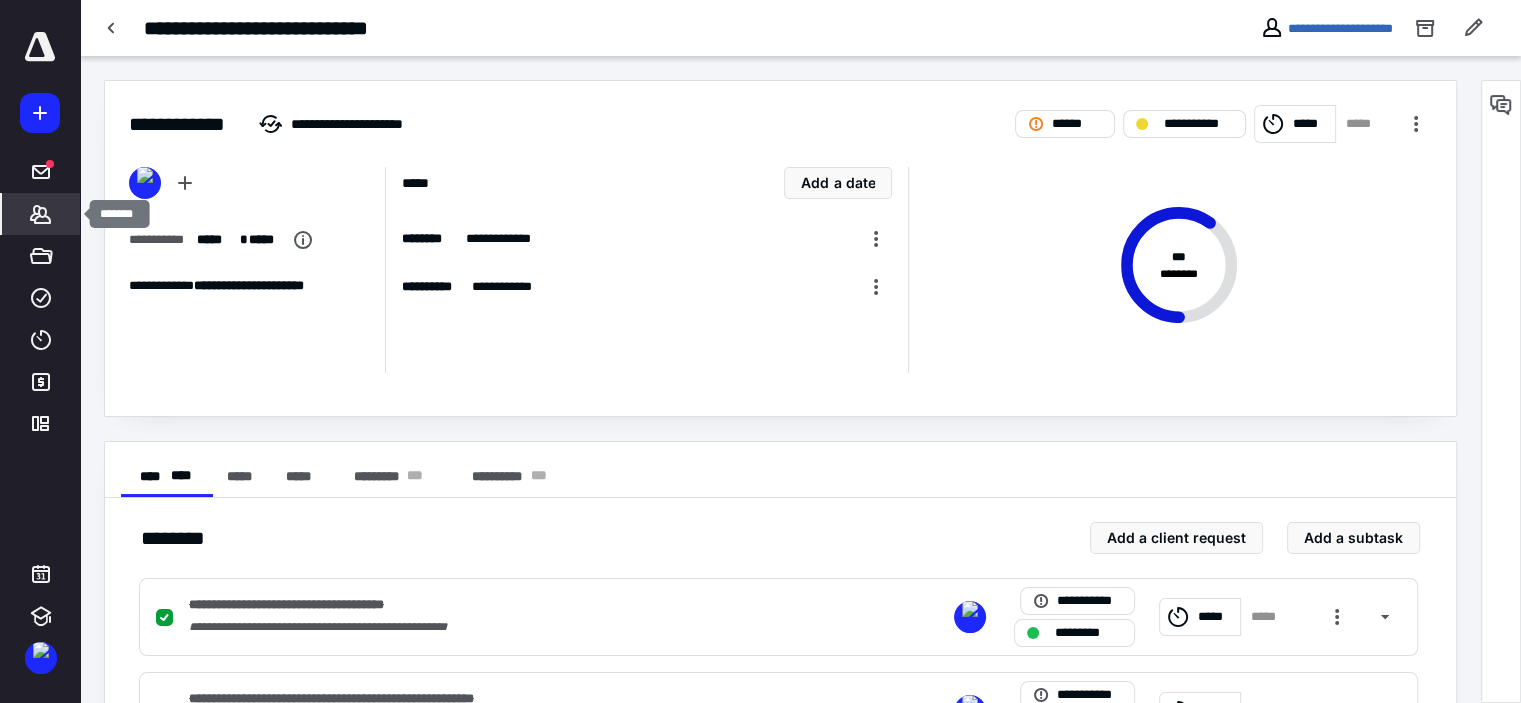 click 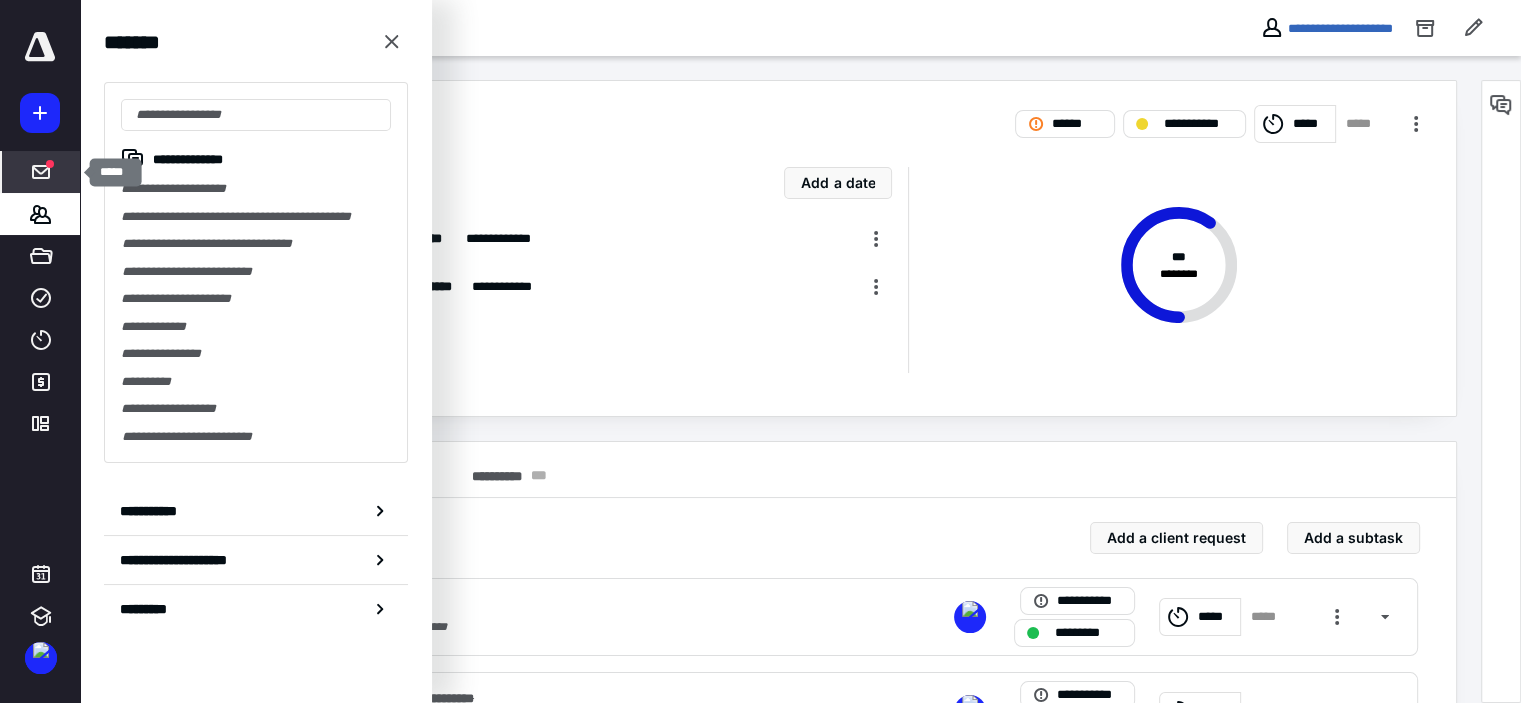 click 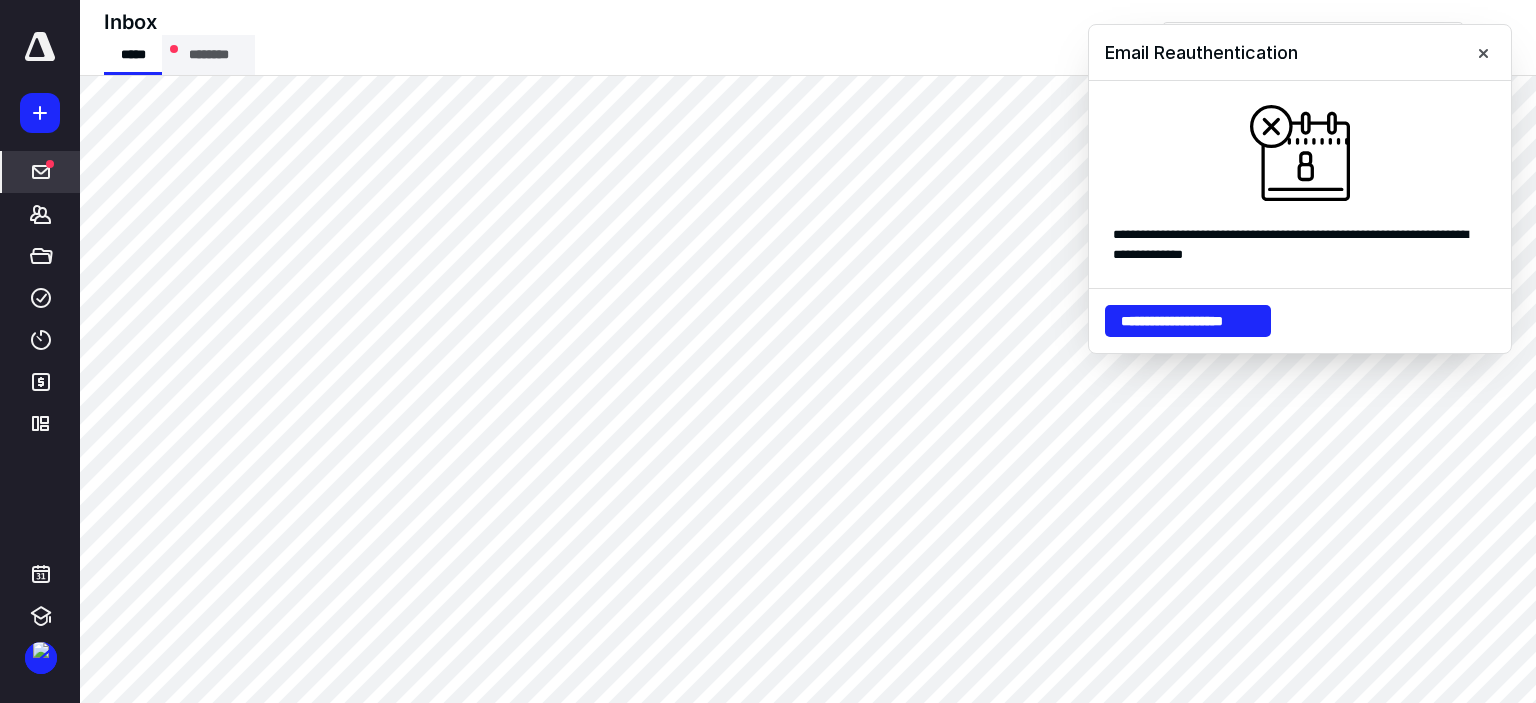 click on "********" at bounding box center (208, 55) 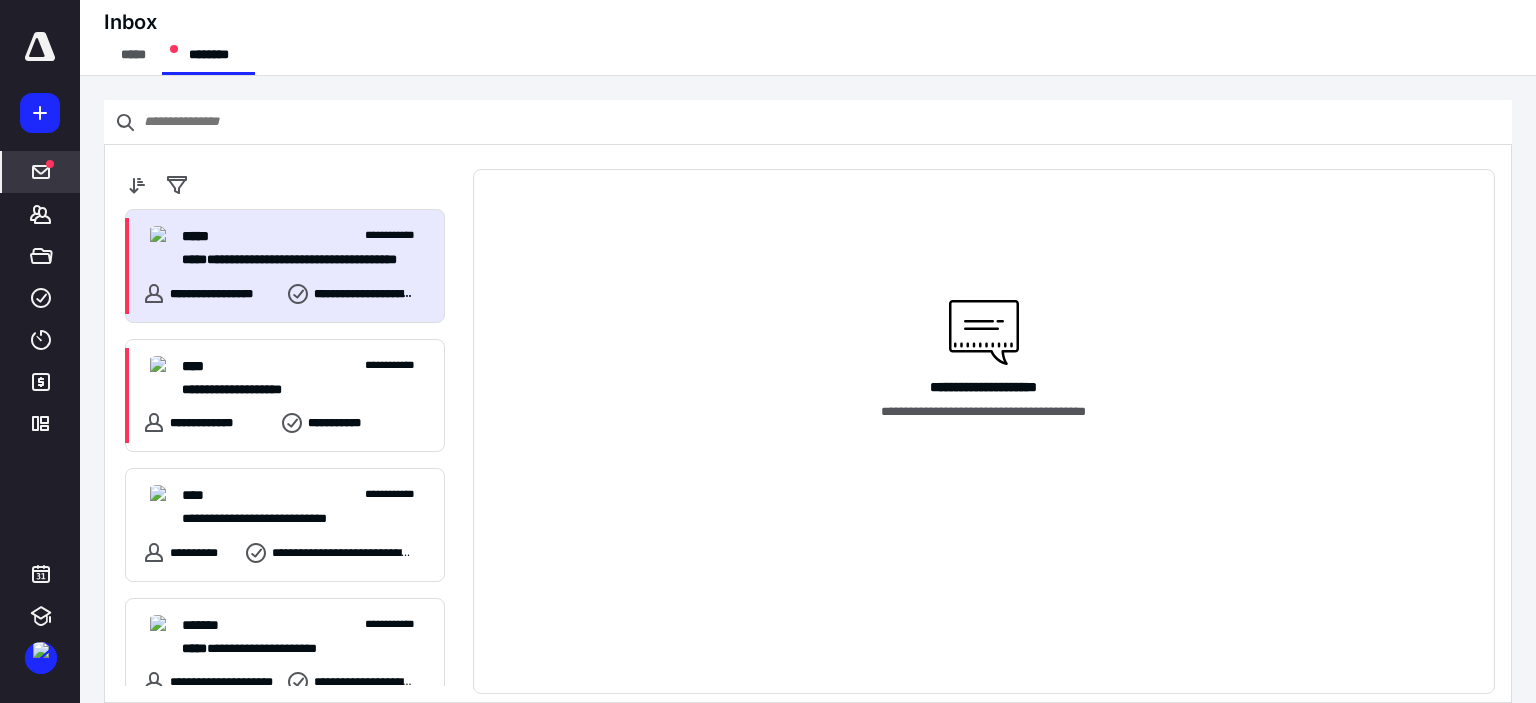 click on "**********" at bounding box center [305, 236] 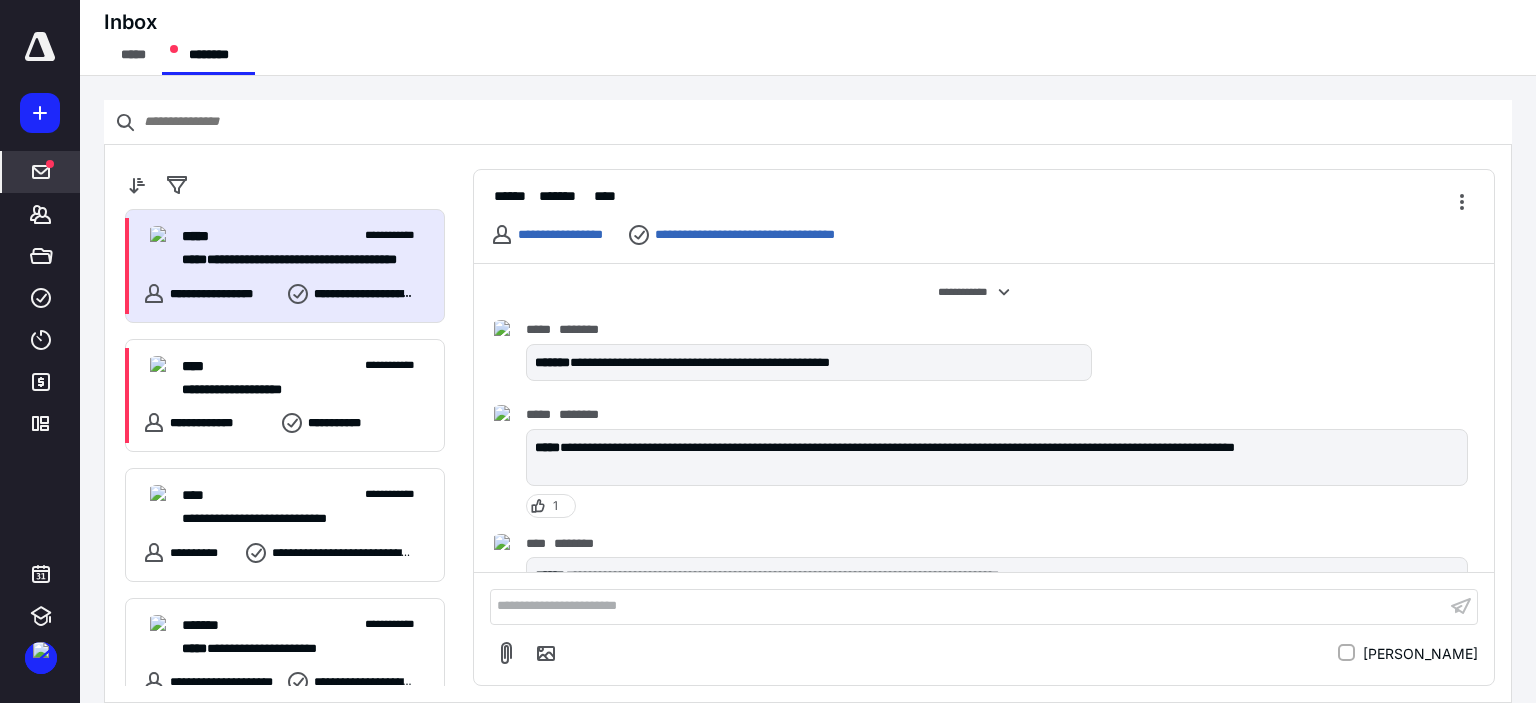 scroll, scrollTop: 184, scrollLeft: 0, axis: vertical 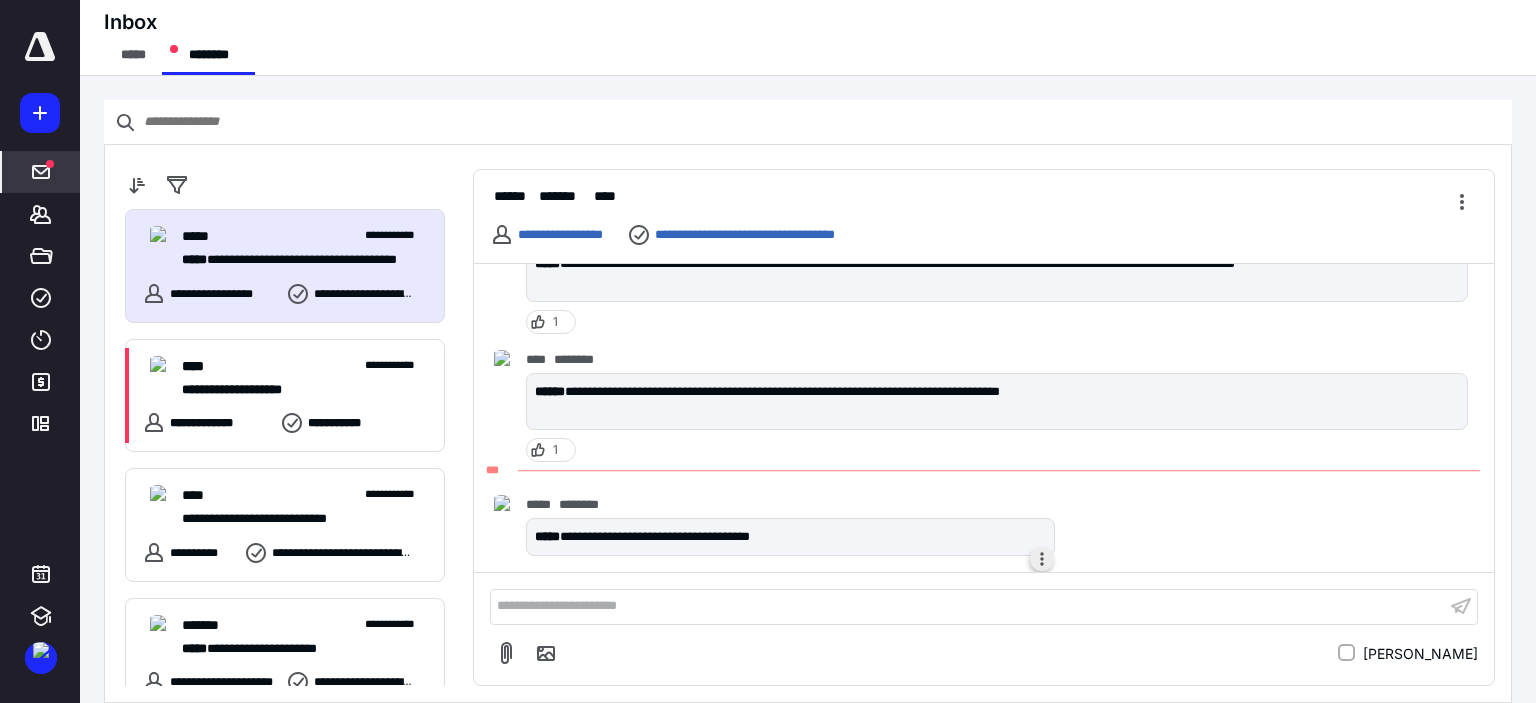 click at bounding box center [1042, 559] 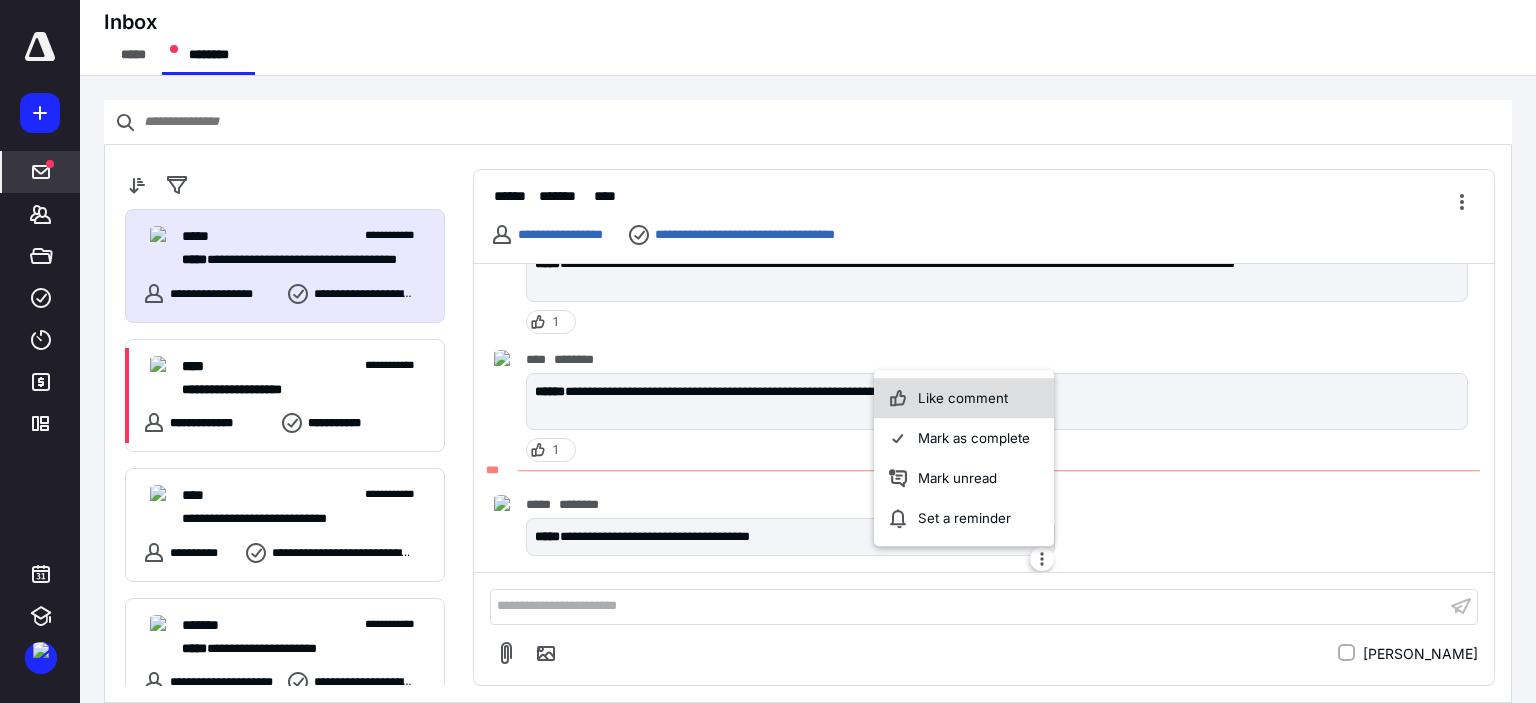 click on "Like comment" at bounding box center (964, 398) 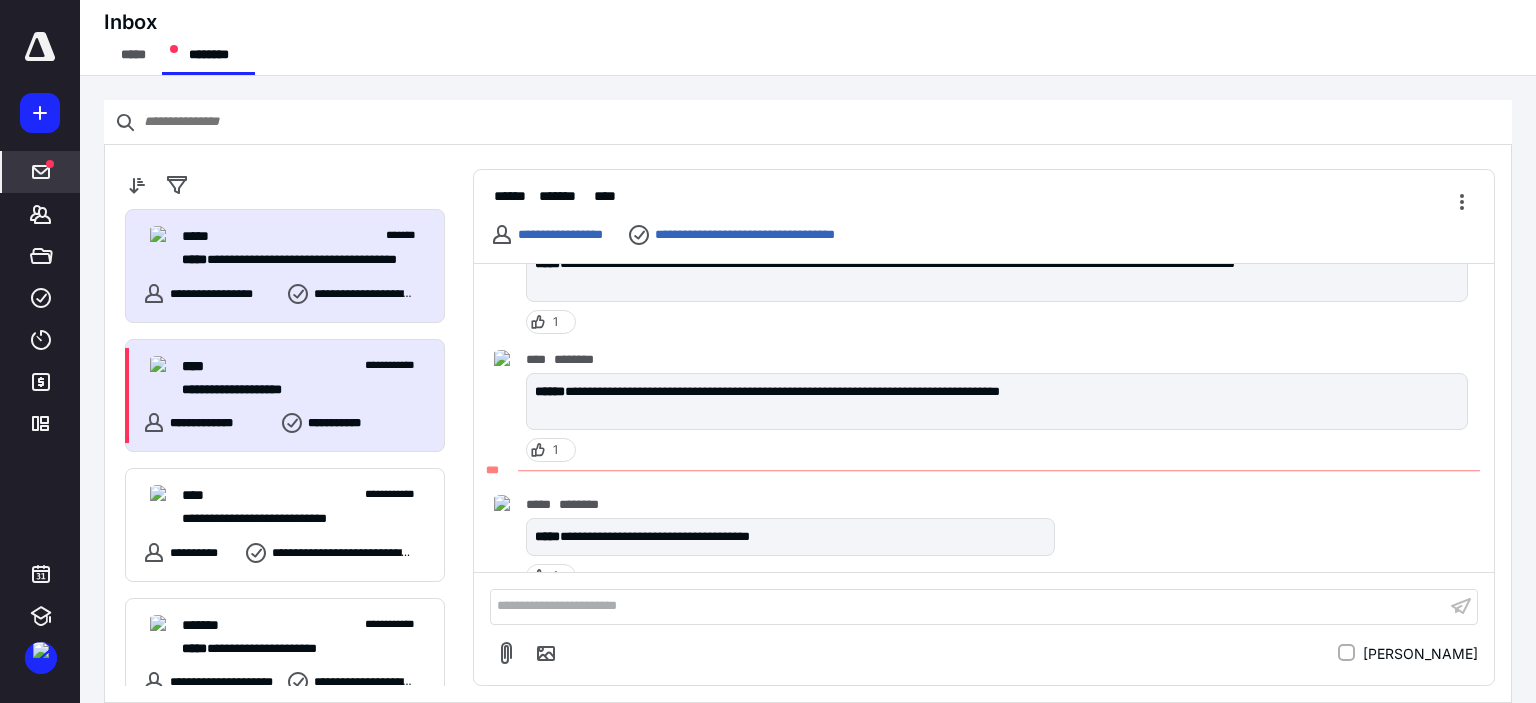 click on "**********" at bounding box center [297, 390] 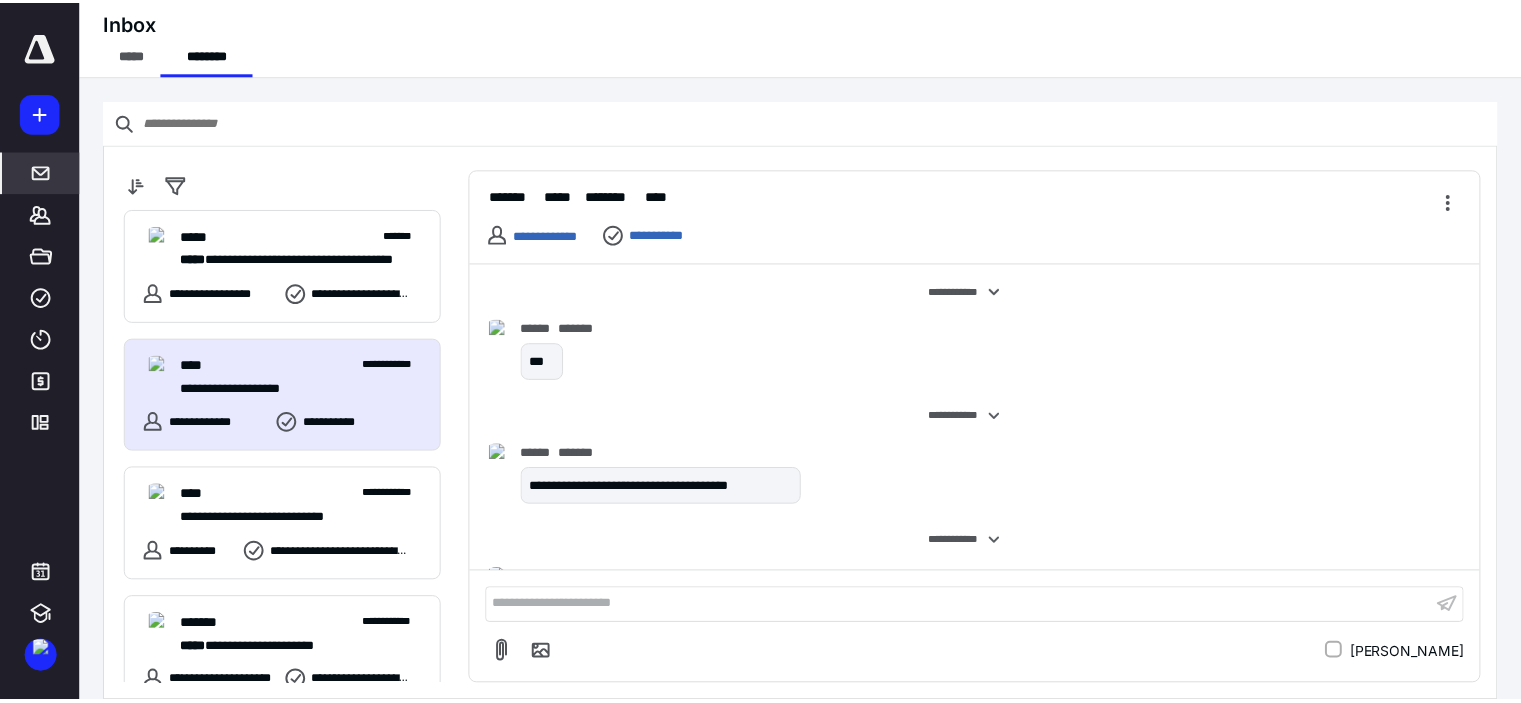 scroll, scrollTop: 892, scrollLeft: 0, axis: vertical 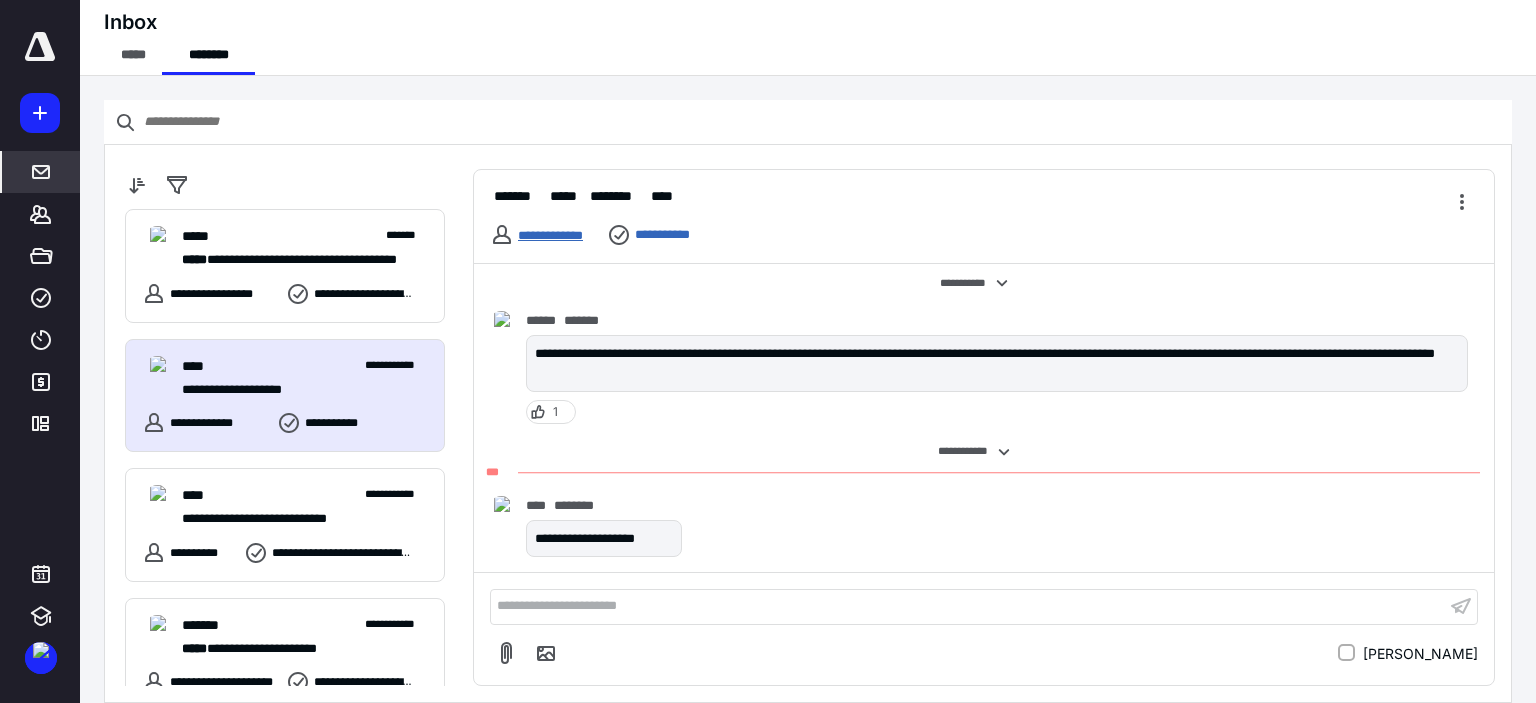 click on "**********" at bounding box center (550, 235) 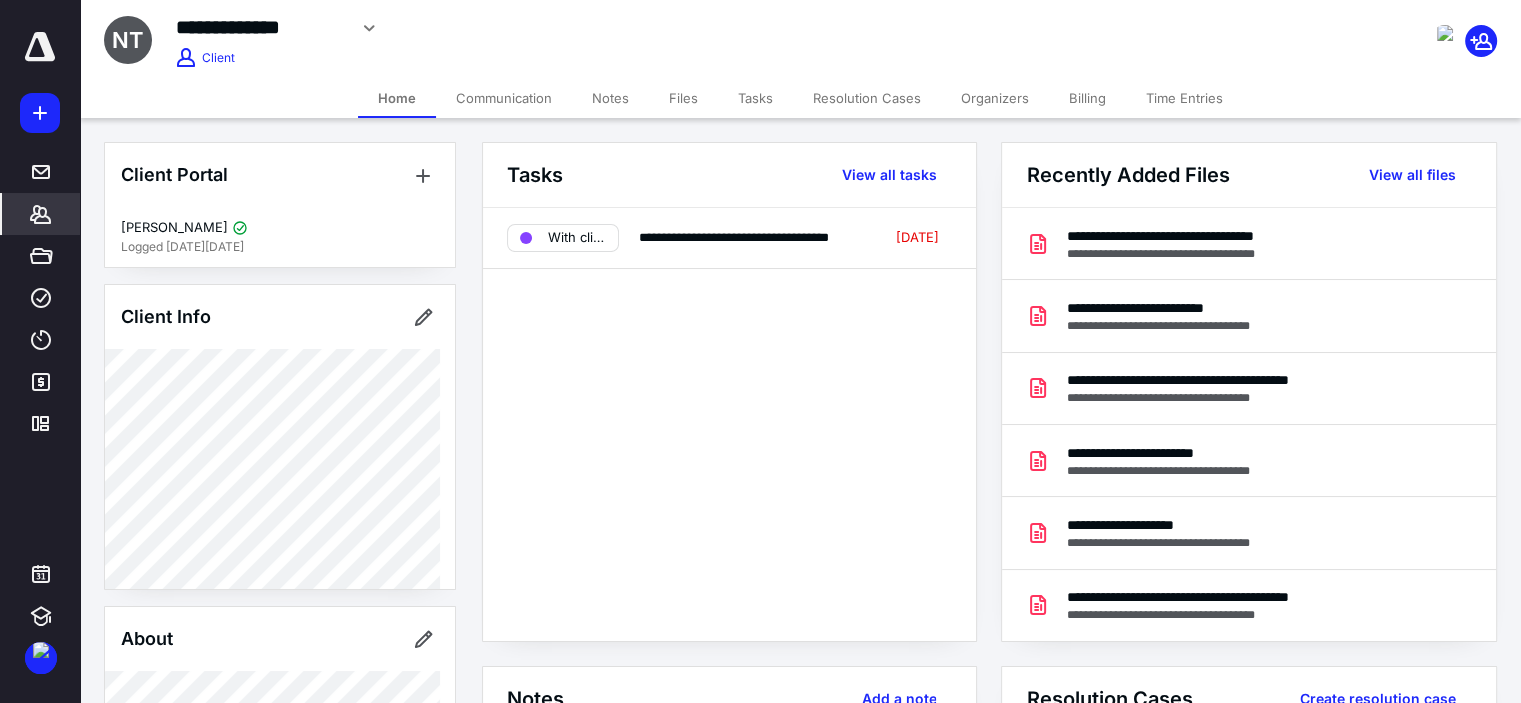 click on "Tasks" at bounding box center (755, 98) 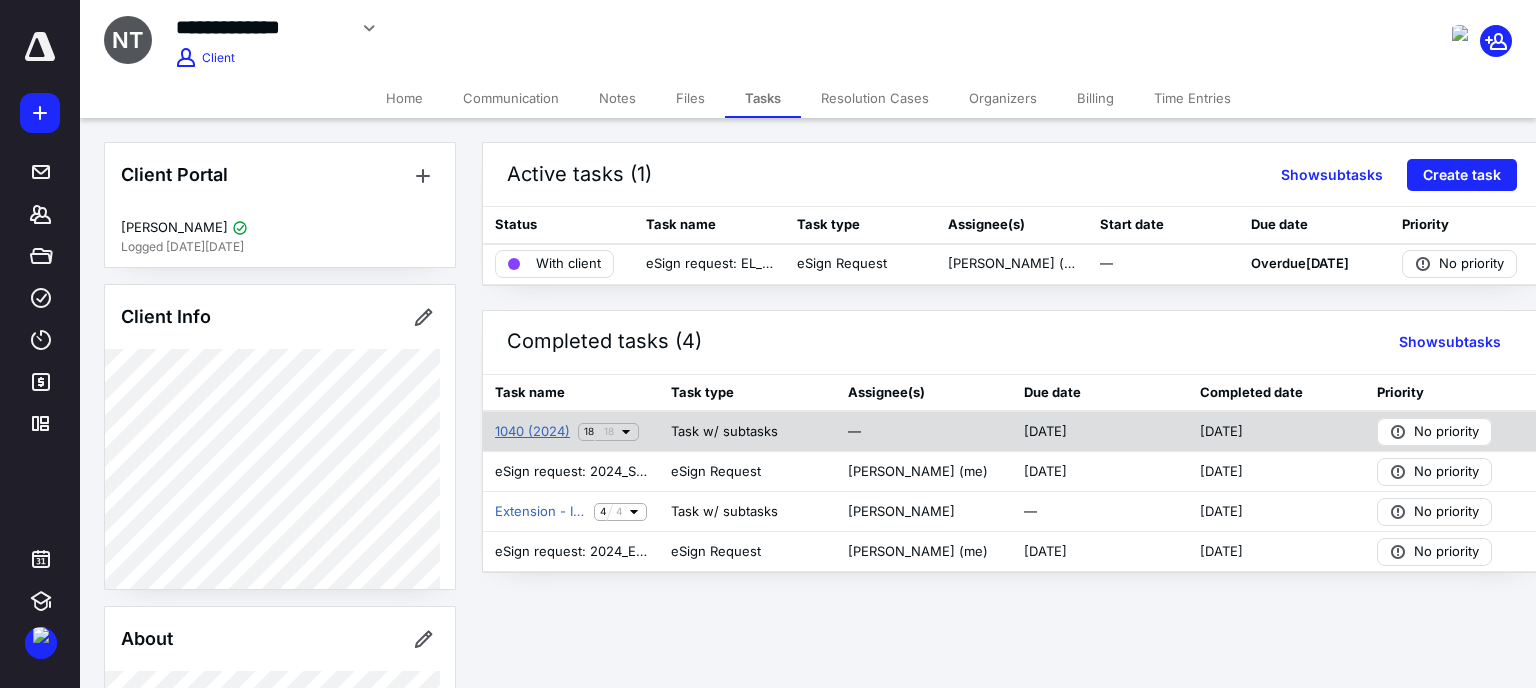 click on "1040 (2024)" at bounding box center (532, 432) 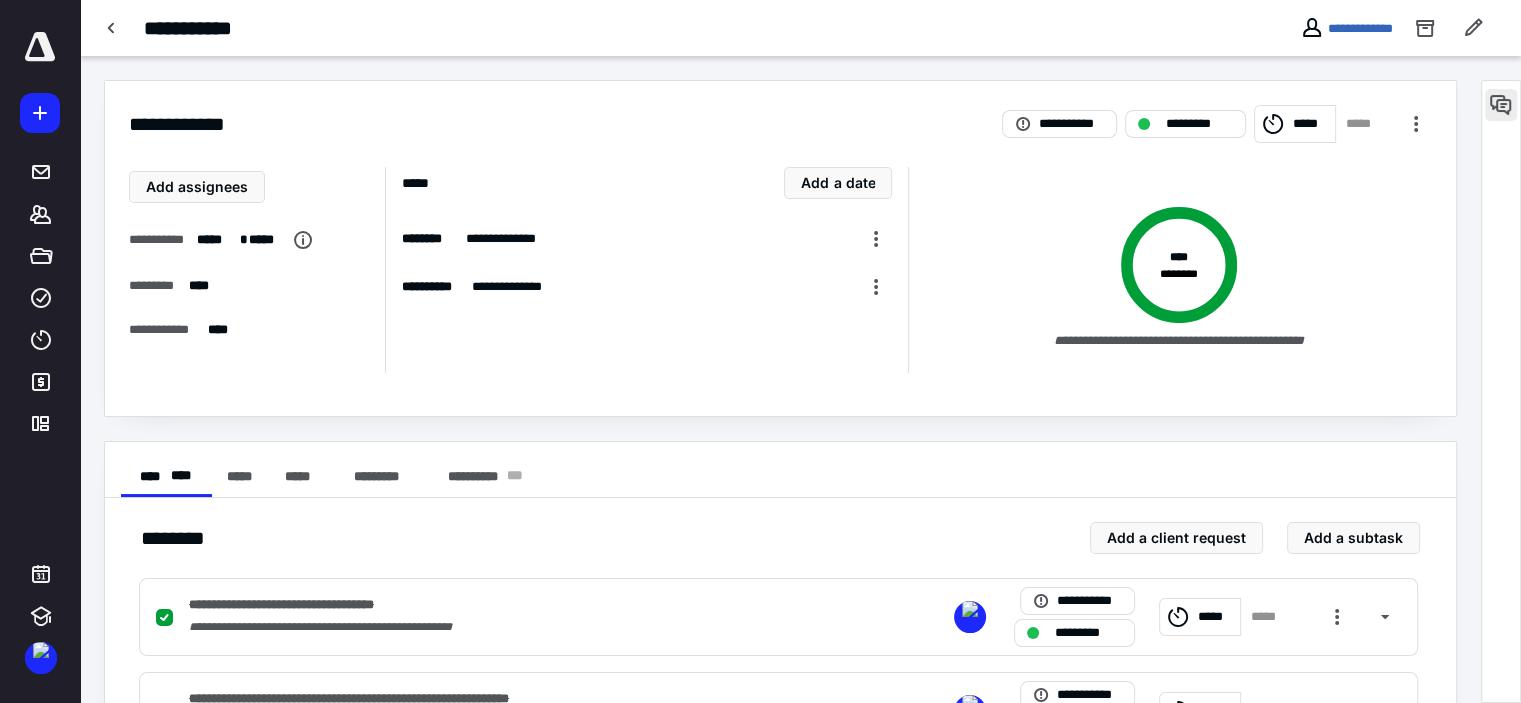 click at bounding box center (1501, 105) 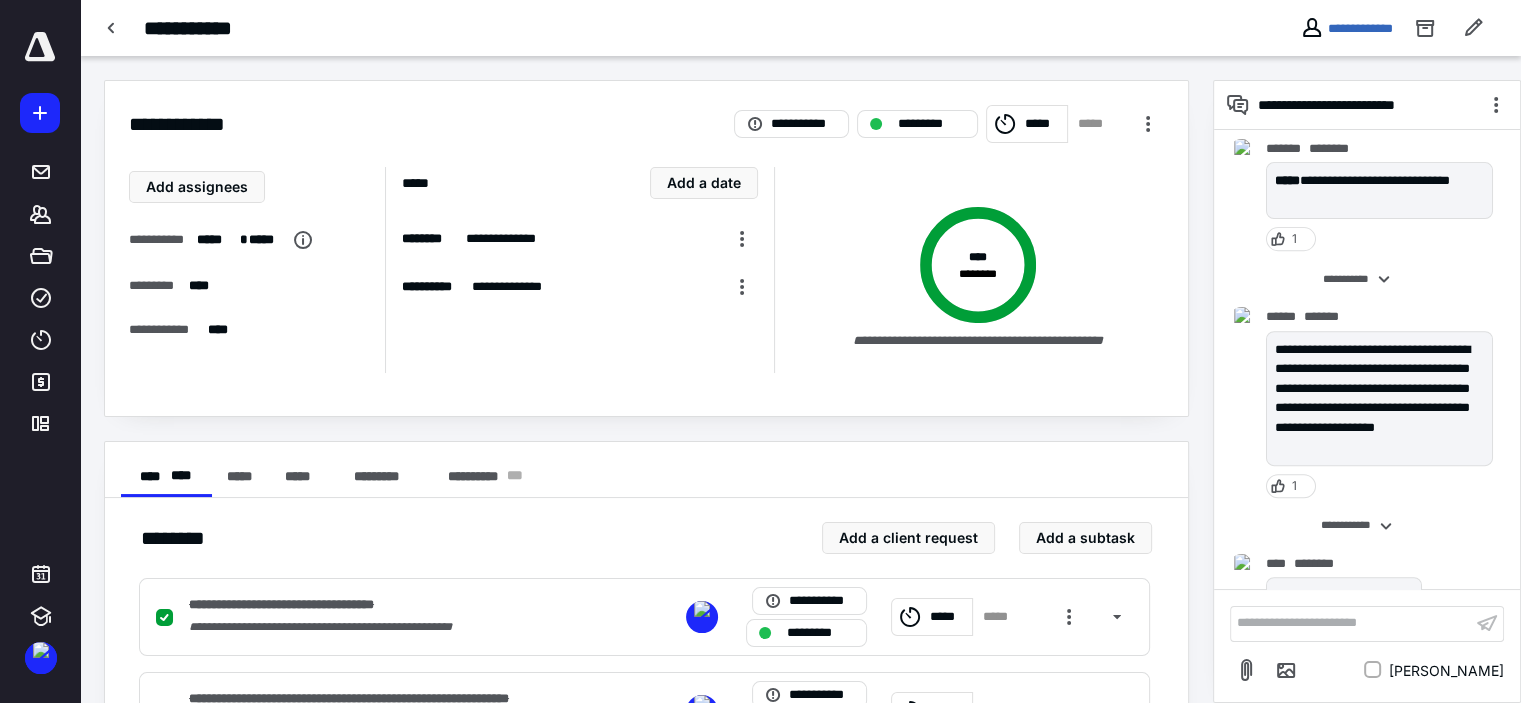 scroll, scrollTop: 880, scrollLeft: 0, axis: vertical 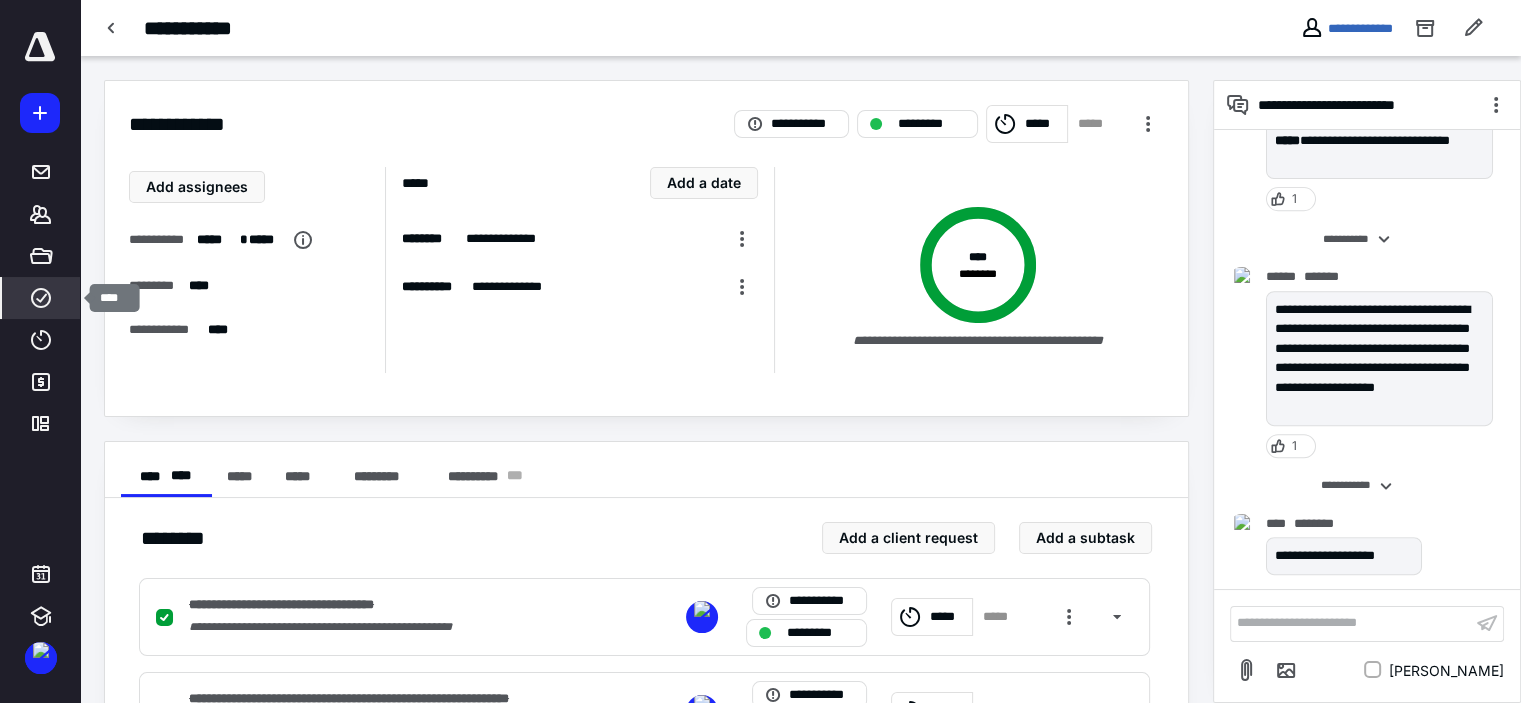 click 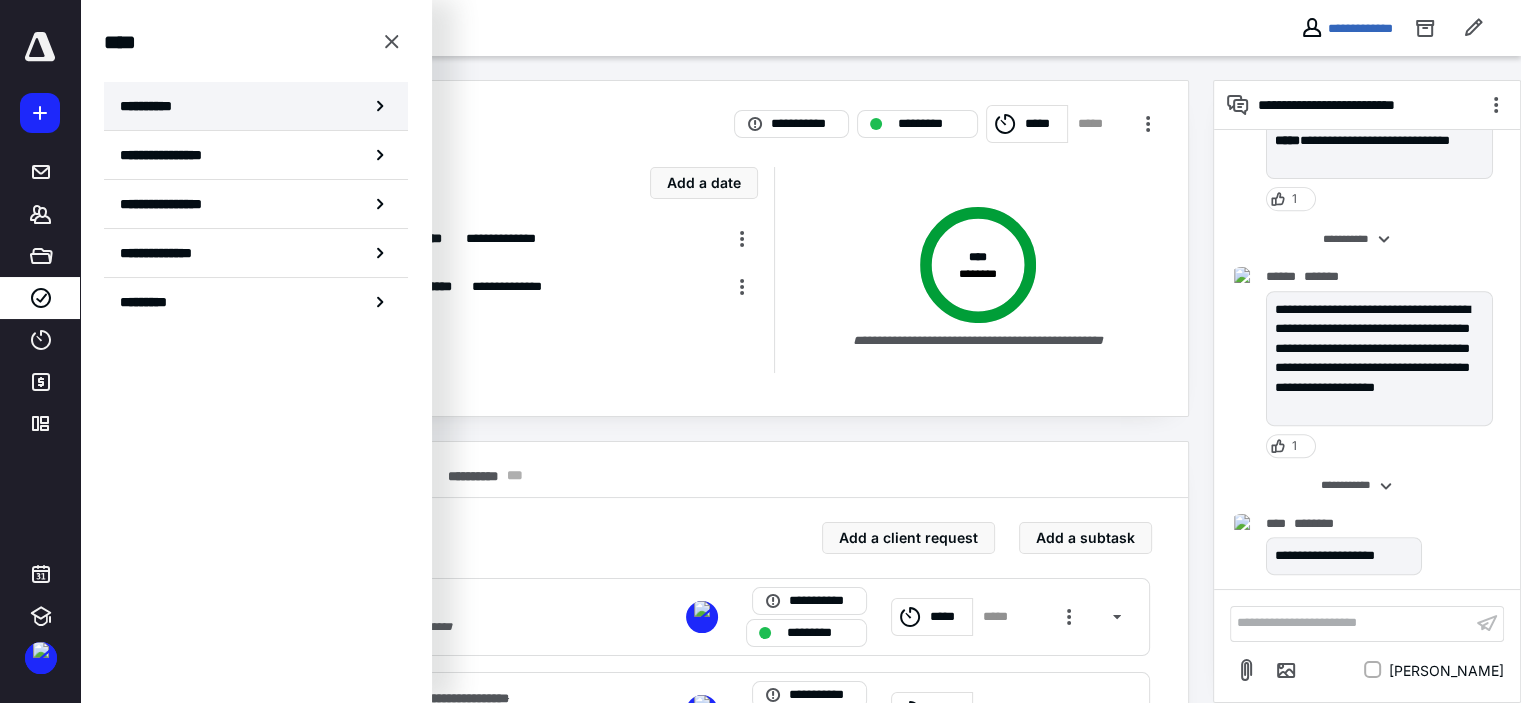 click on "**********" at bounding box center [256, 106] 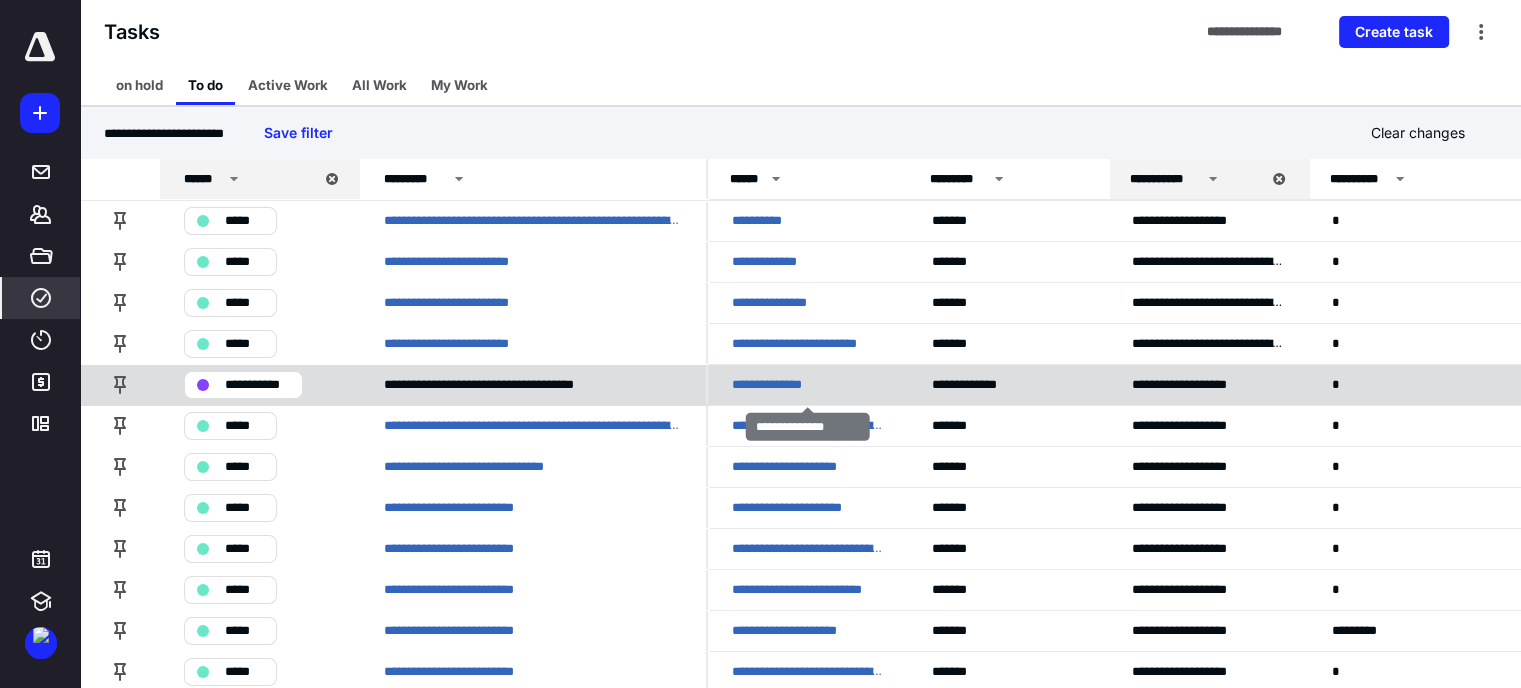 click on "**********" at bounding box center [788, 385] 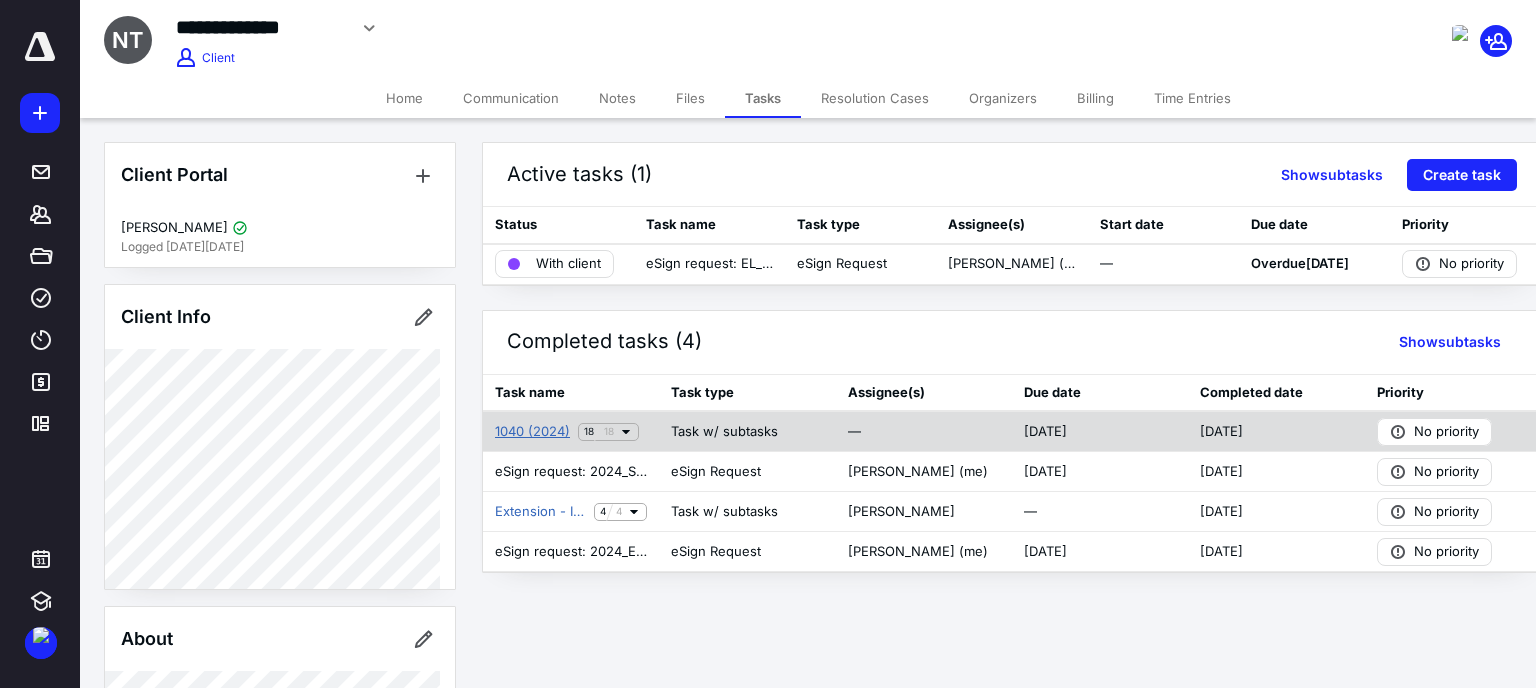 click on "1040 (2024)" at bounding box center (532, 432) 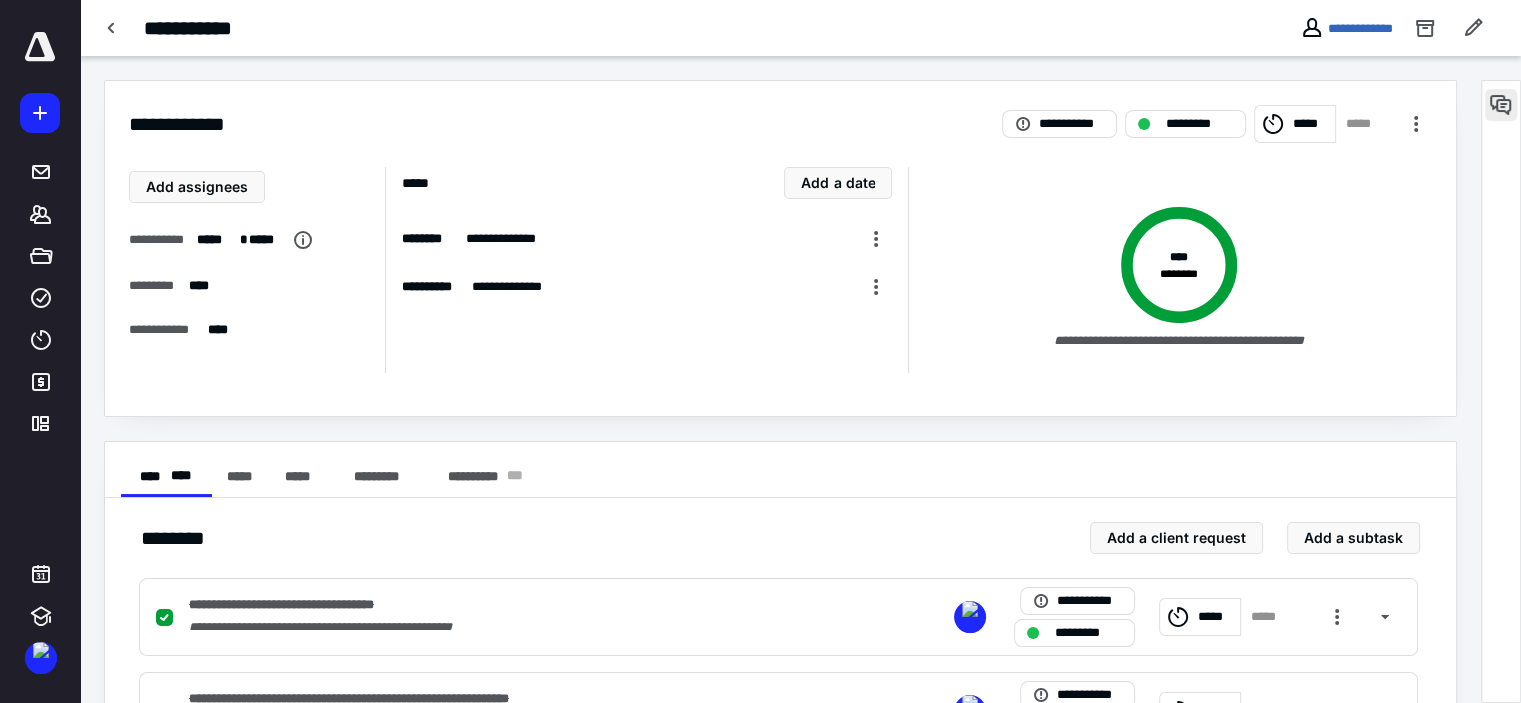 click at bounding box center [1501, 105] 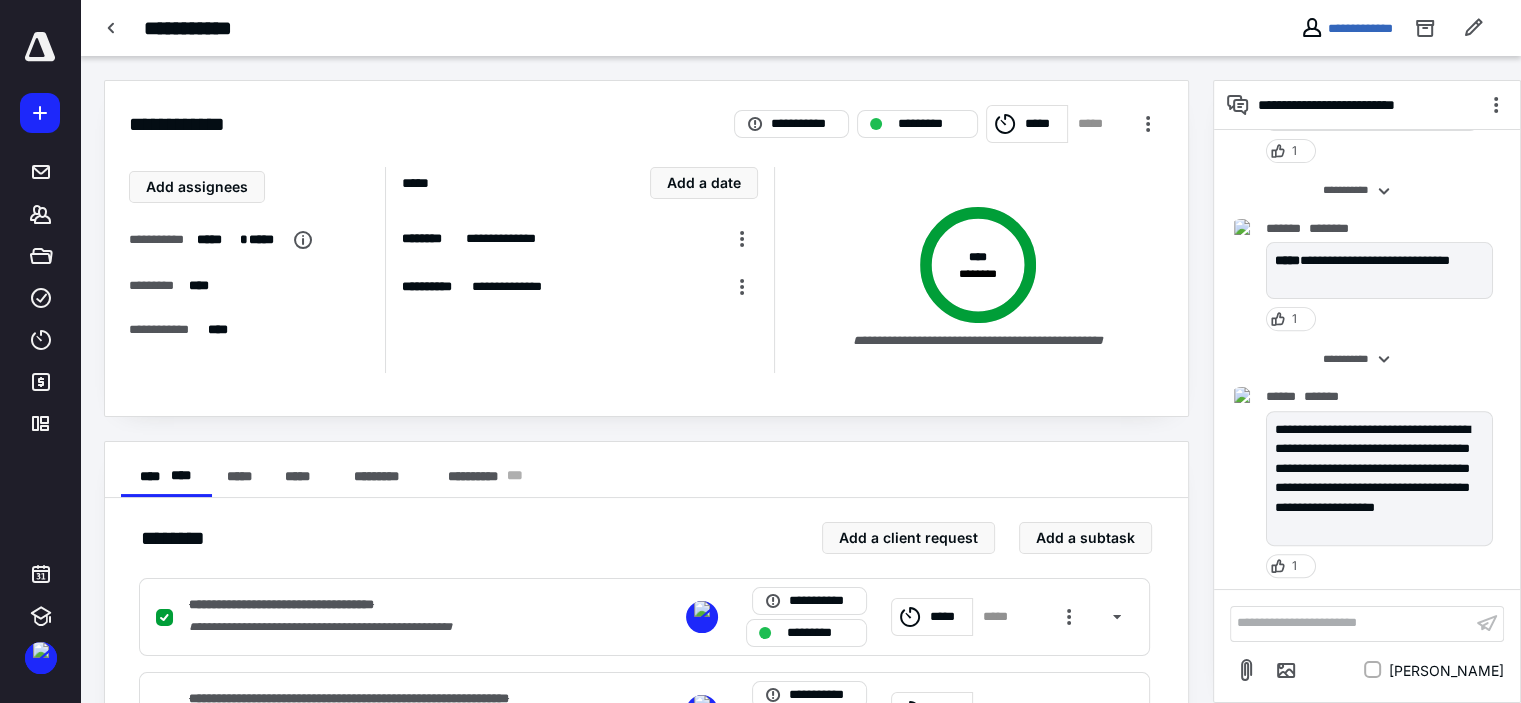 scroll, scrollTop: 720, scrollLeft: 0, axis: vertical 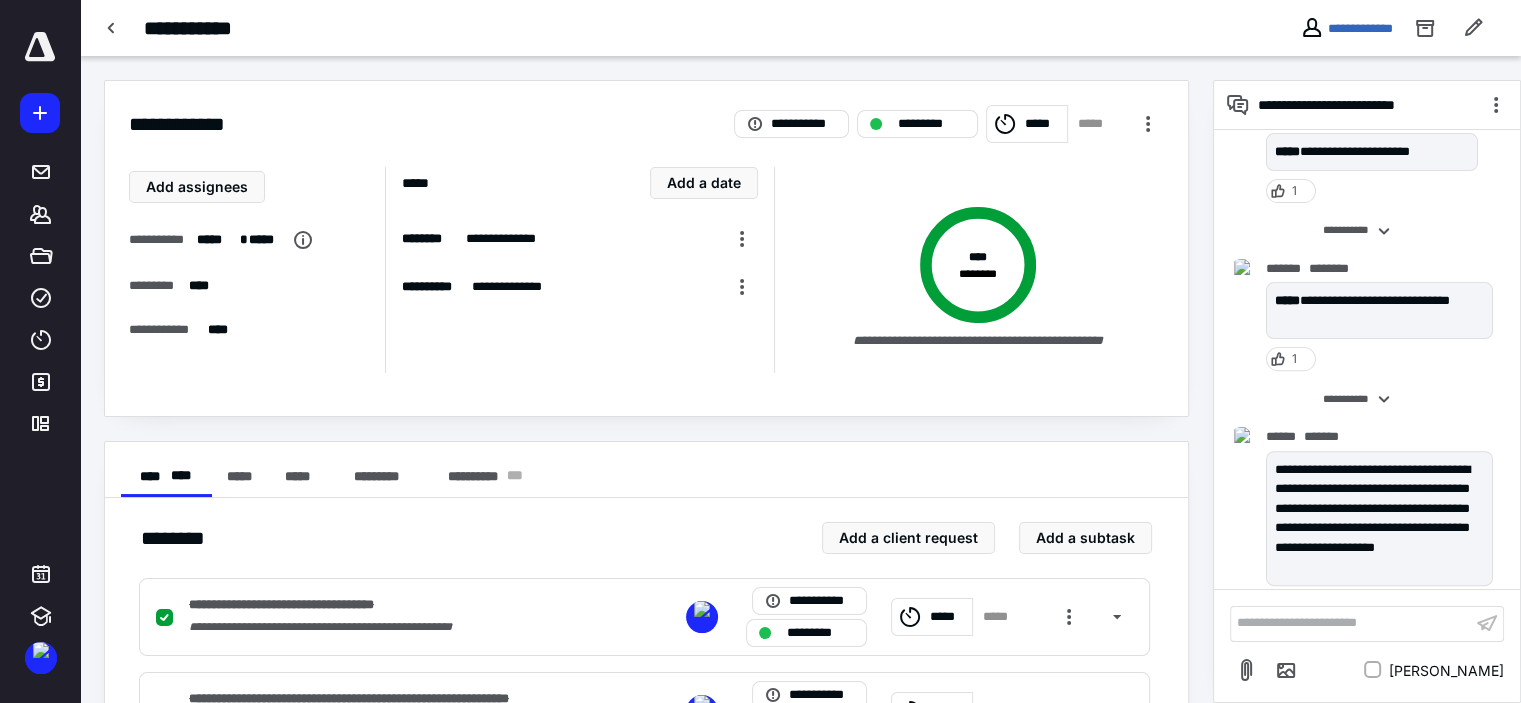 click on "**********" at bounding box center (646, 1179) 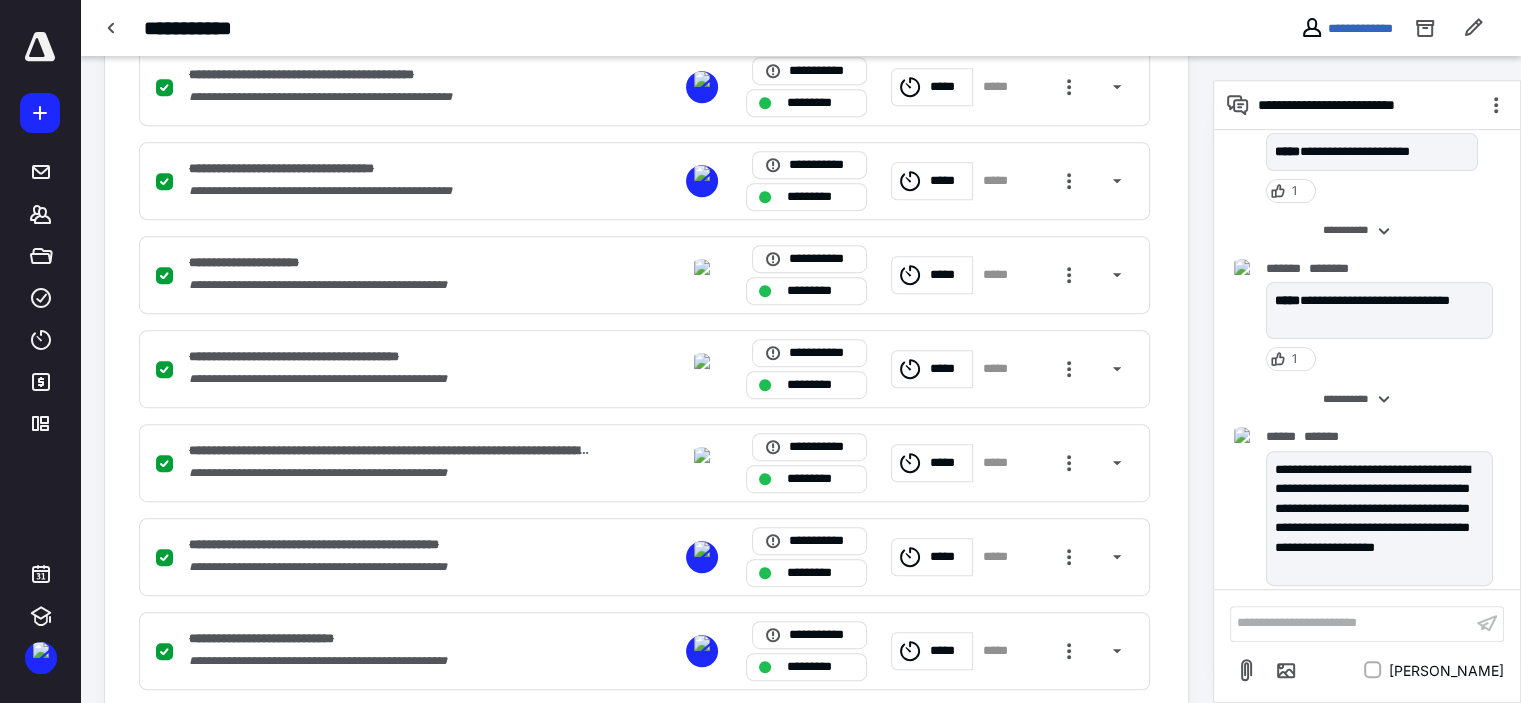 scroll, scrollTop: 920, scrollLeft: 0, axis: vertical 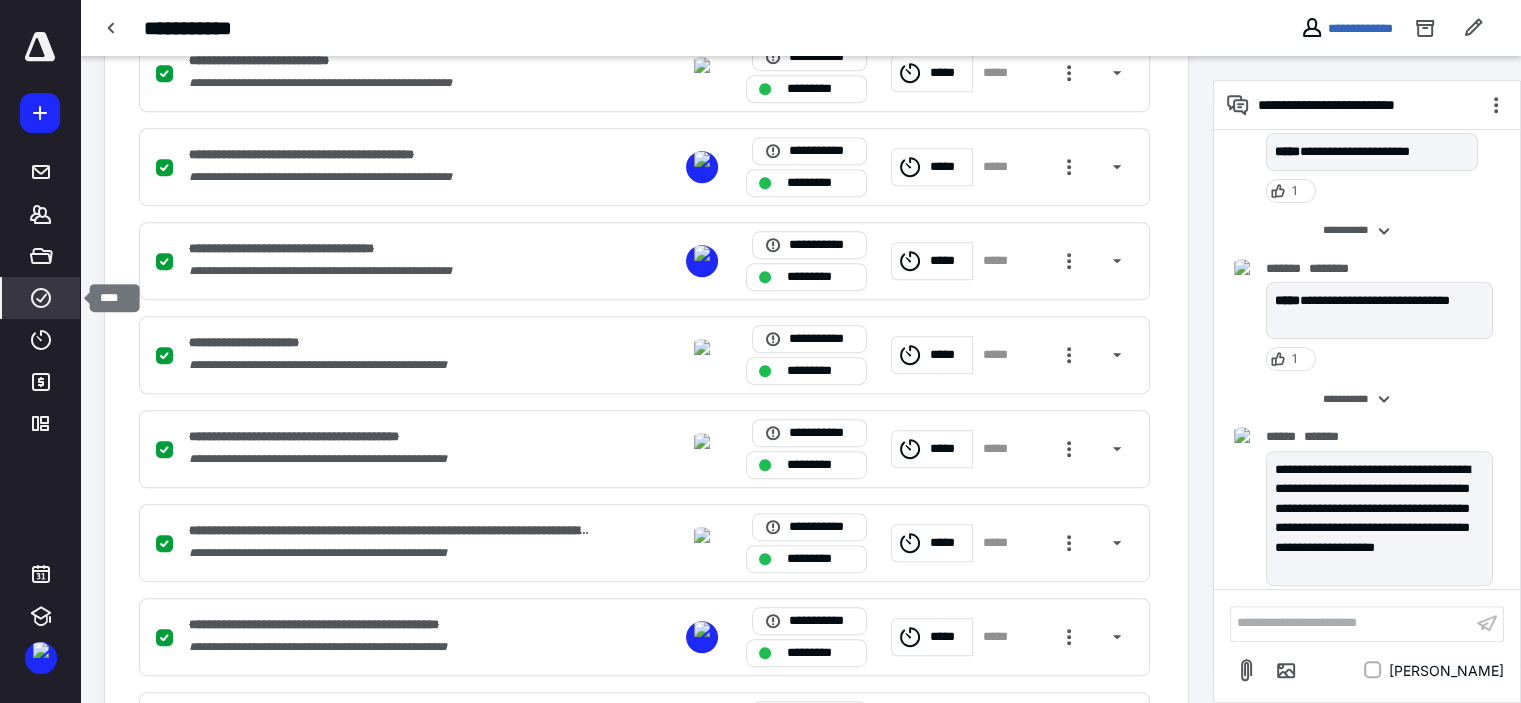 click 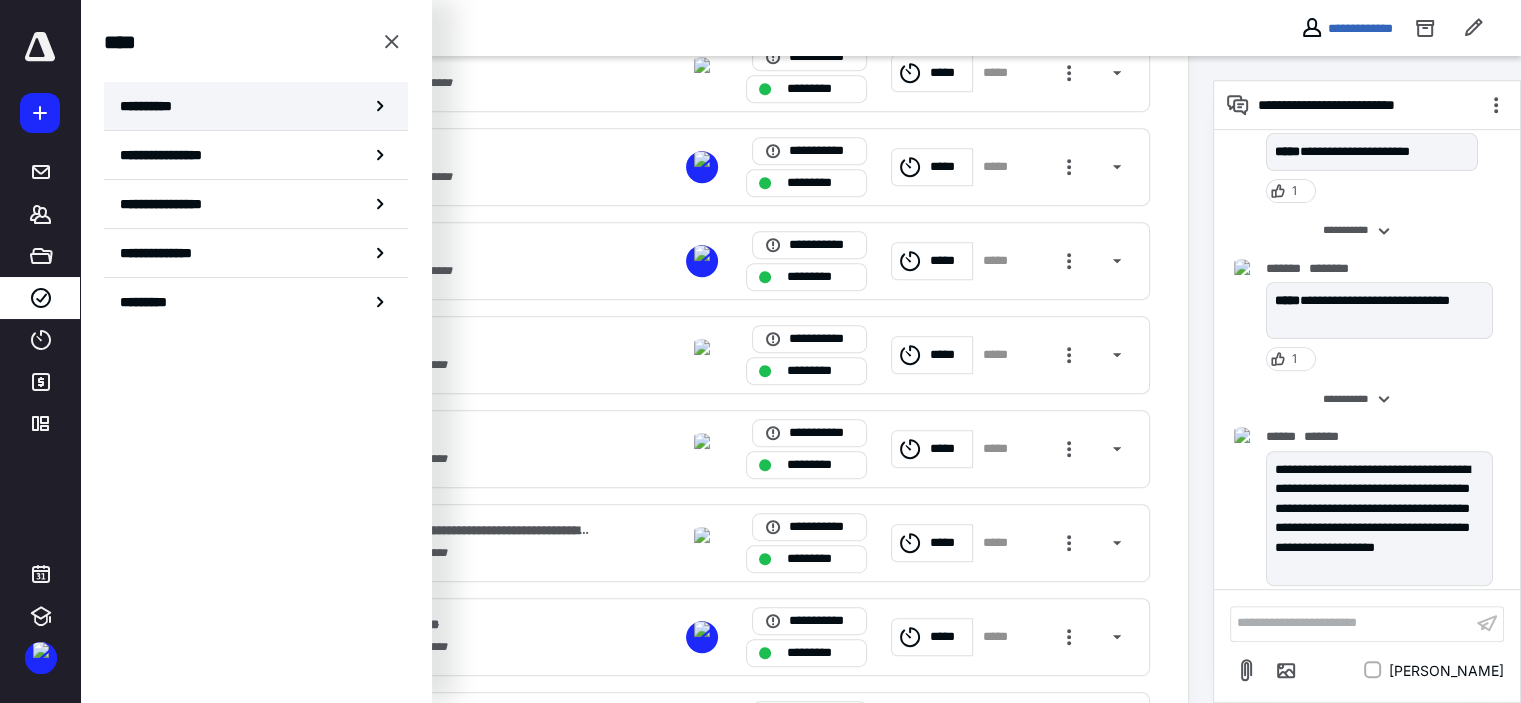 click on "**********" at bounding box center [256, 106] 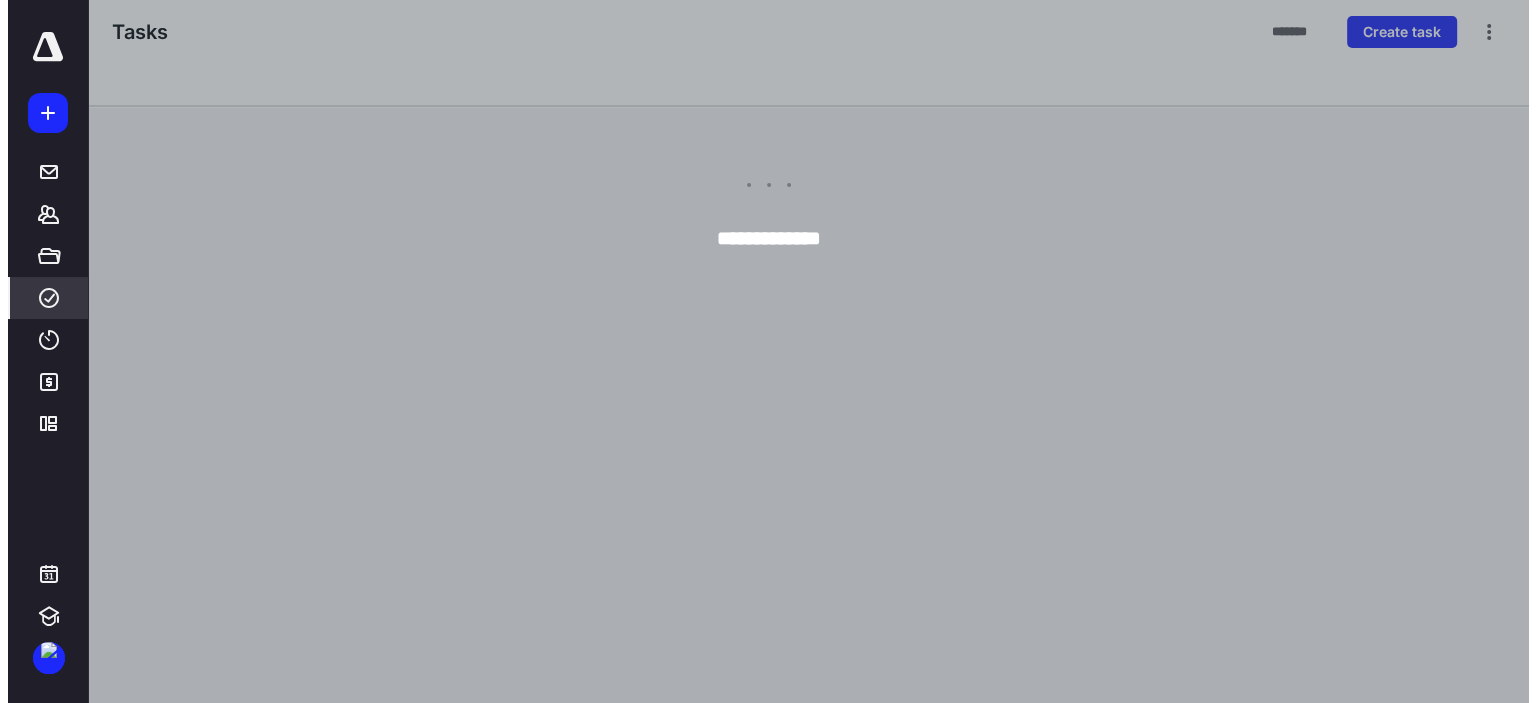 scroll, scrollTop: 0, scrollLeft: 0, axis: both 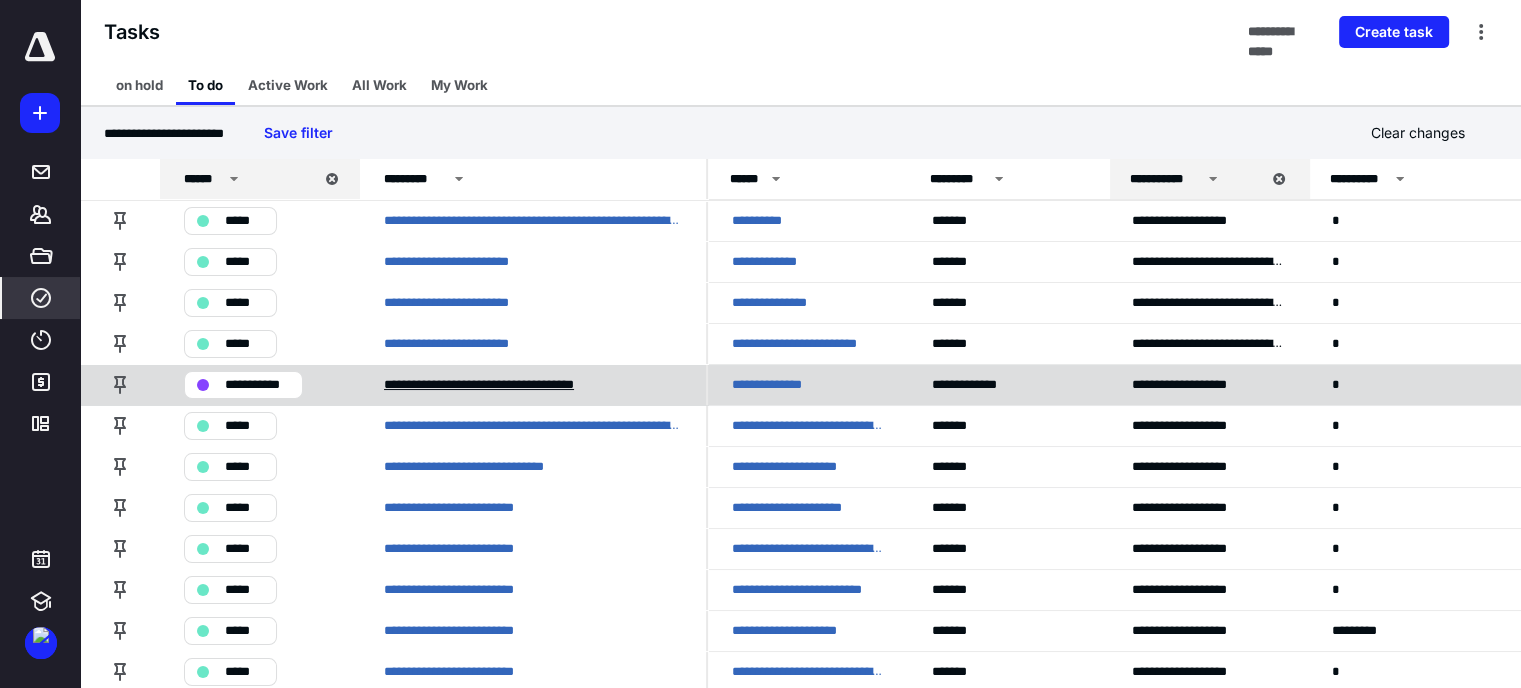 click on "**********" at bounding box center [510, 385] 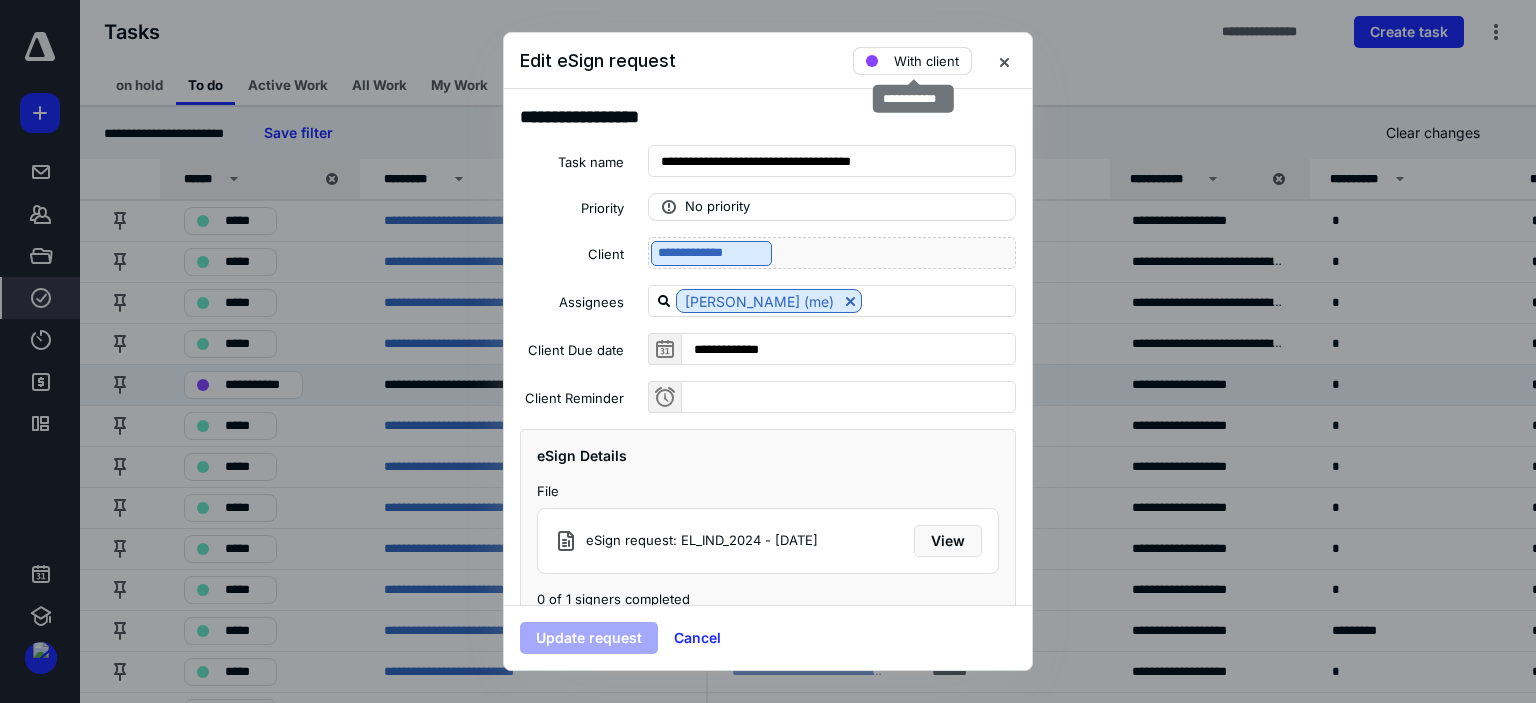 click on "With client" at bounding box center (926, 61) 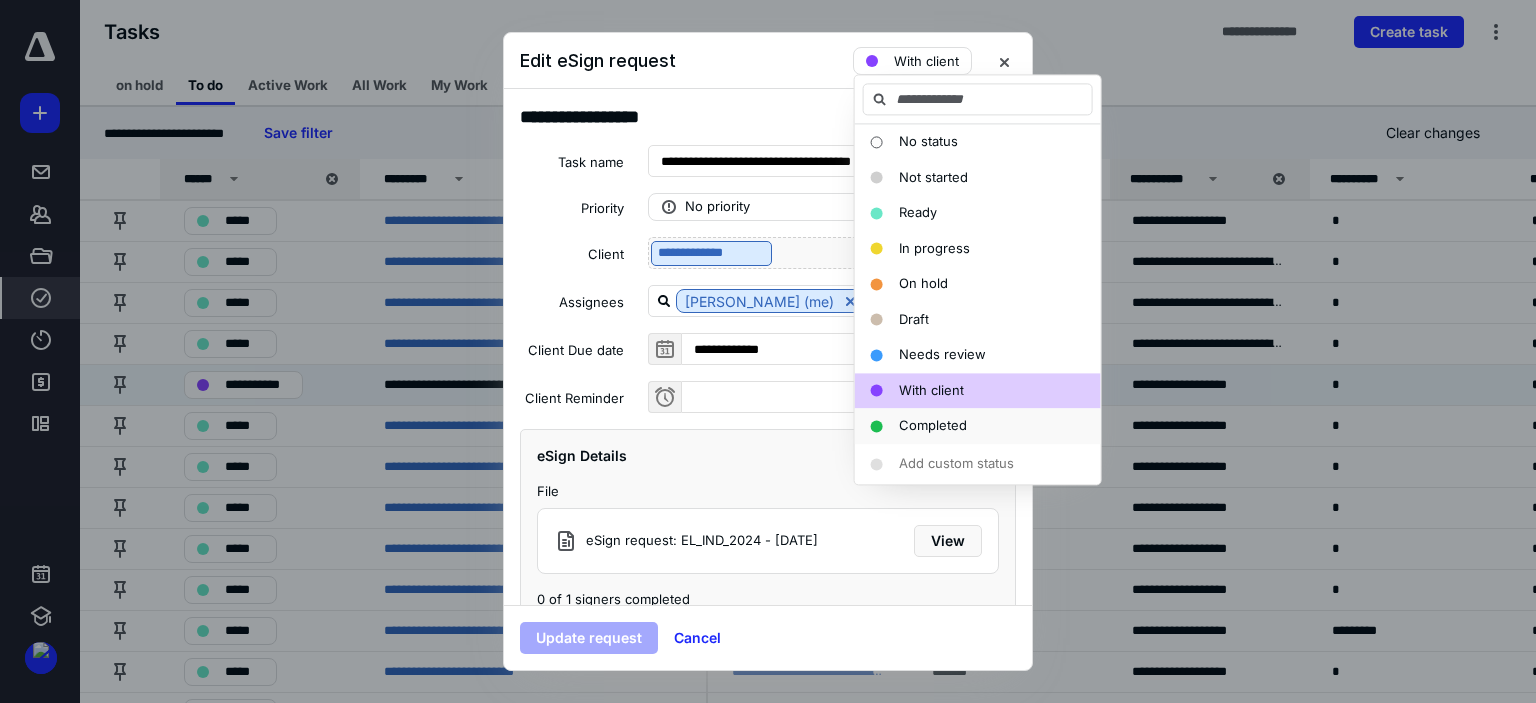 click on "Completed" at bounding box center [933, 425] 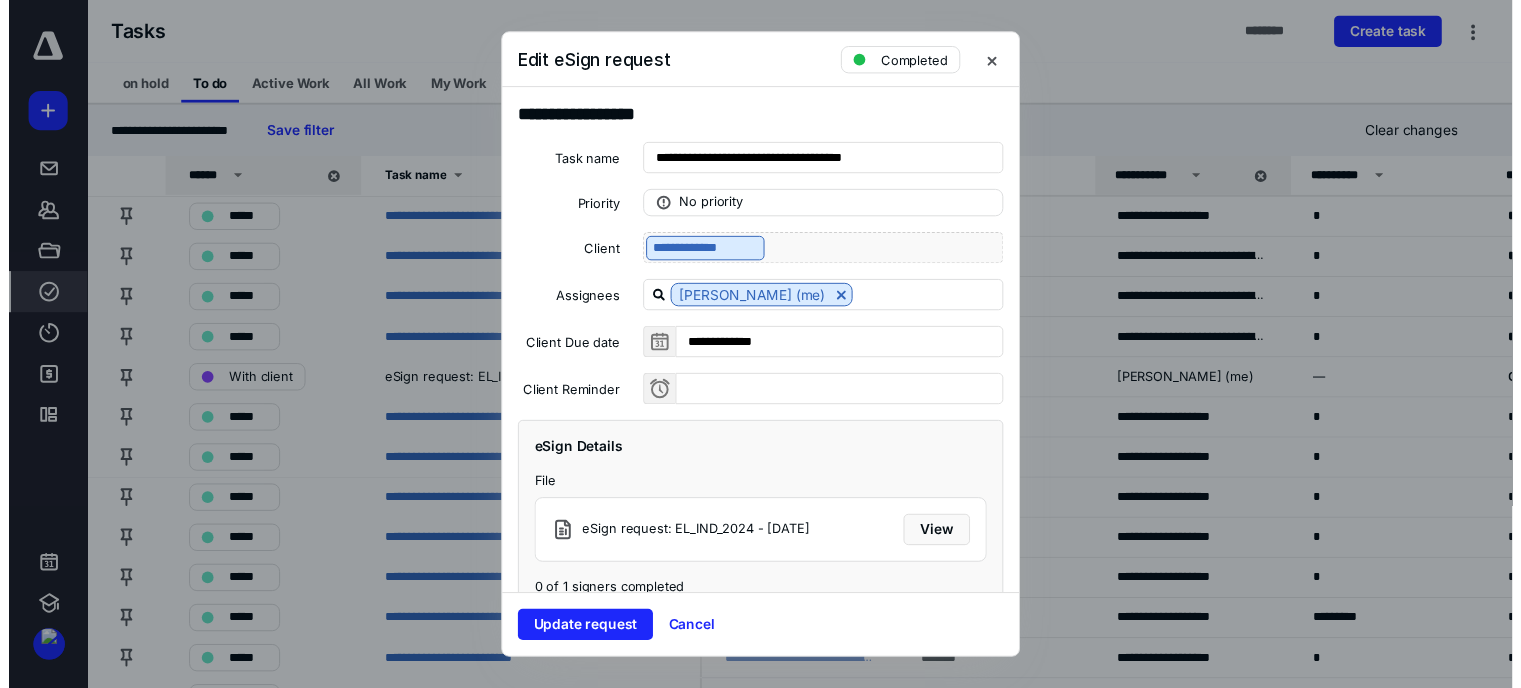 scroll, scrollTop: 128, scrollLeft: 0, axis: vertical 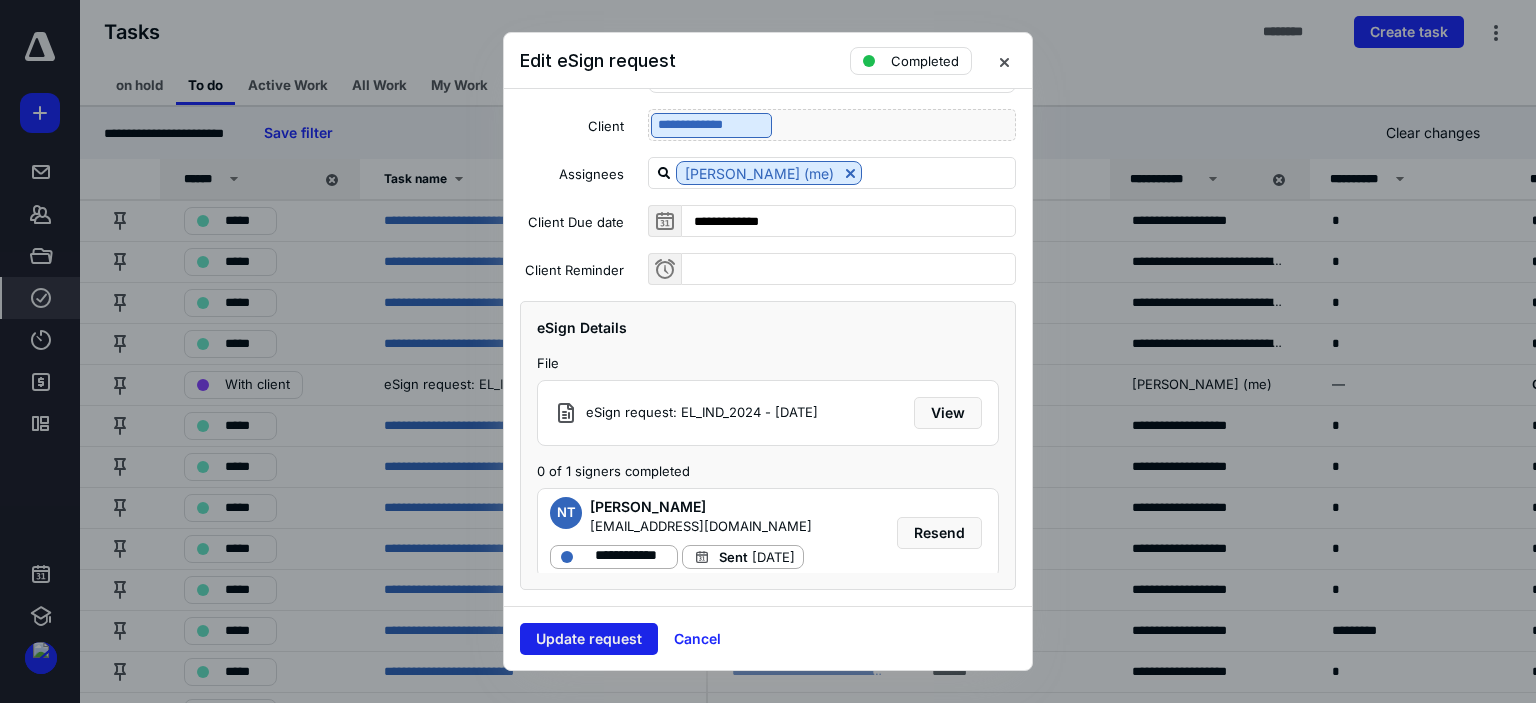 click on "Update request" at bounding box center [589, 639] 